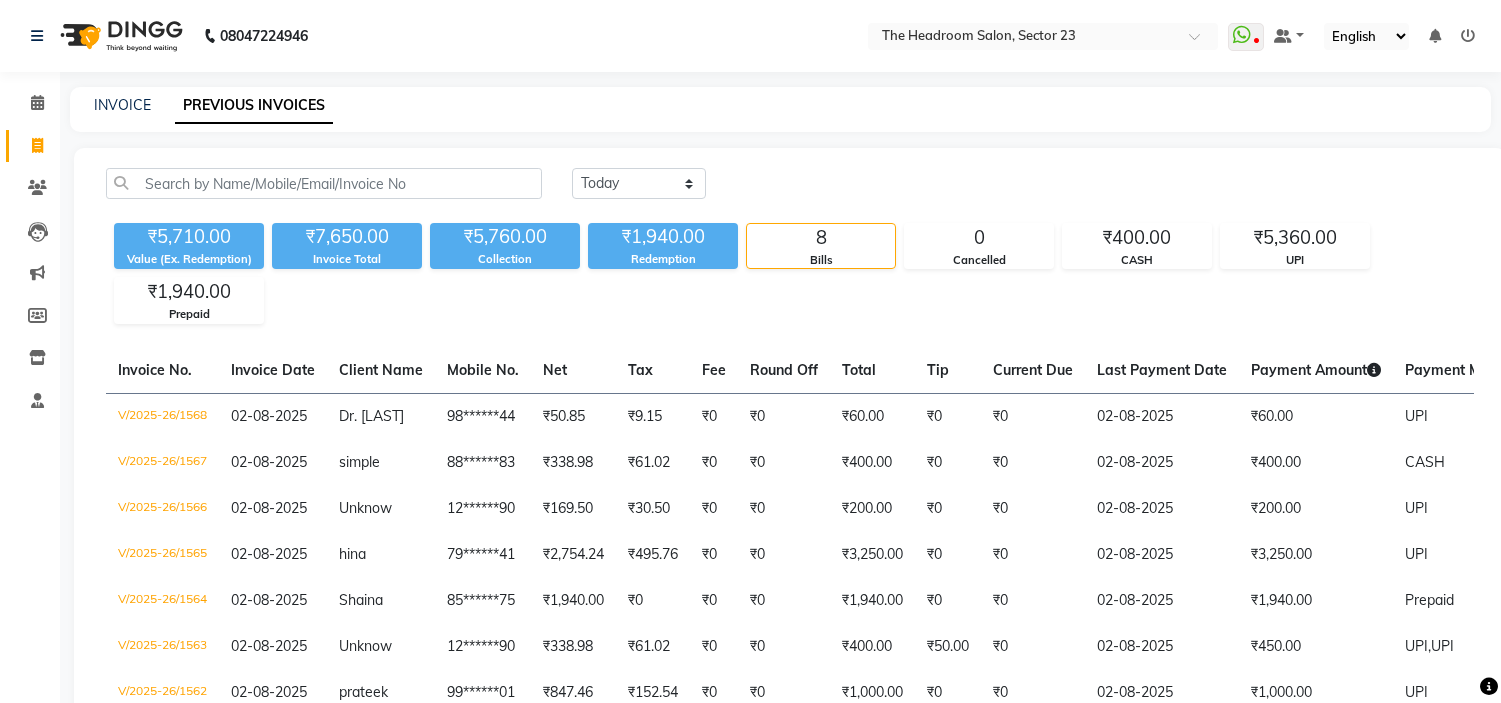 scroll, scrollTop: 0, scrollLeft: 0, axis: both 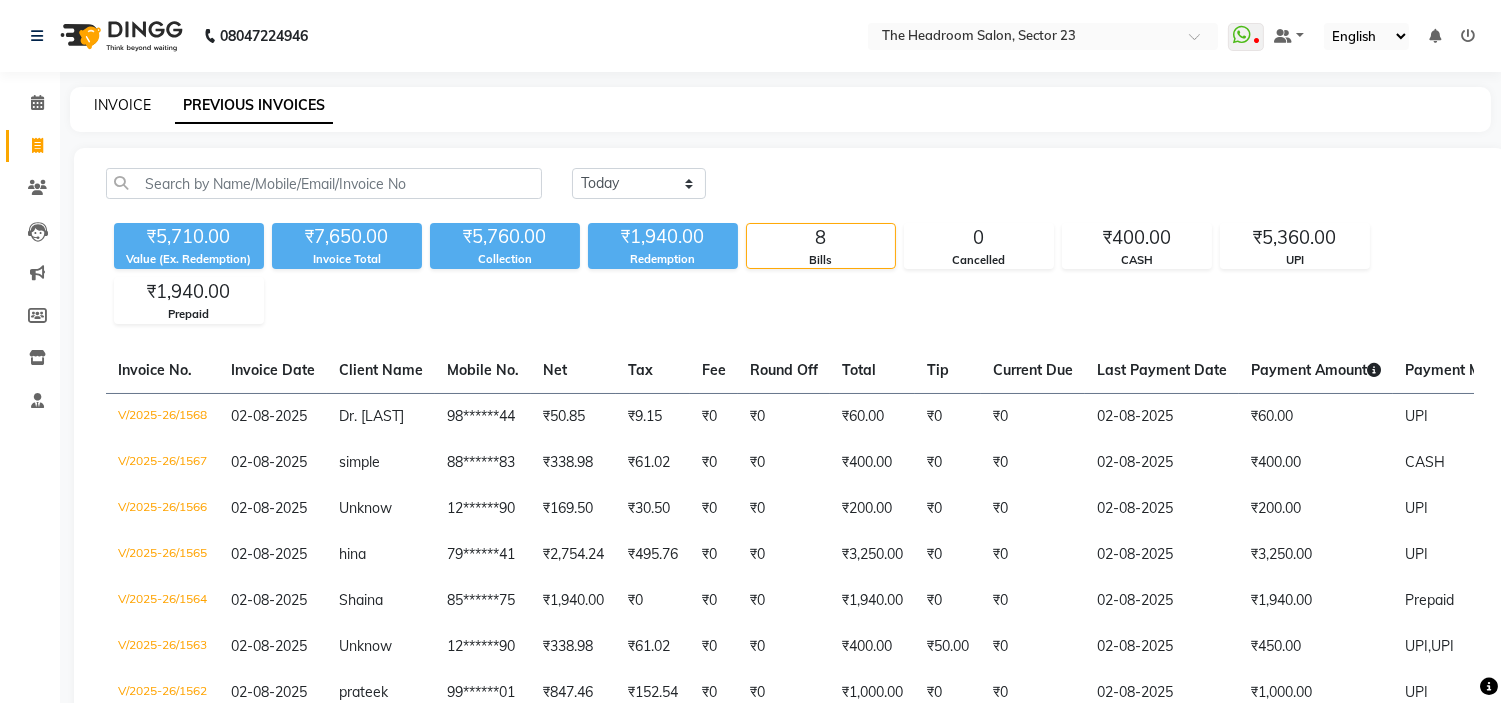 click on "INVOICE" 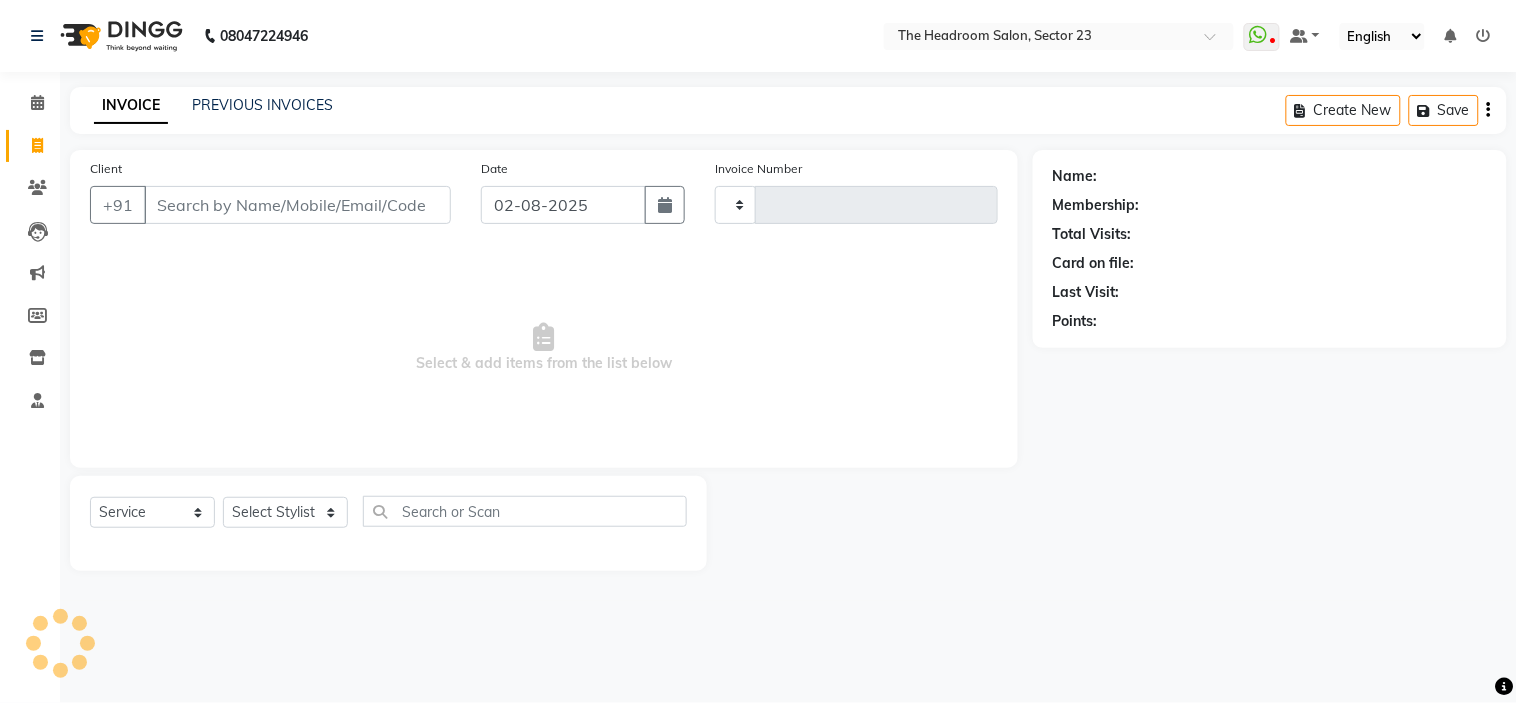 type on "1569" 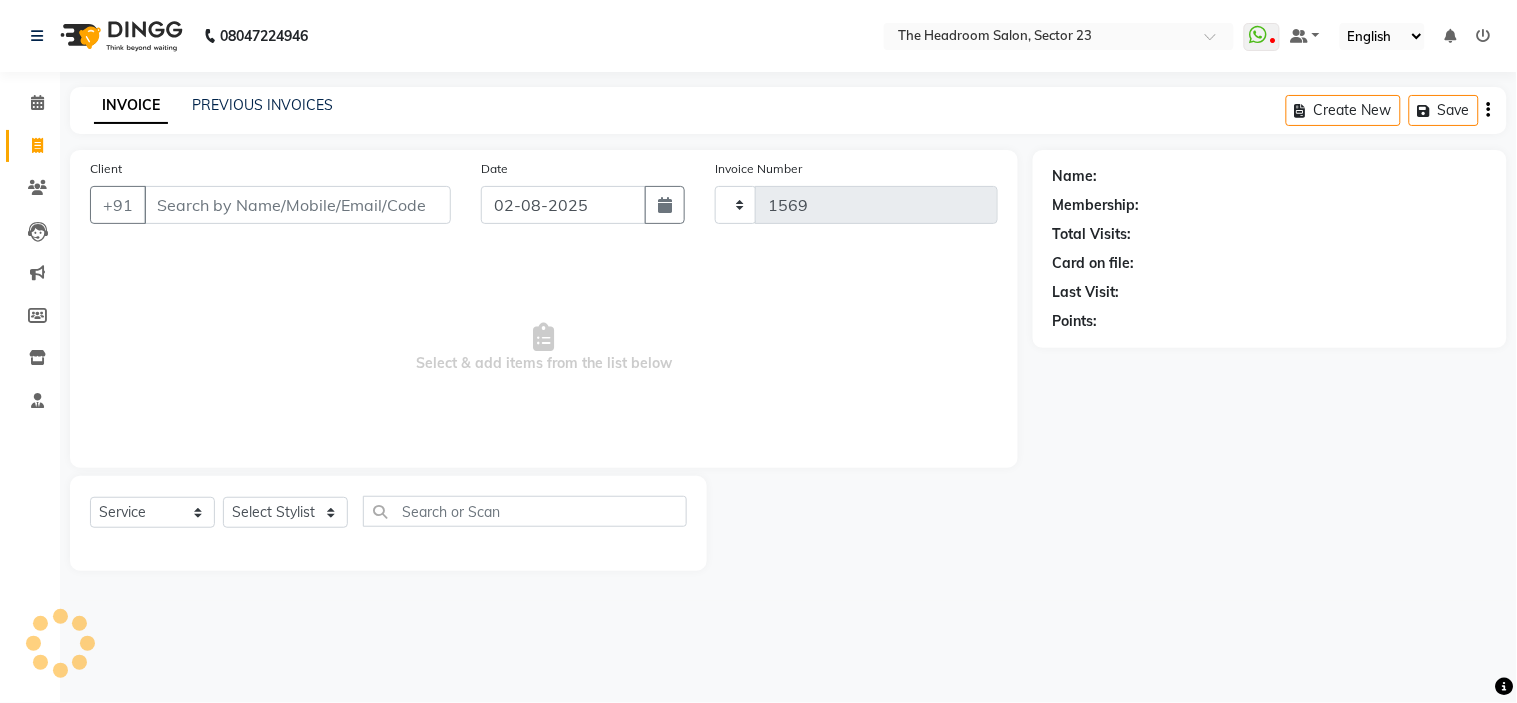 select on "6796" 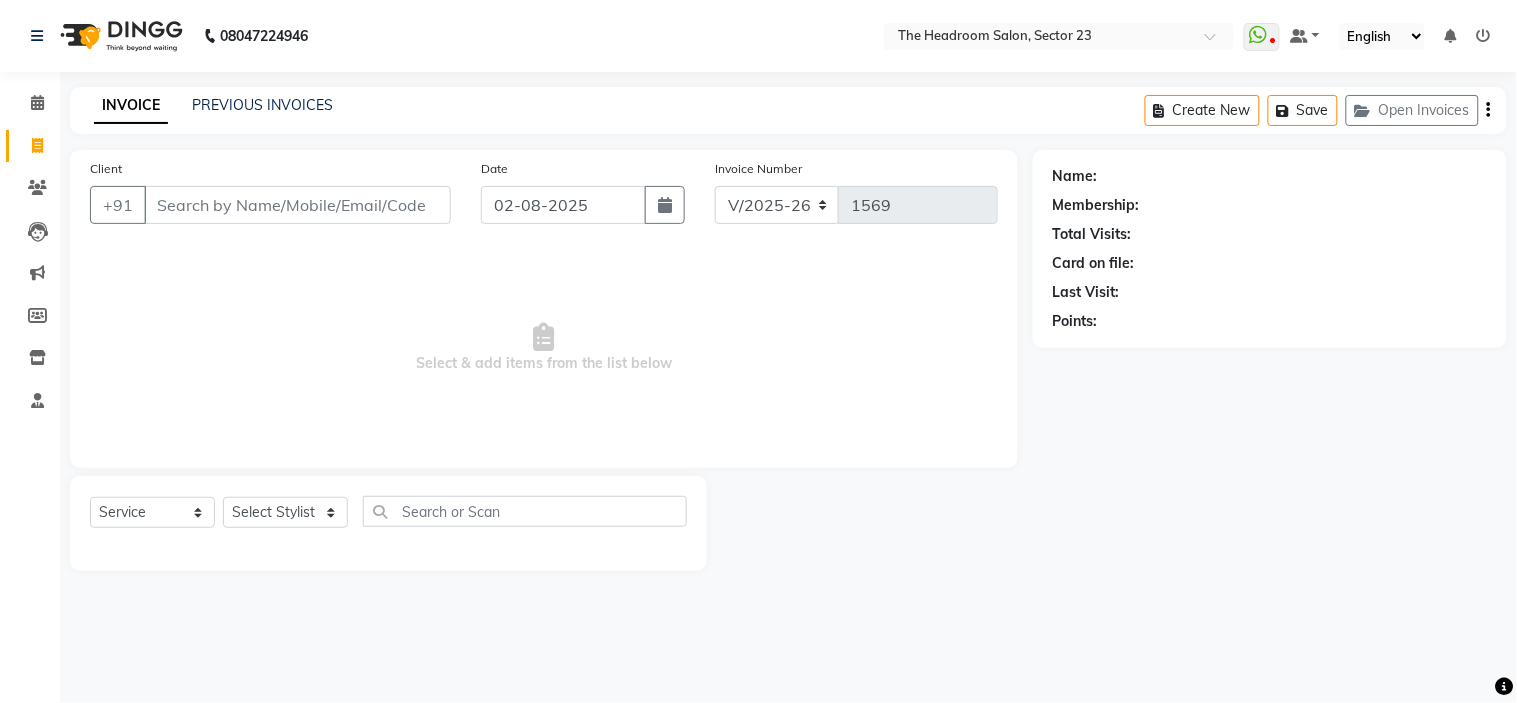 click on "Client" at bounding box center (297, 205) 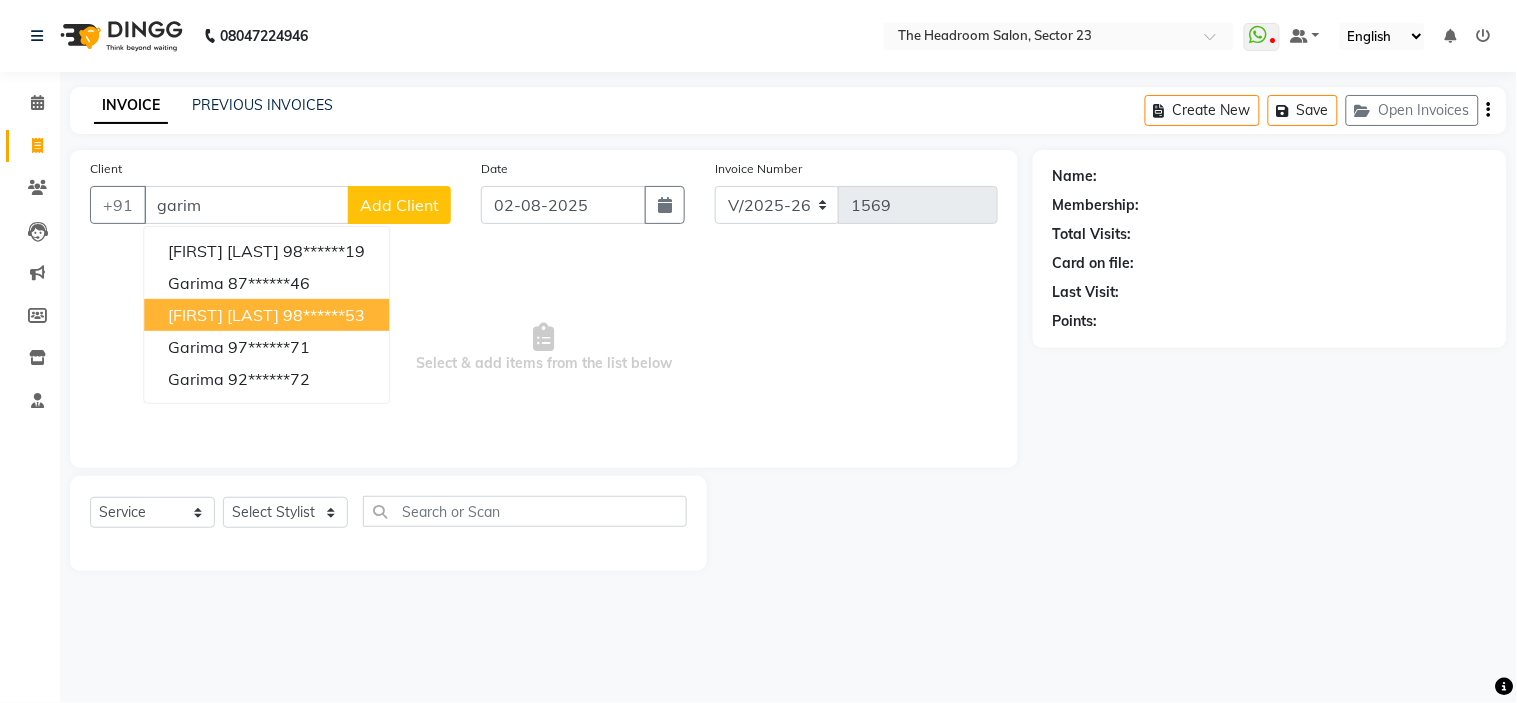 click on "[FIRST] [LAST]" at bounding box center [223, 315] 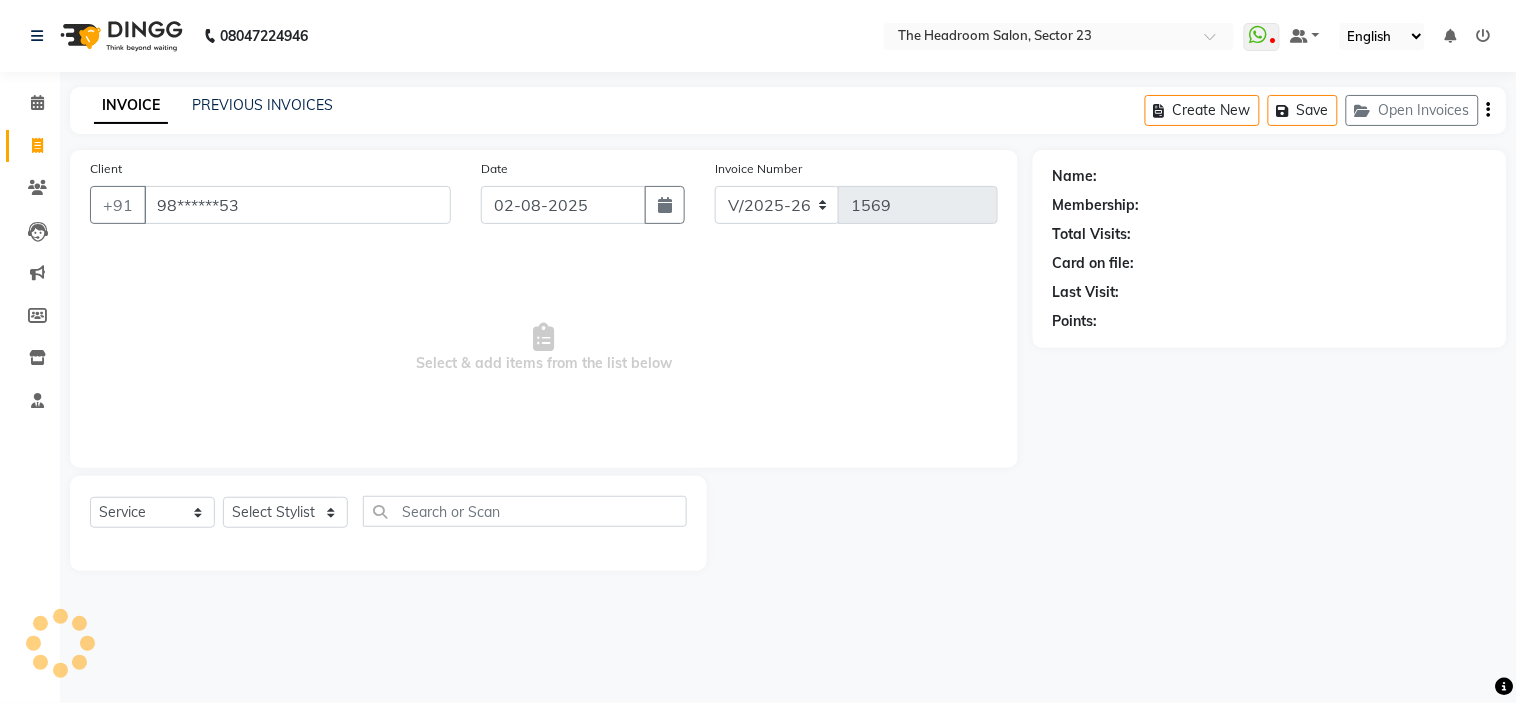 type on "98******53" 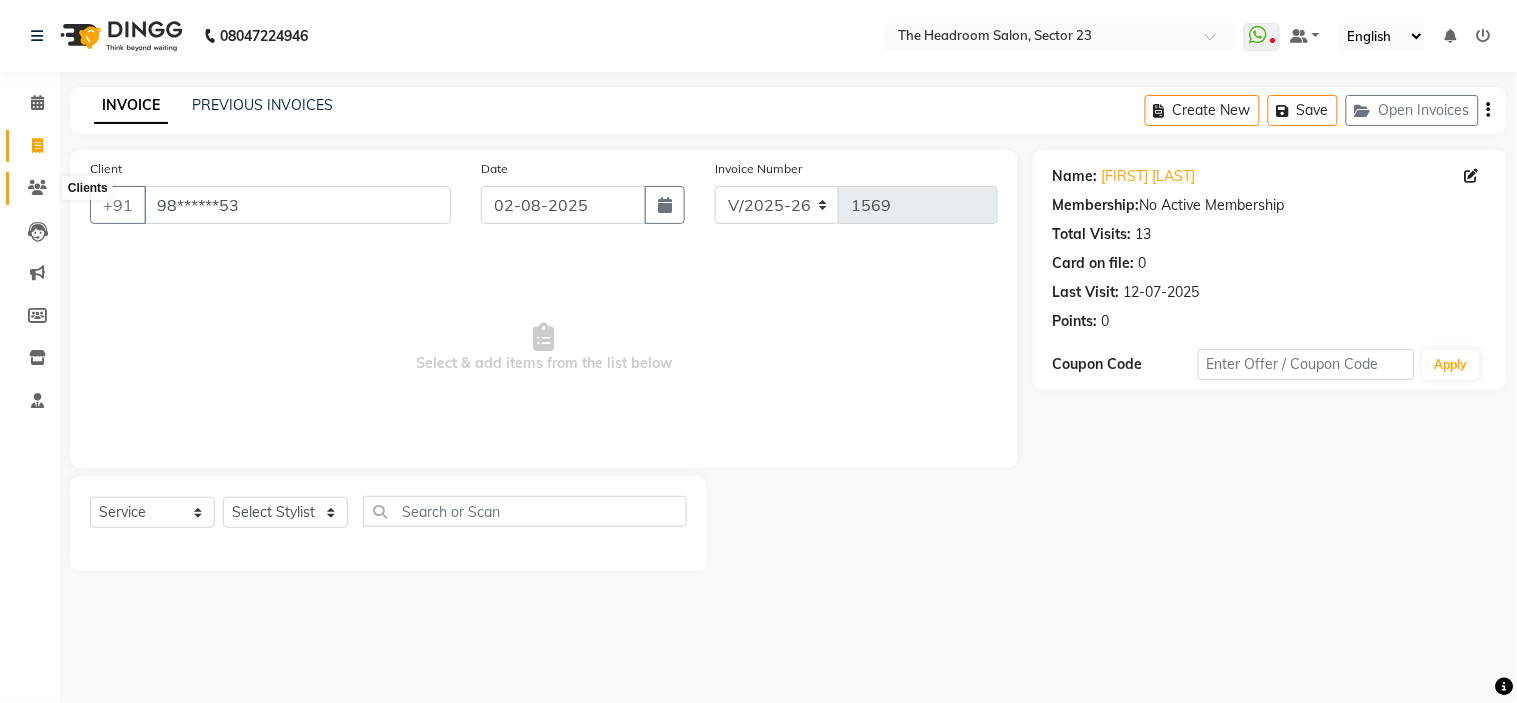 click 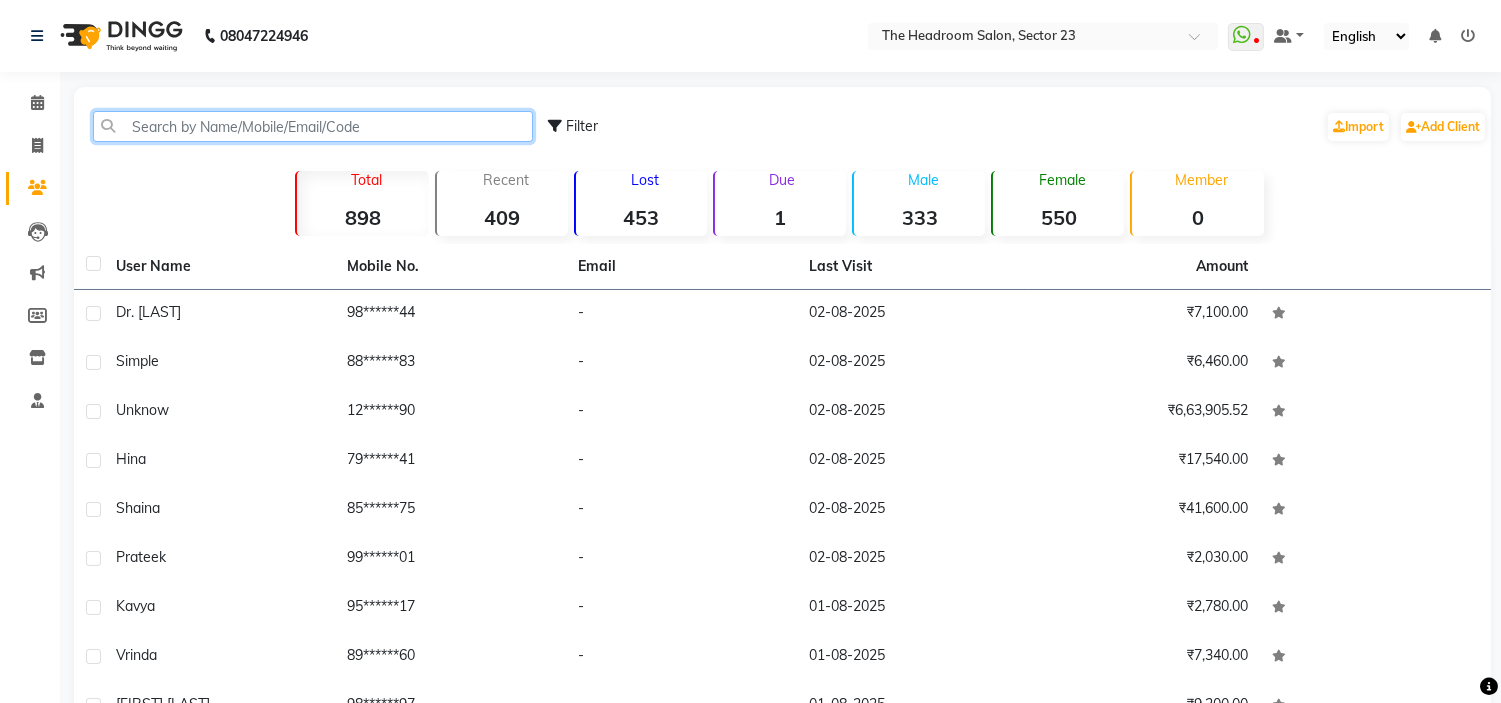 click 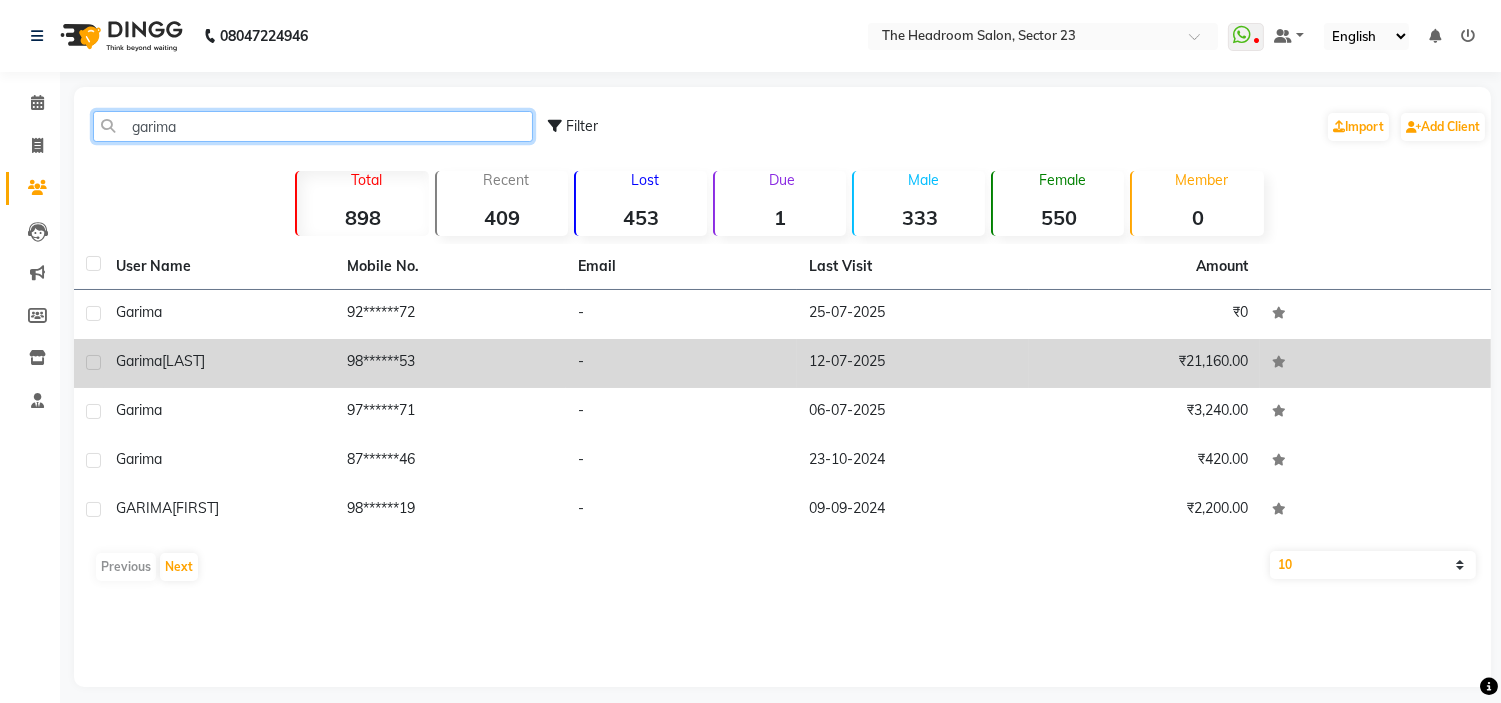 type on "garima" 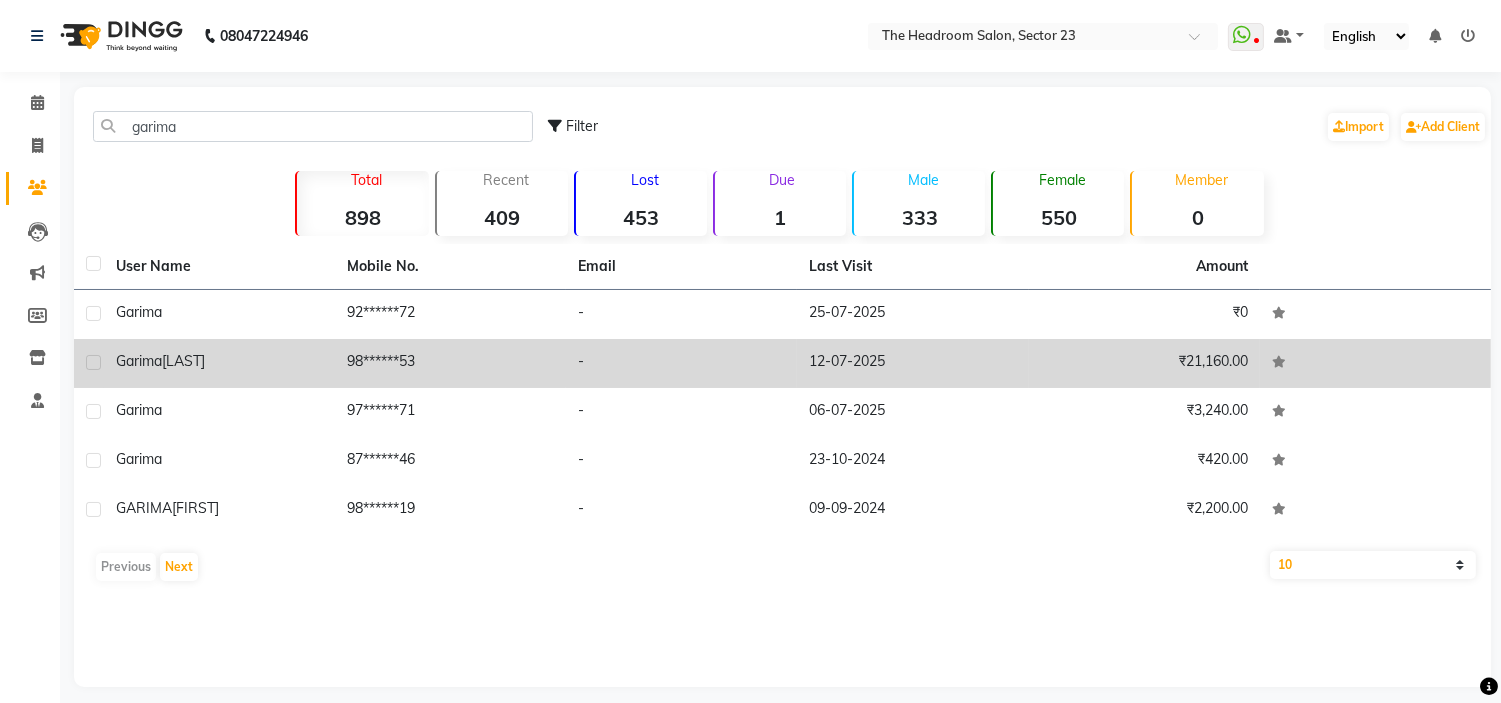 click on "[FIRST] [LAST]" 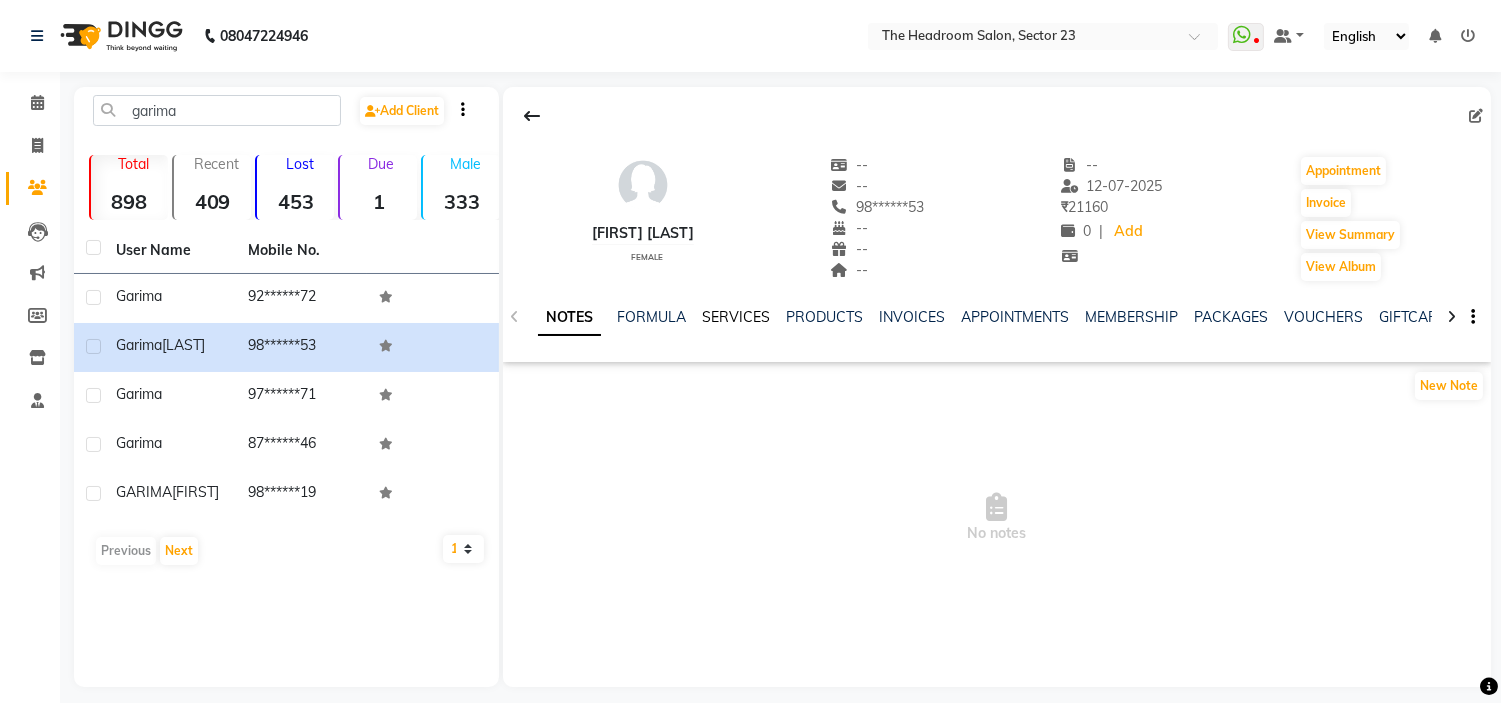 click on "SERVICES" 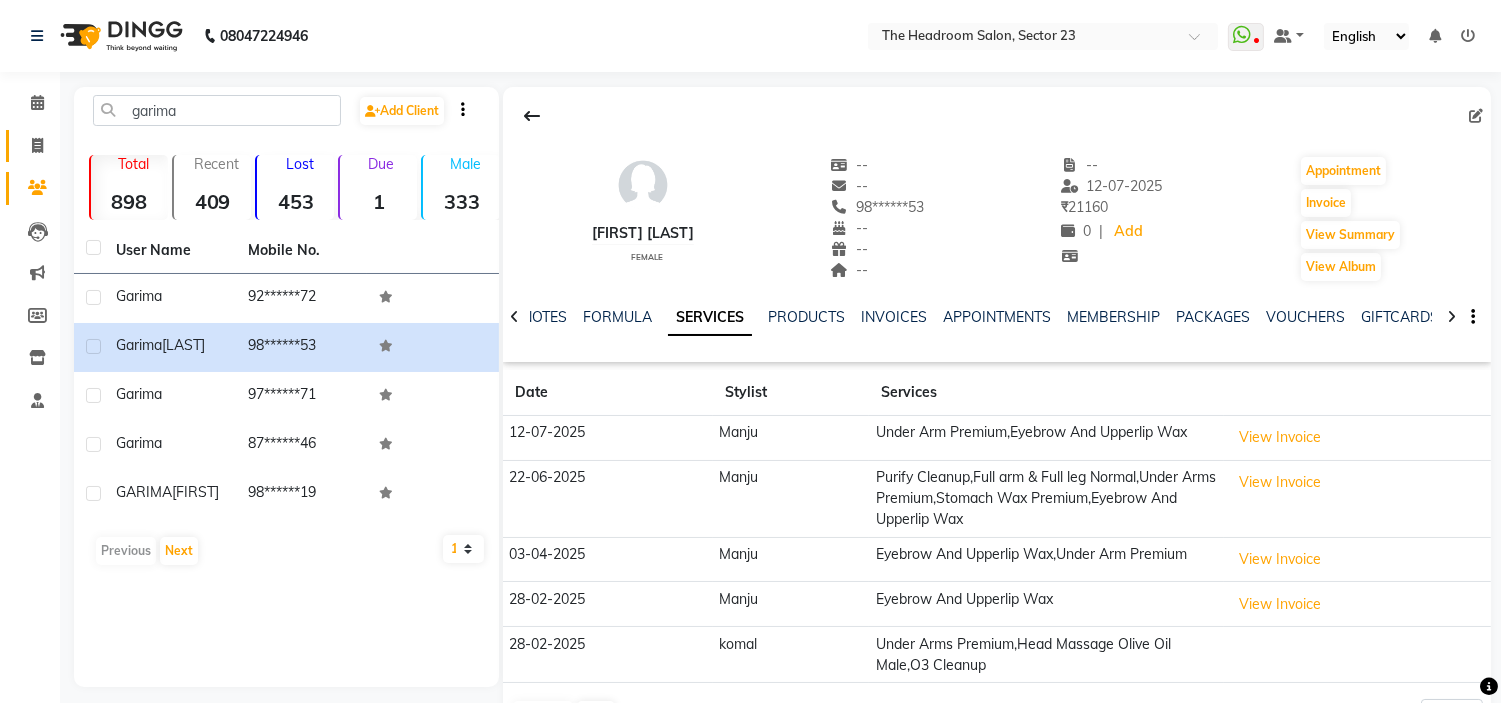 click on "Invoice" 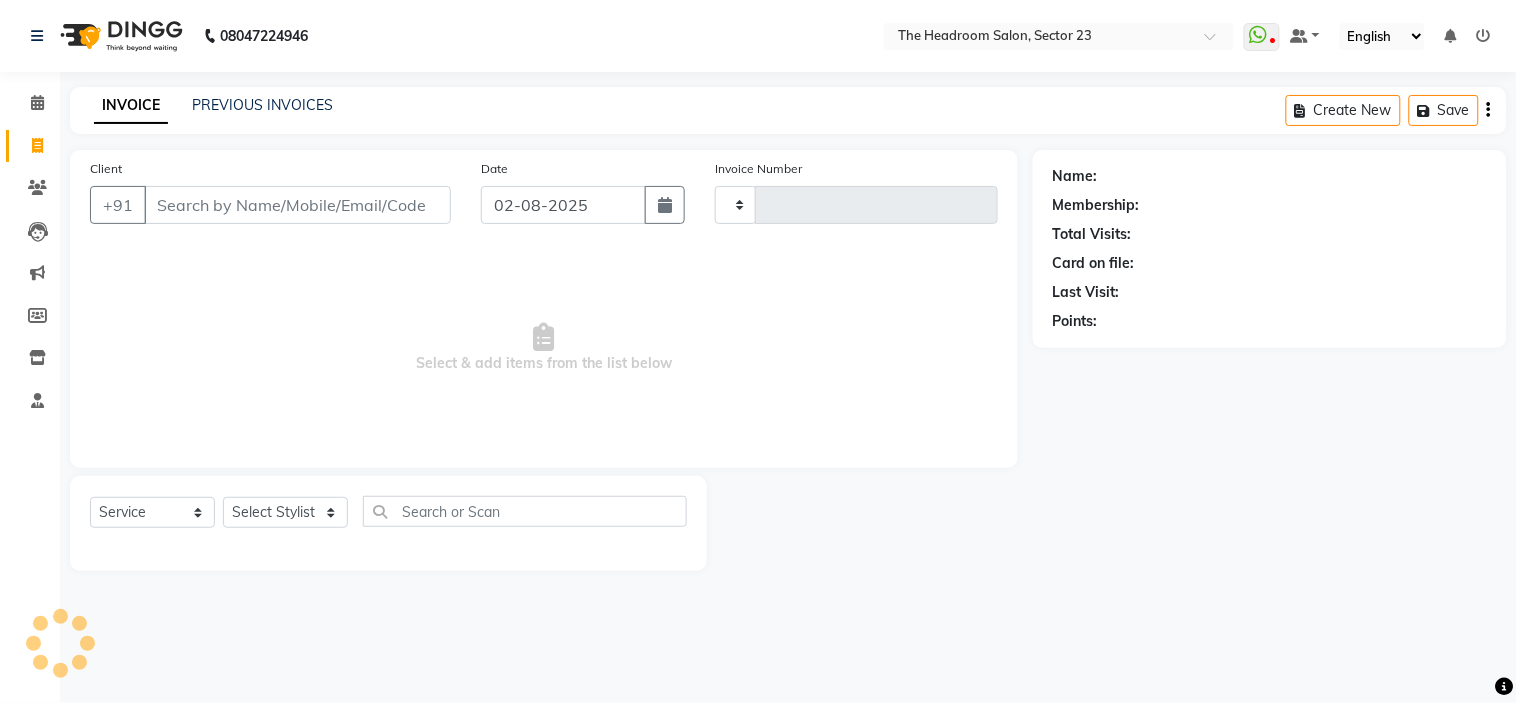 type on "1569" 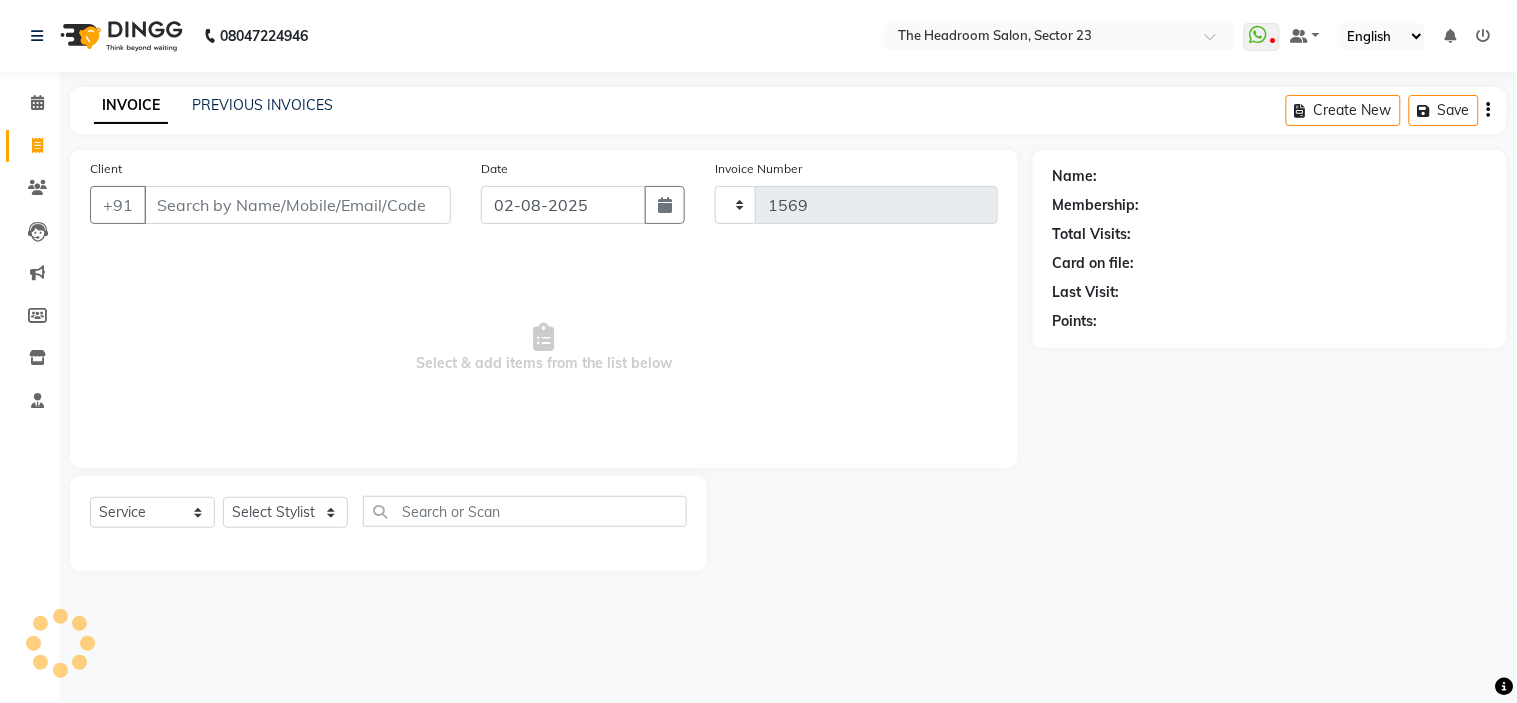 select on "6796" 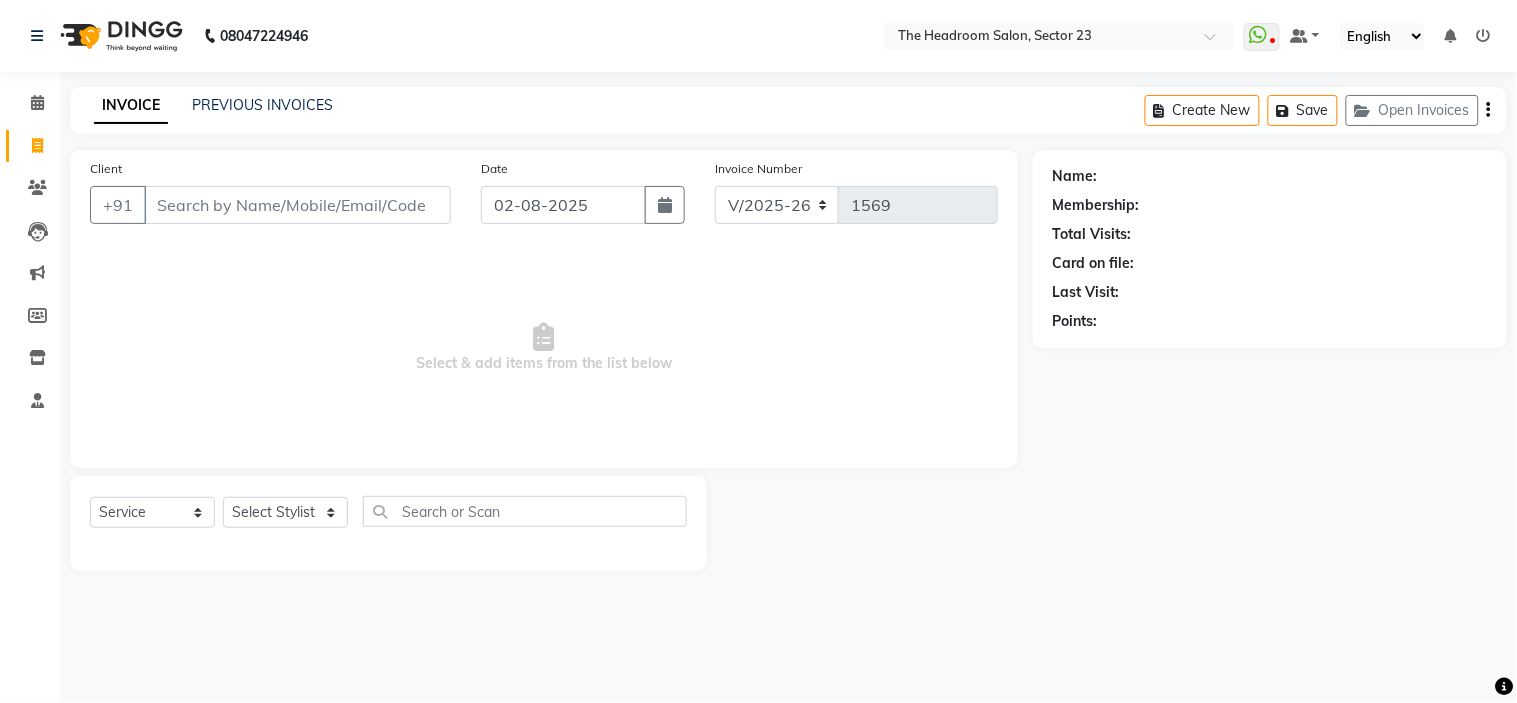 click on "Client" at bounding box center [297, 205] 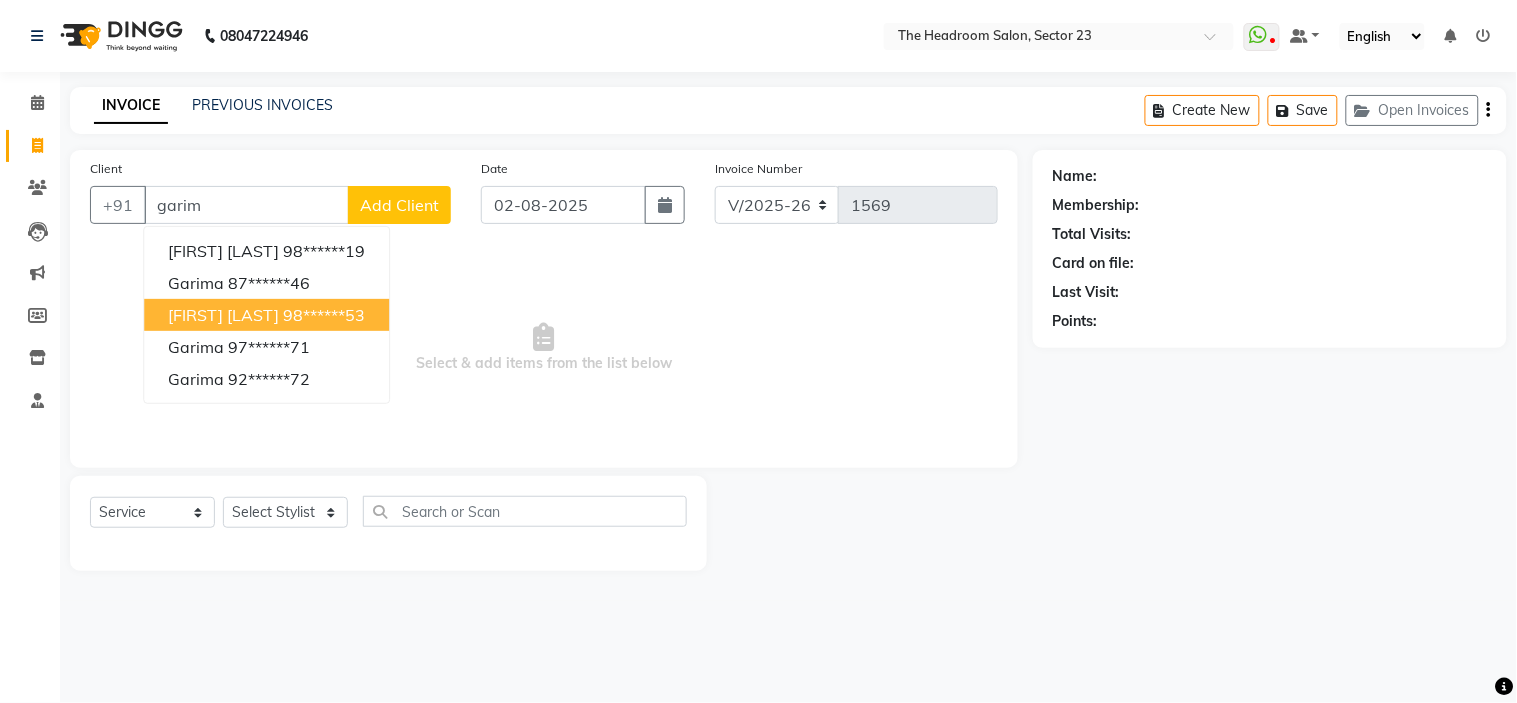click on "[FIRST] [LAST]" at bounding box center (223, 315) 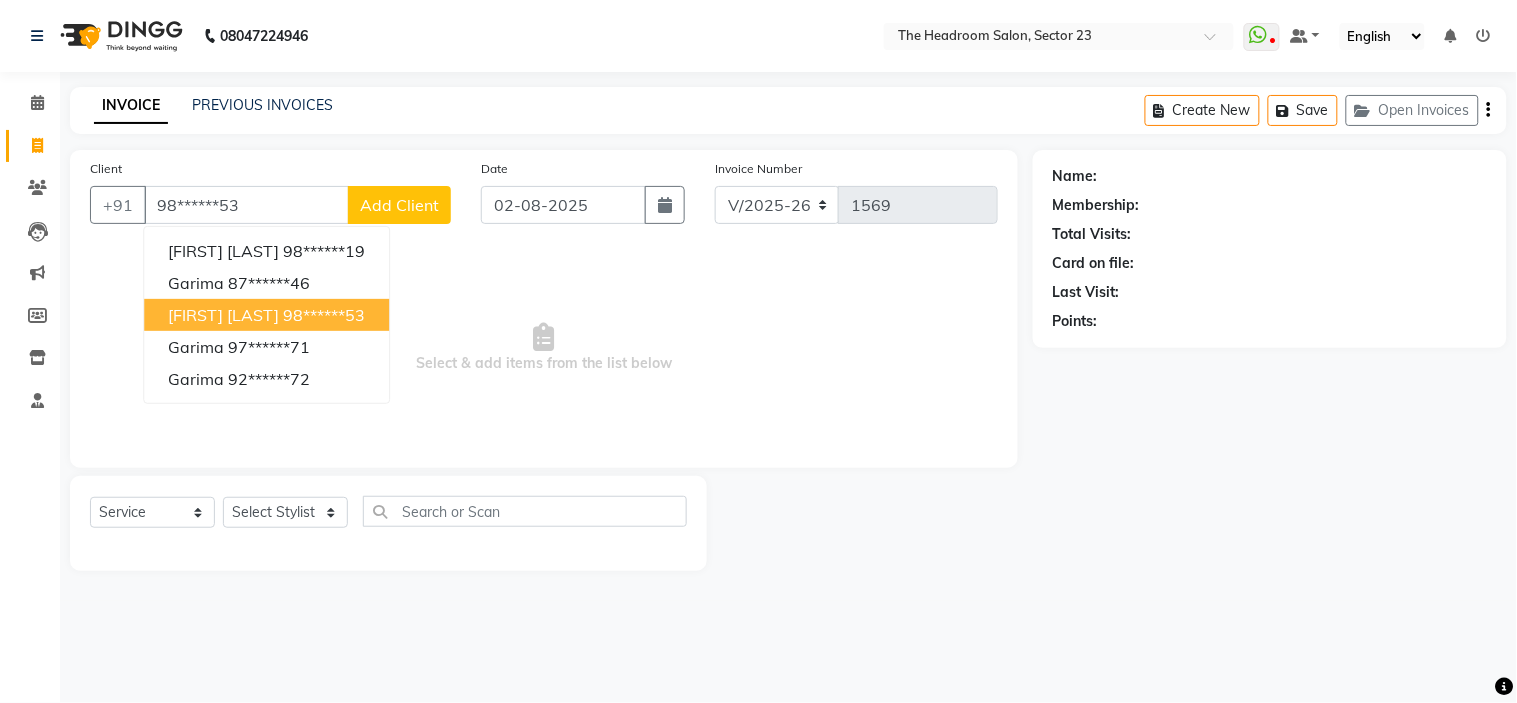 type on "98******53" 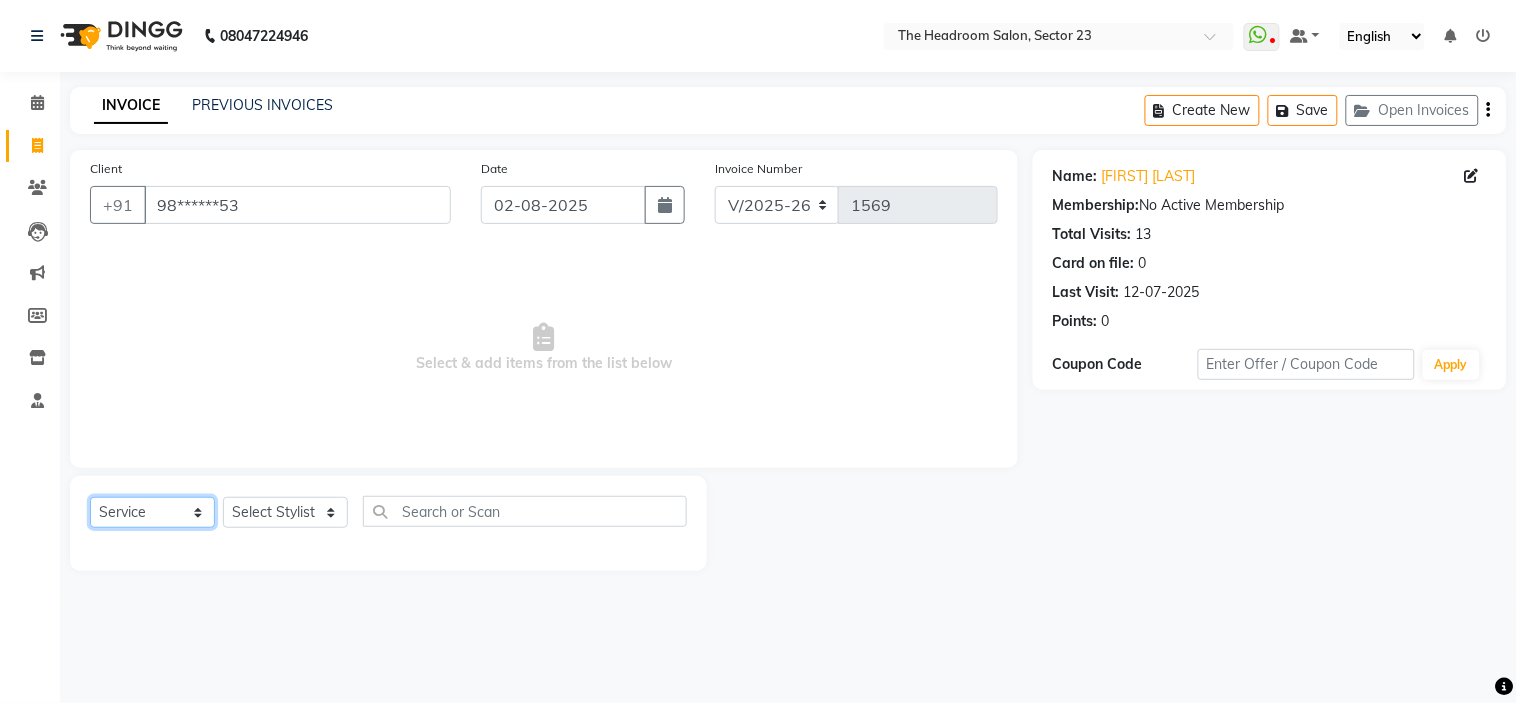 click on "Select  Service  Product  Membership  Package Voucher Prepaid Gift Card" 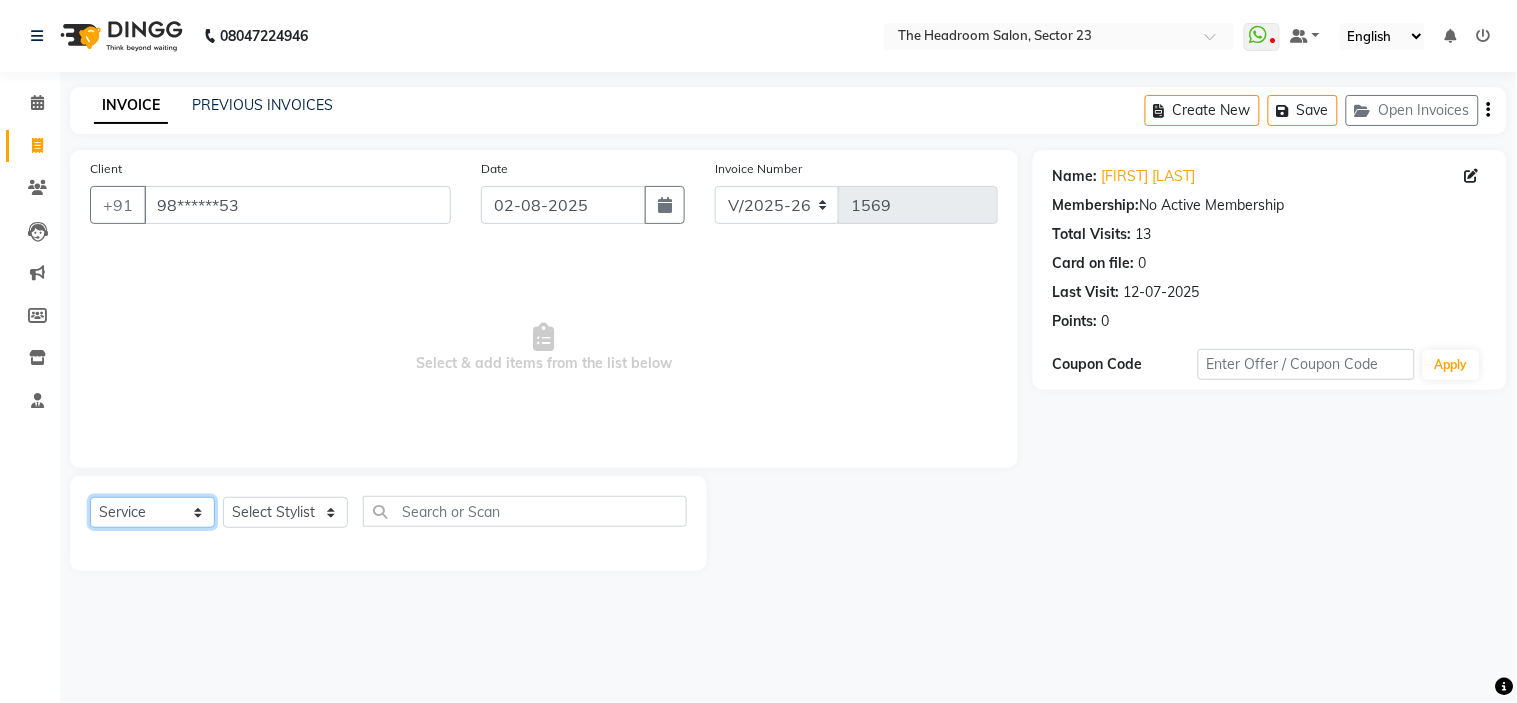 select on "P" 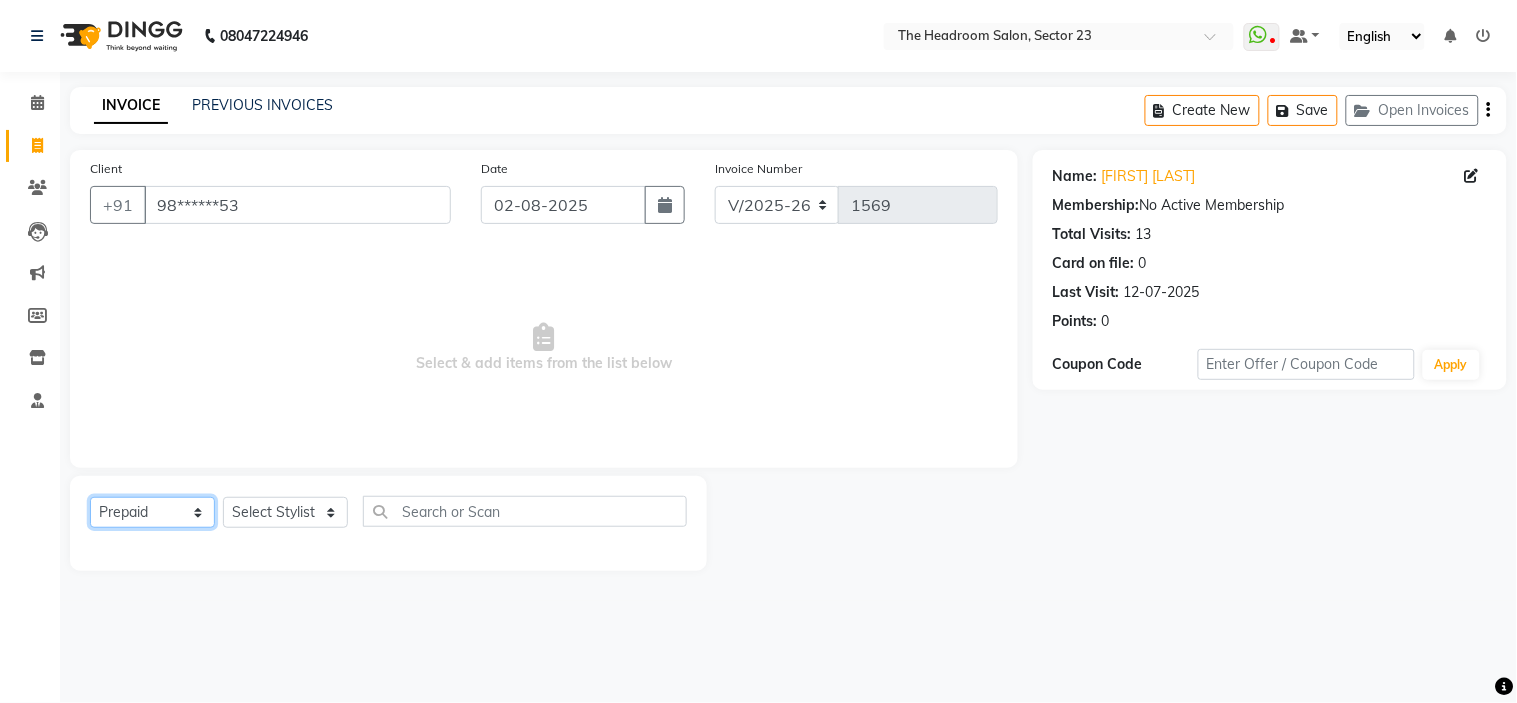click on "Select  Service  Product  Membership  Package Voucher Prepaid Gift Card" 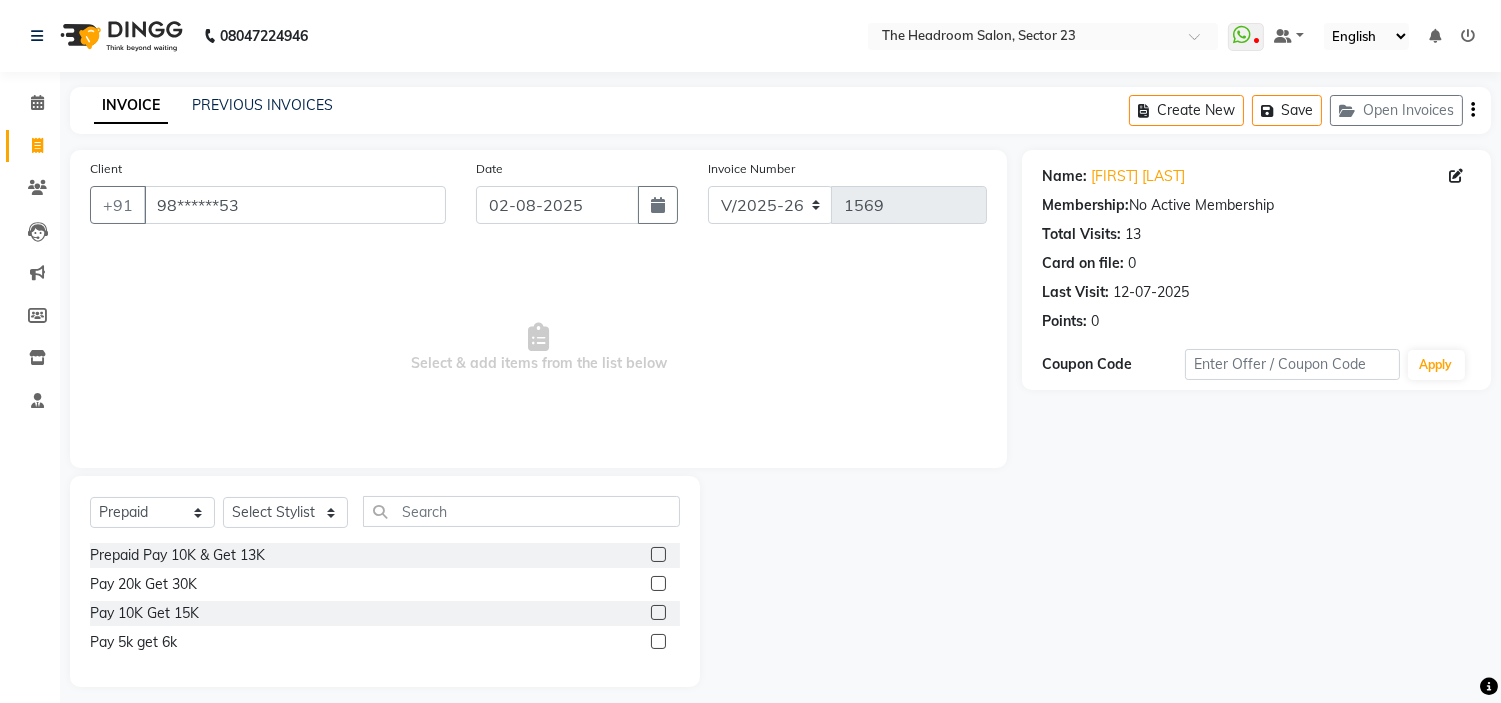 click 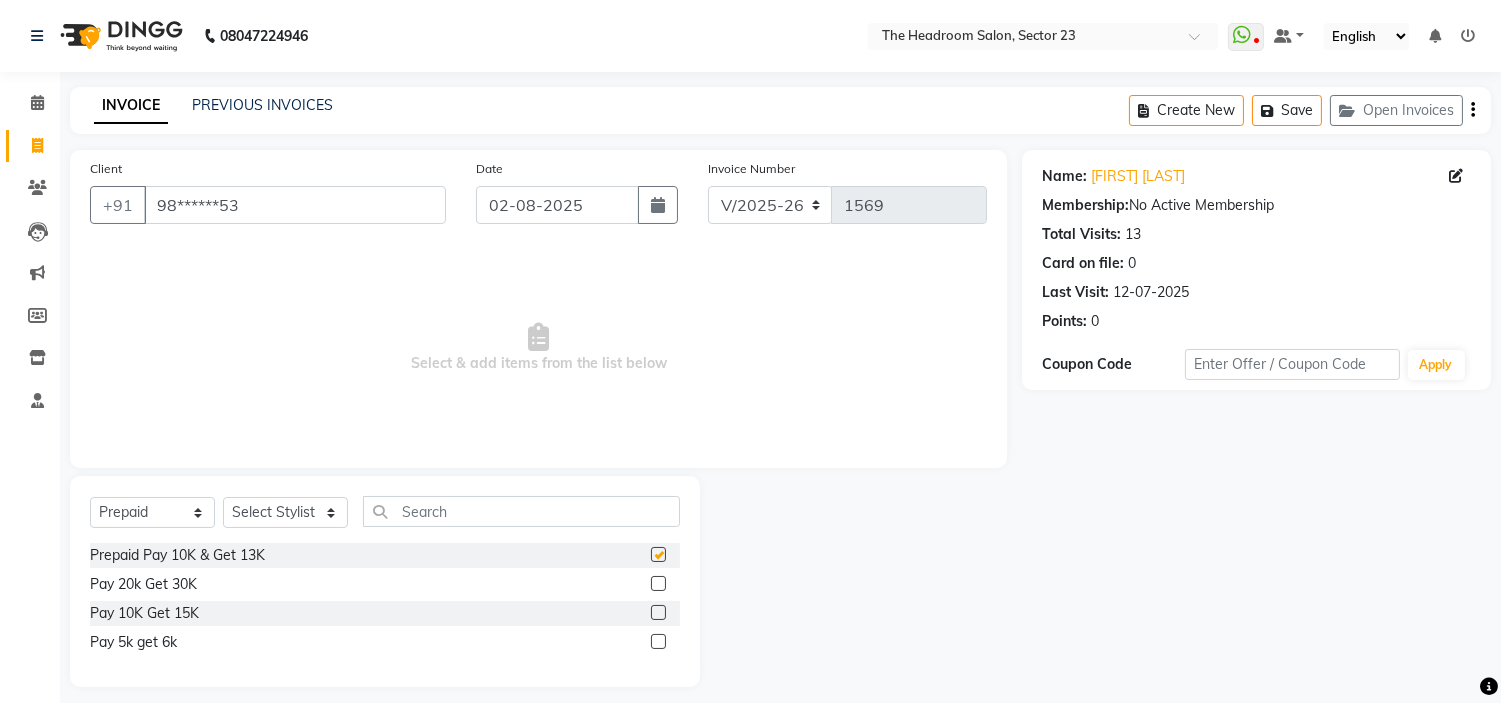 checkbox on "false" 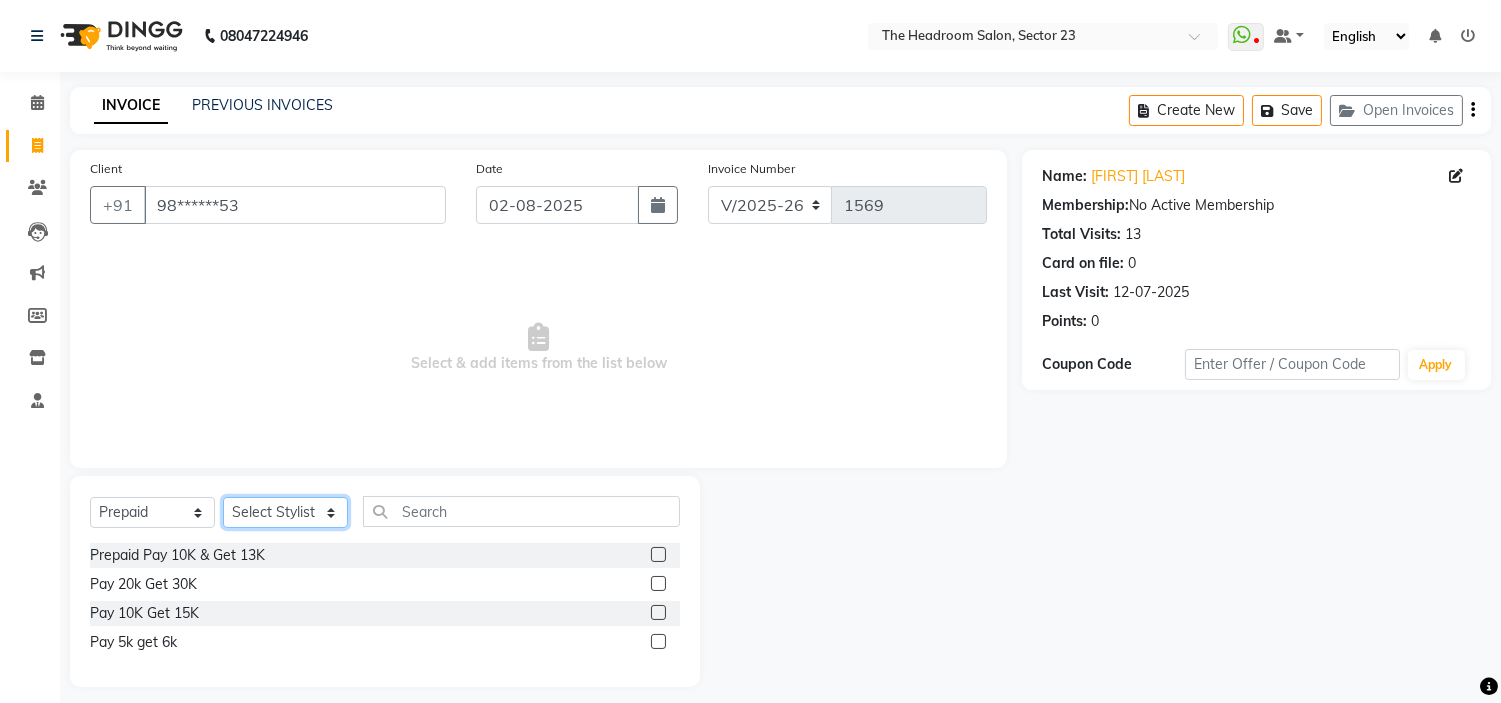 click on "Select Stylist Anjali Anubha Ashok Garima Manager Manju Raju Rohit Shahbaz" 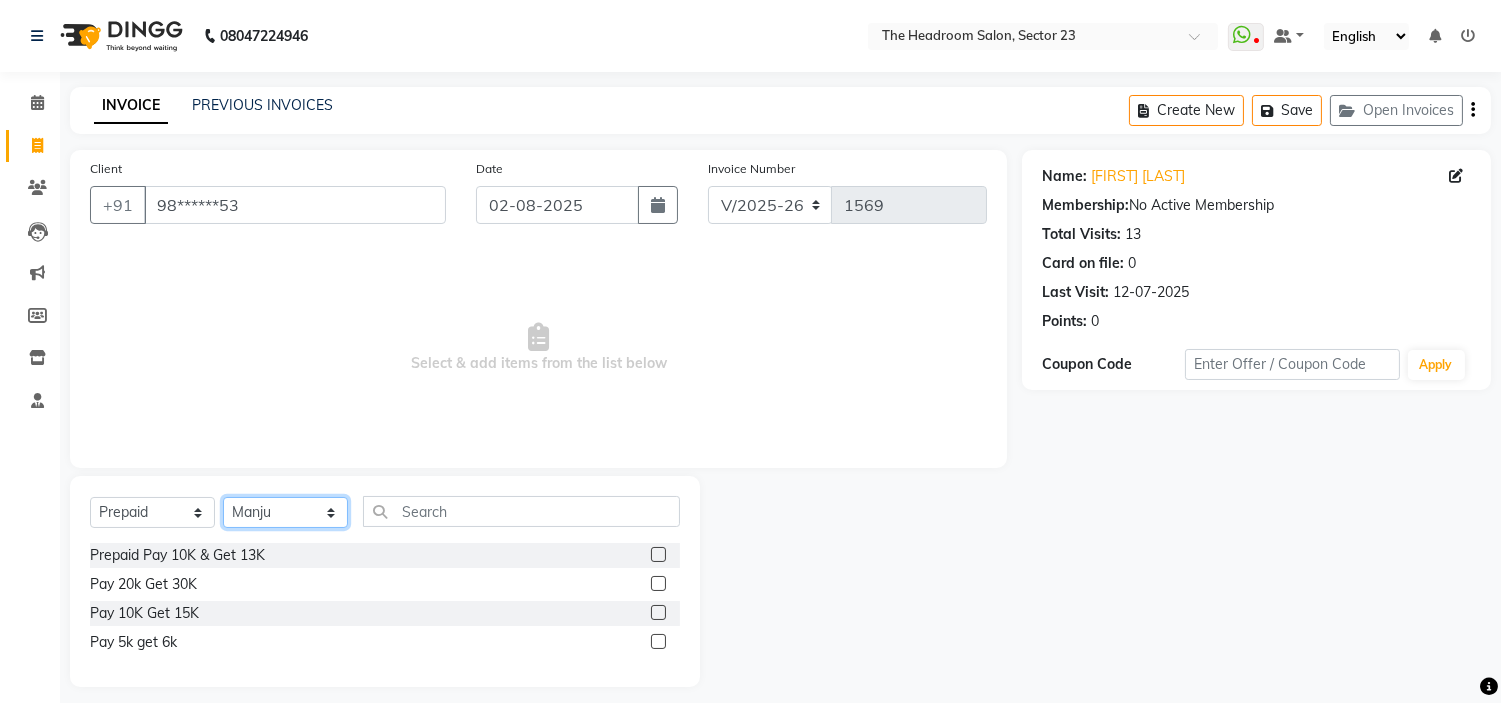 click on "Select Stylist Anjali Anubha Ashok Garima Manager Manju Raju Rohit Shahbaz" 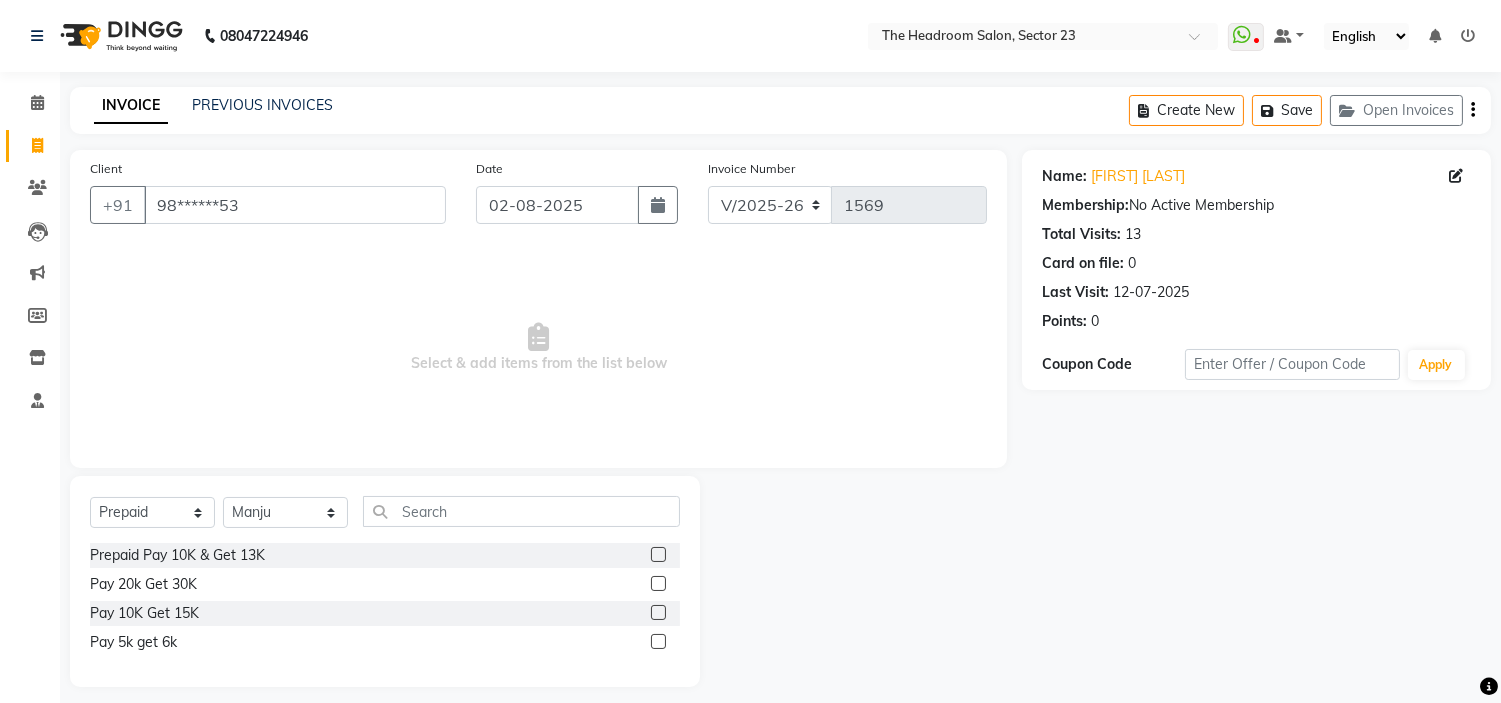 click 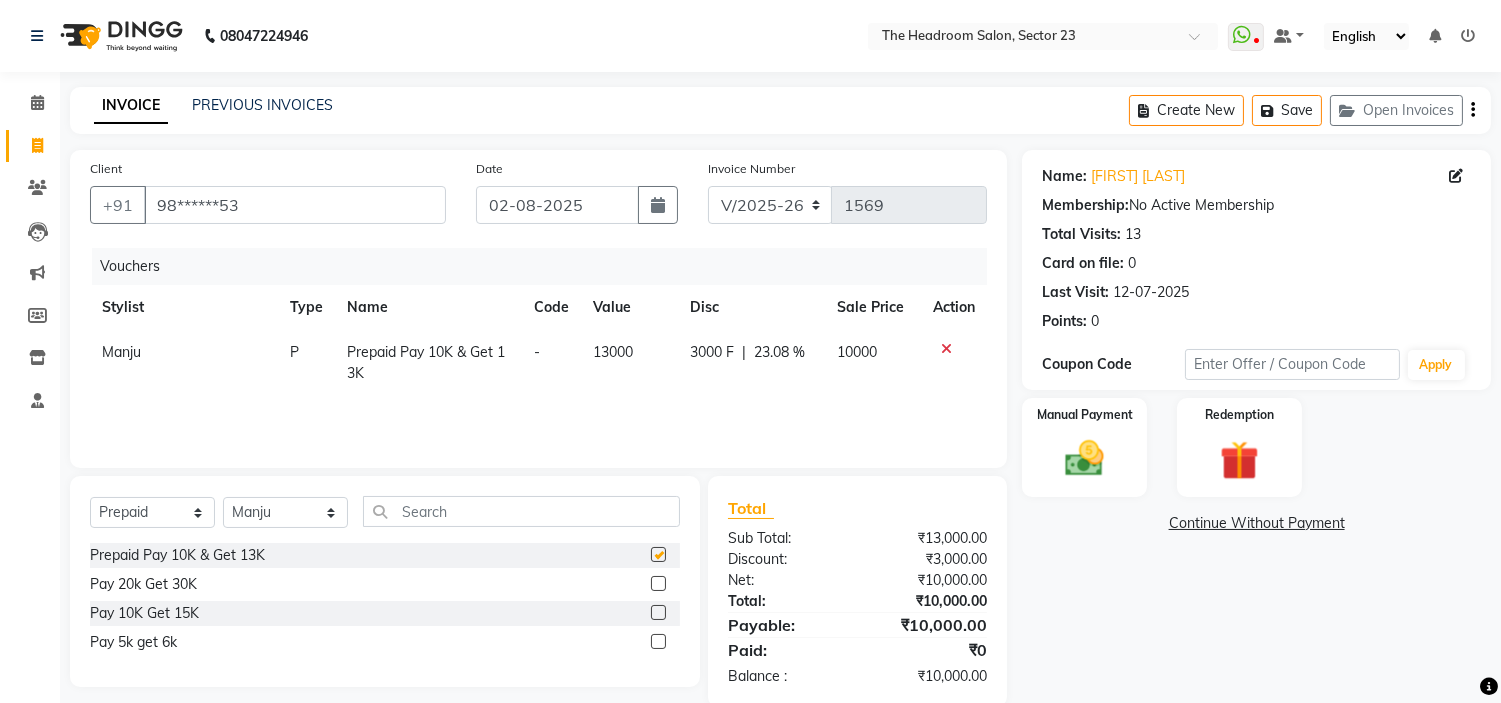 checkbox on "false" 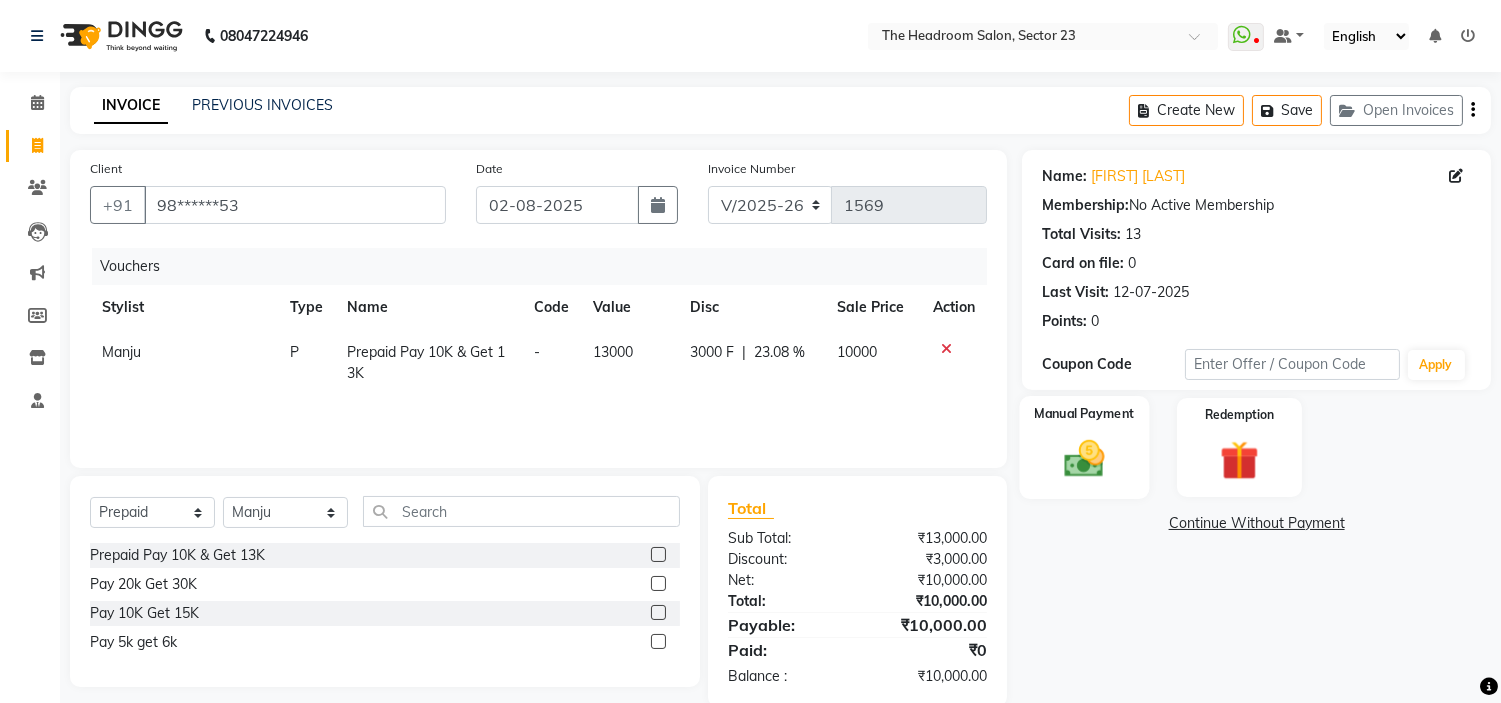click 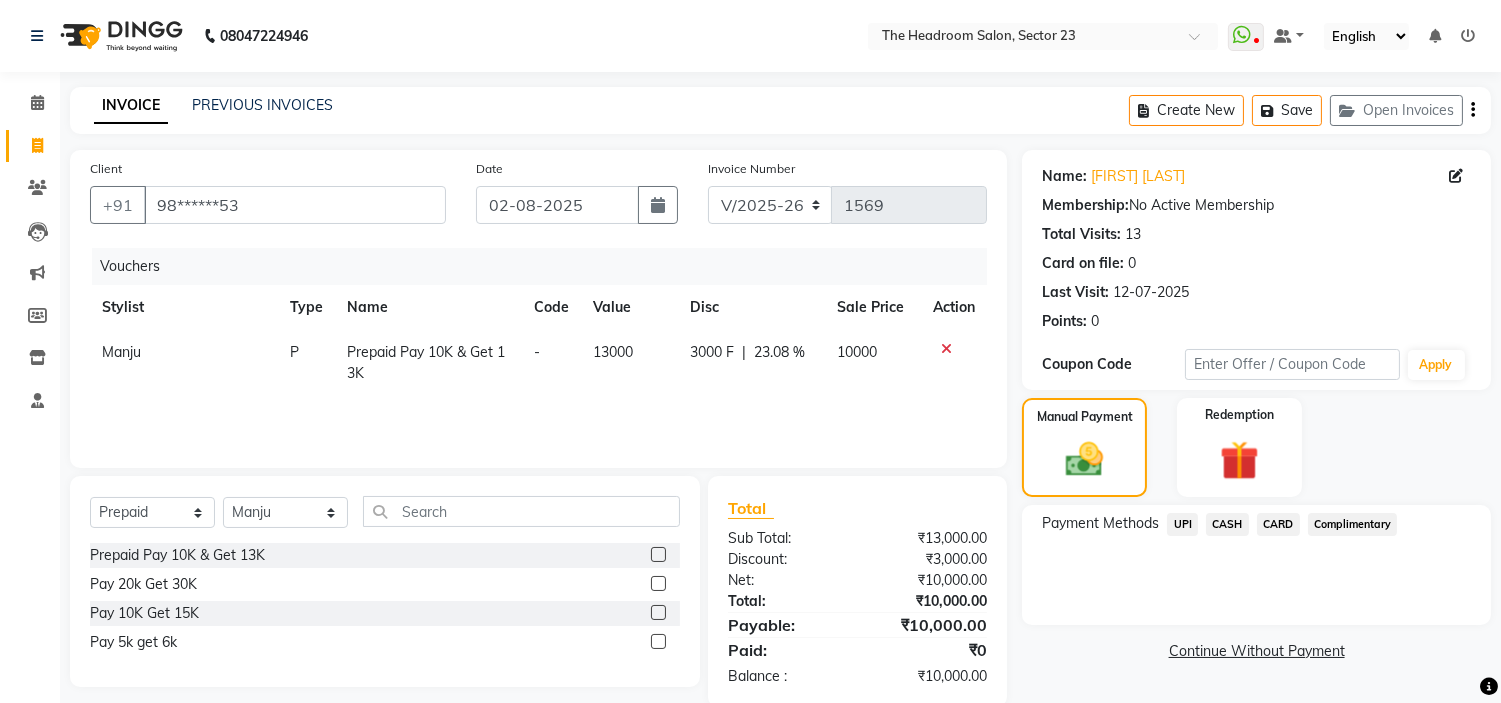 click on "UPI" 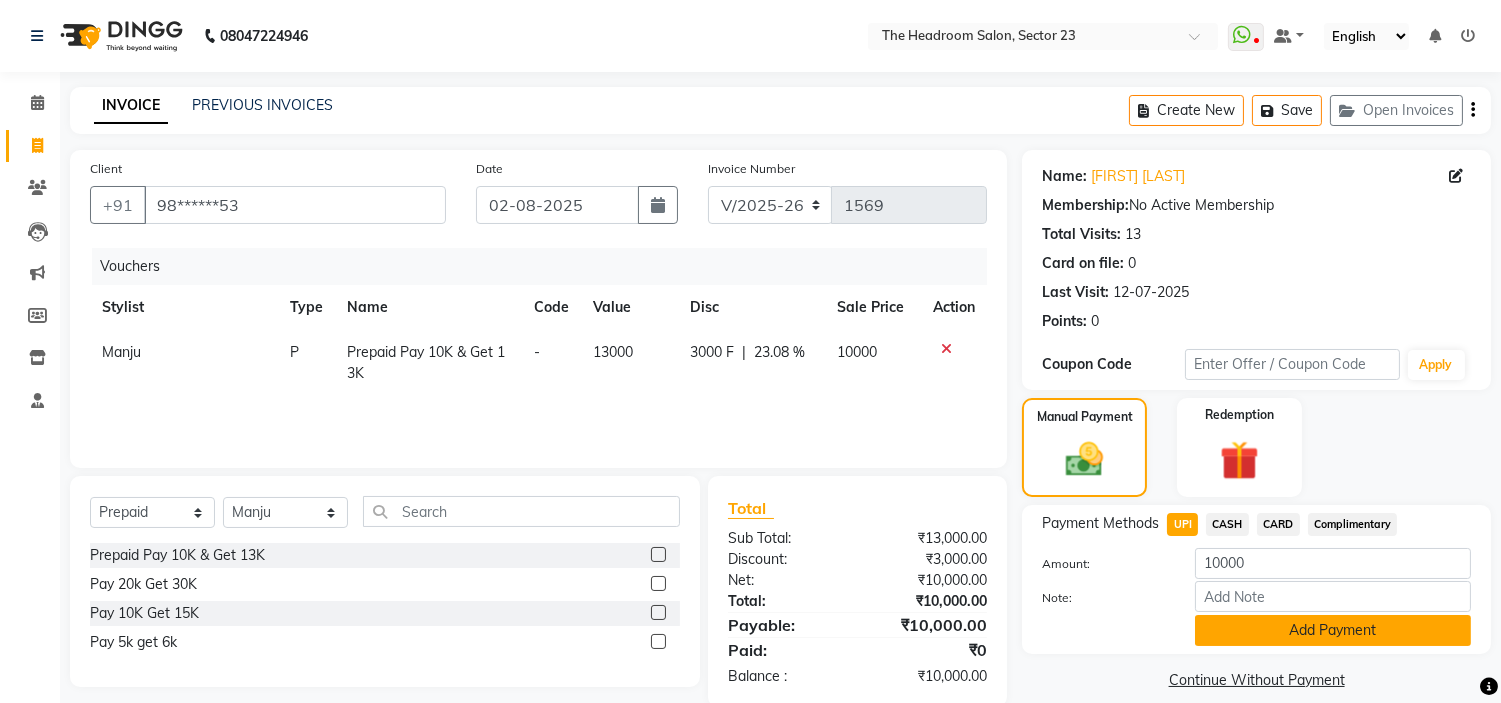 click on "Add Payment" 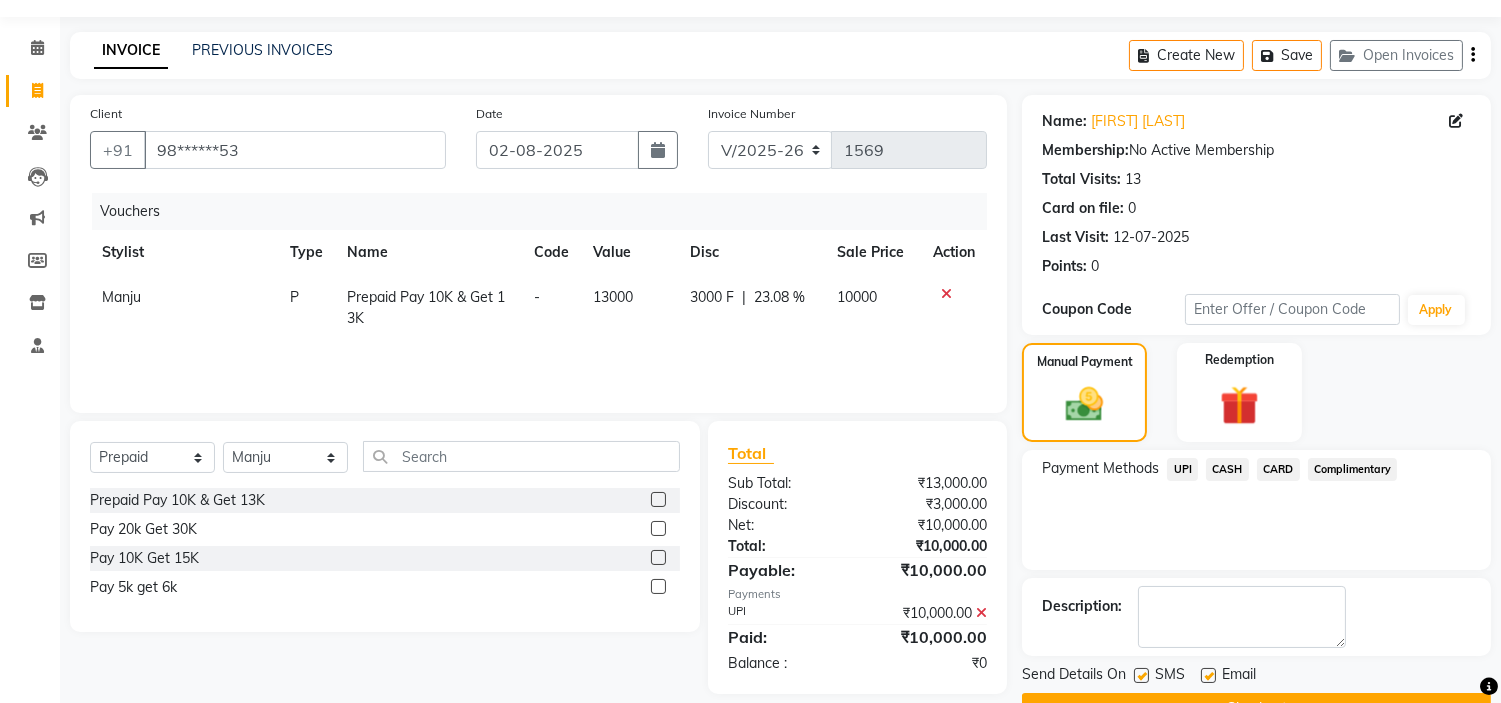 scroll, scrollTop: 105, scrollLeft: 0, axis: vertical 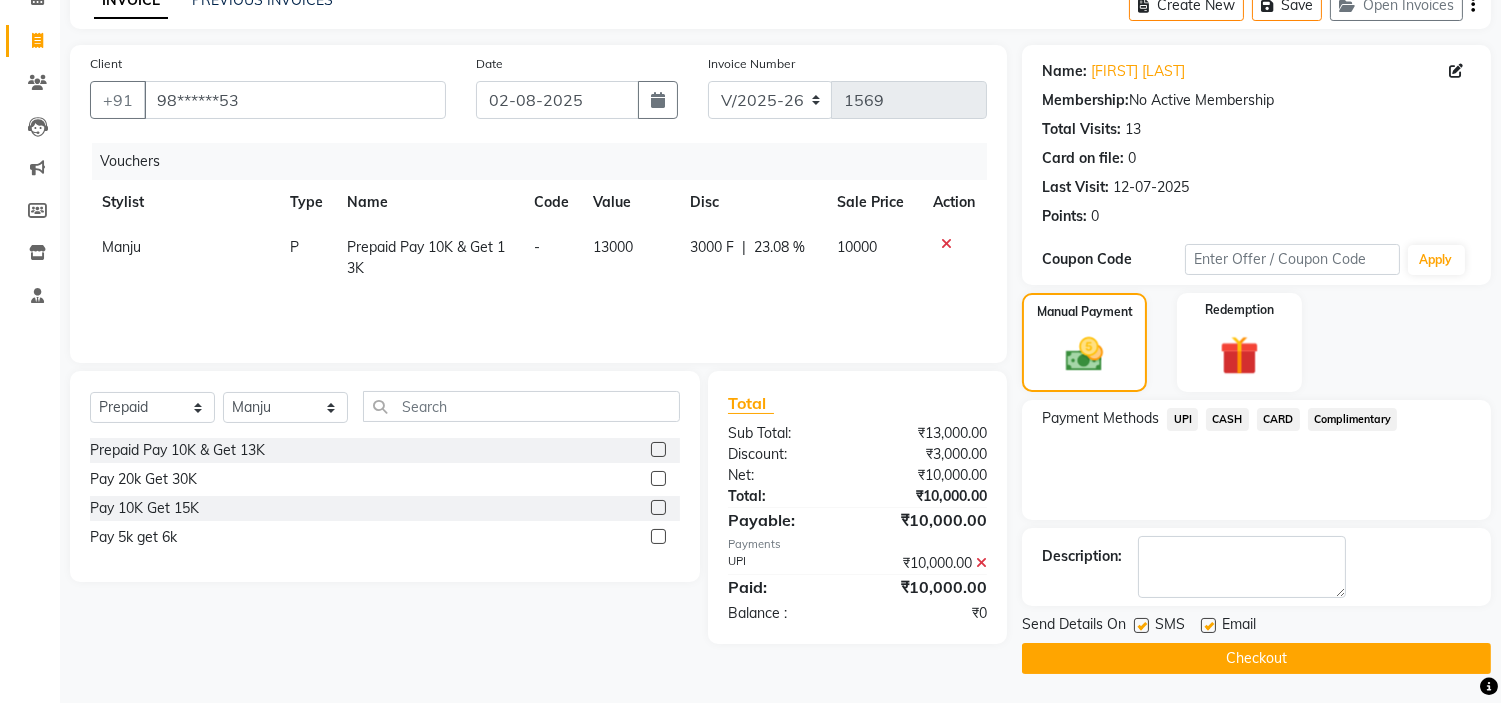 click on "Checkout" 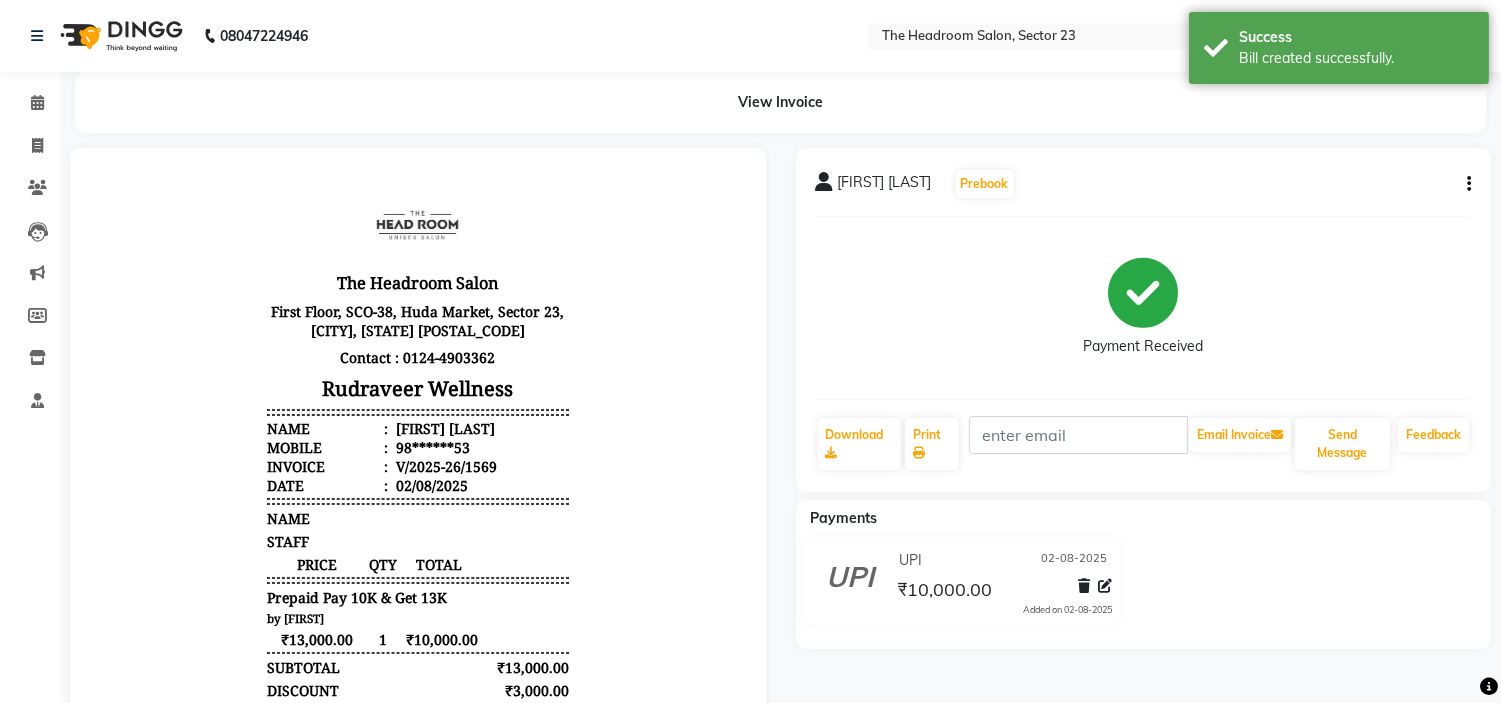 scroll, scrollTop: 0, scrollLeft: 0, axis: both 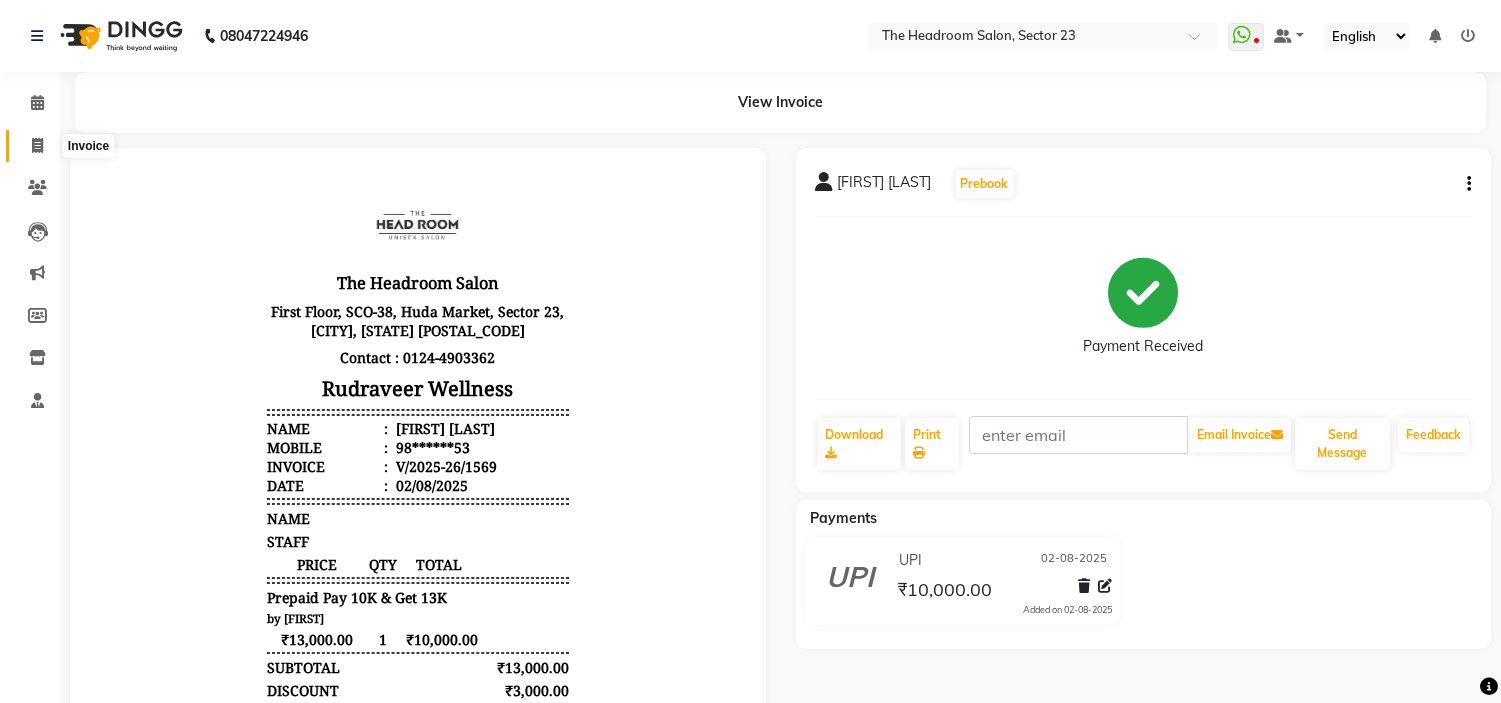 click 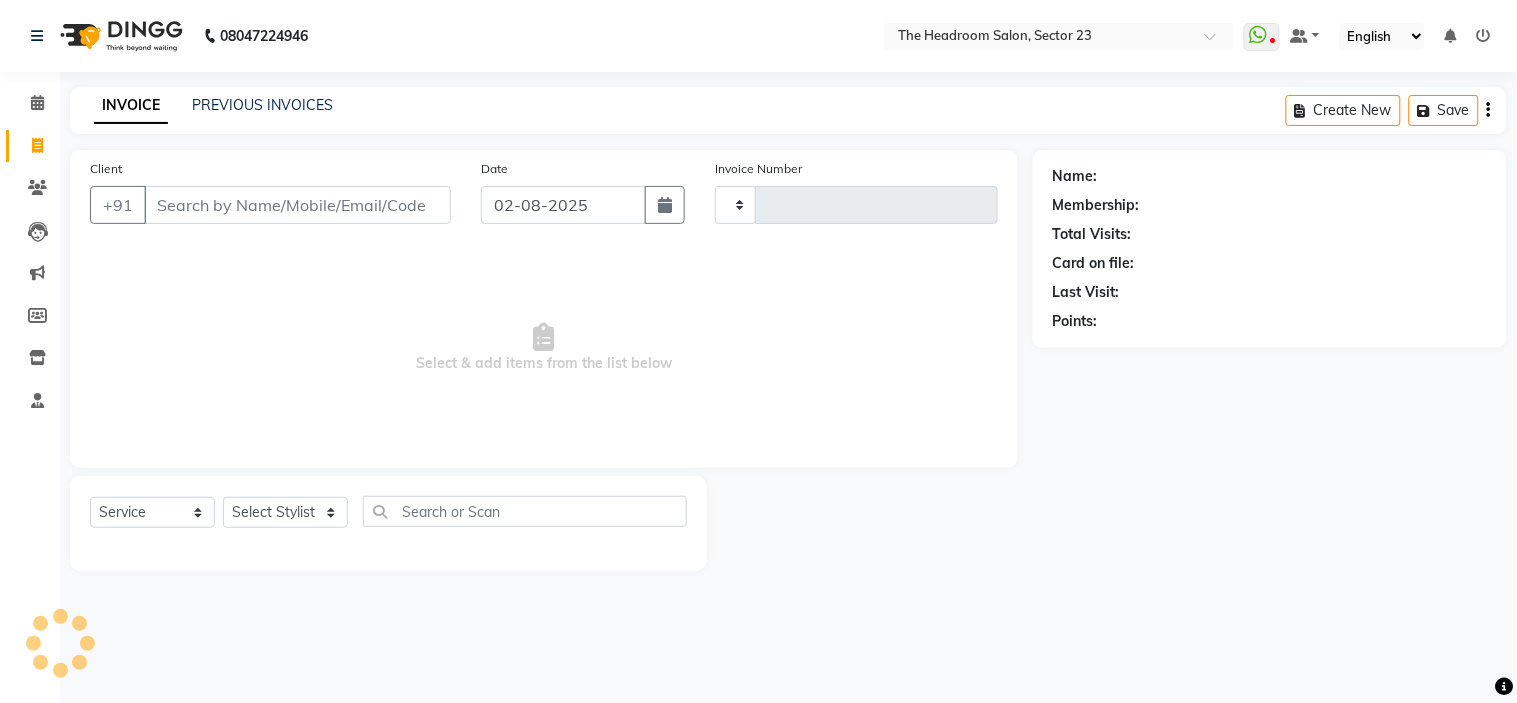 type on "1570" 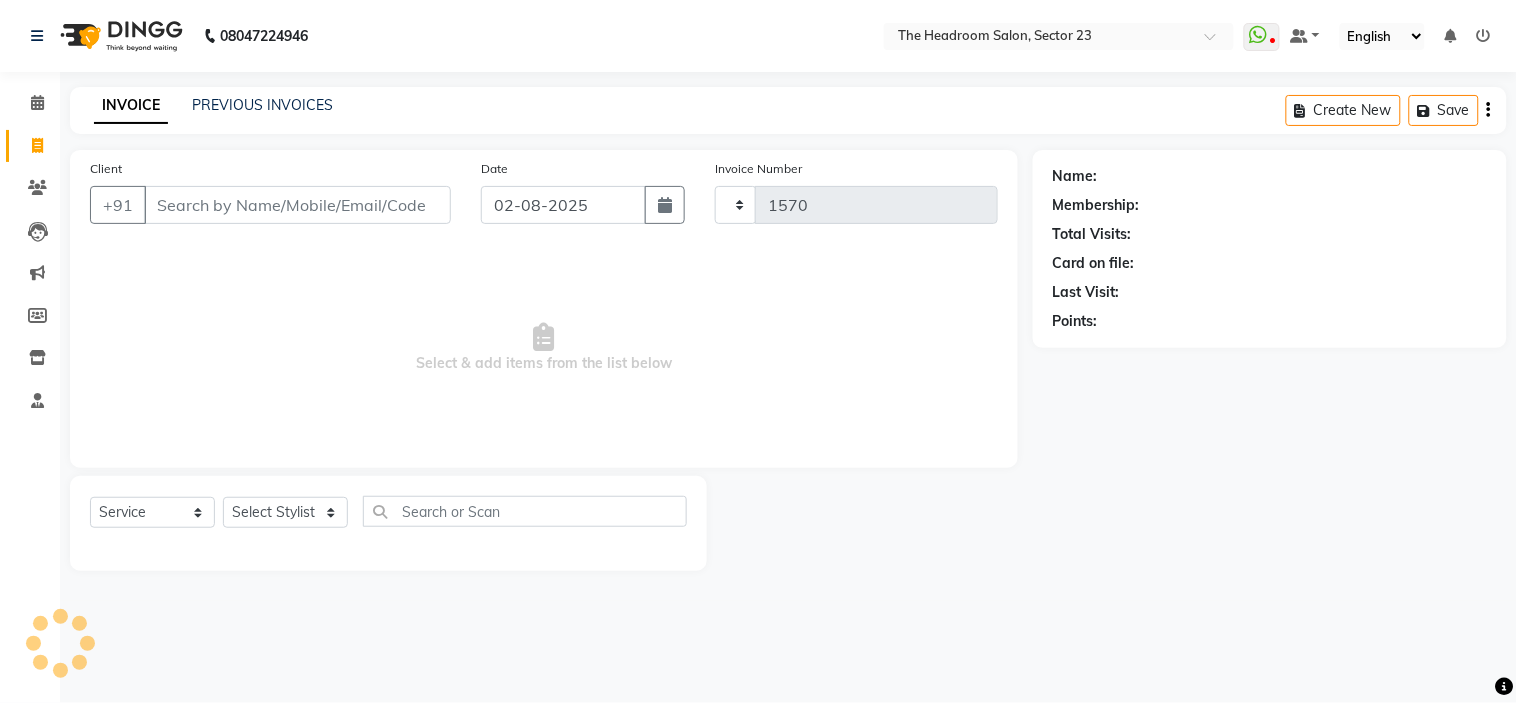 select on "6796" 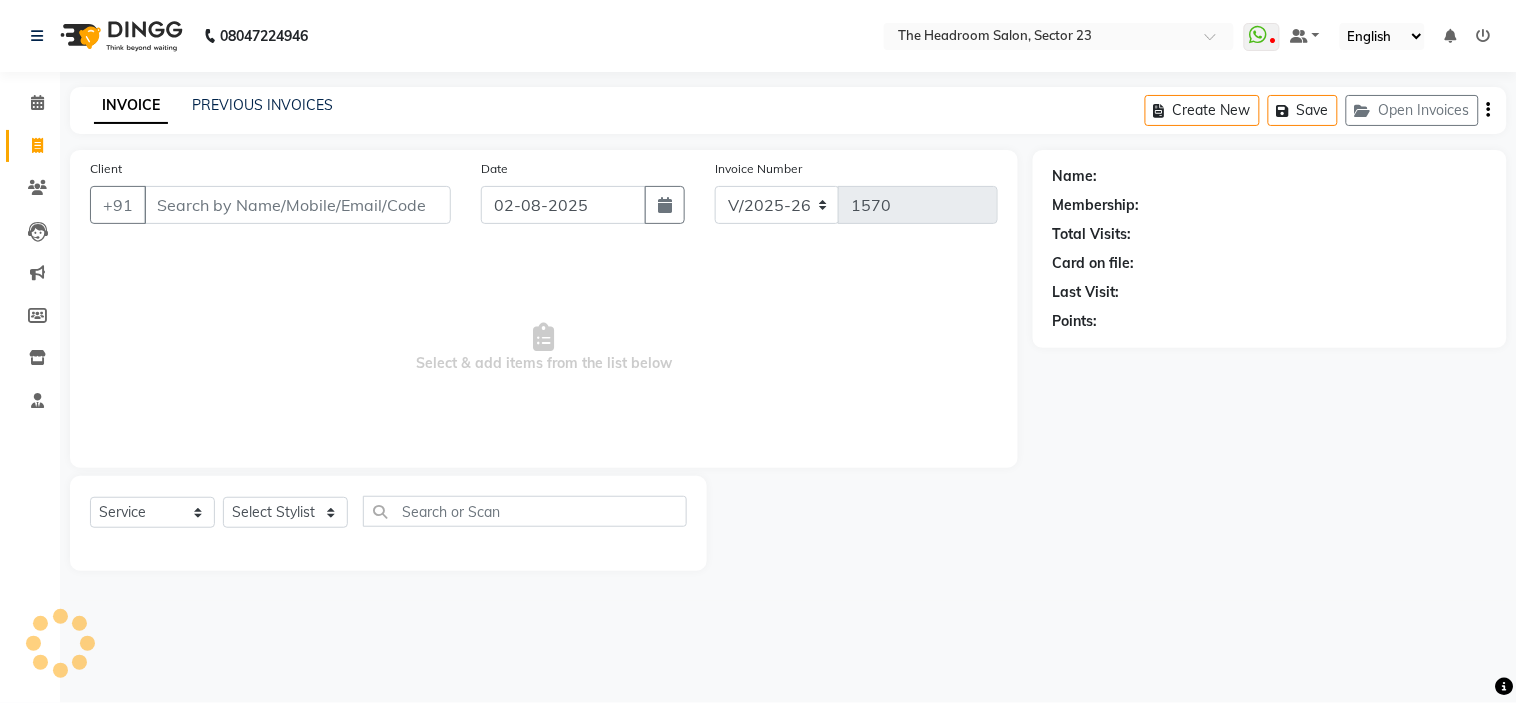 click on "Client" at bounding box center (297, 205) 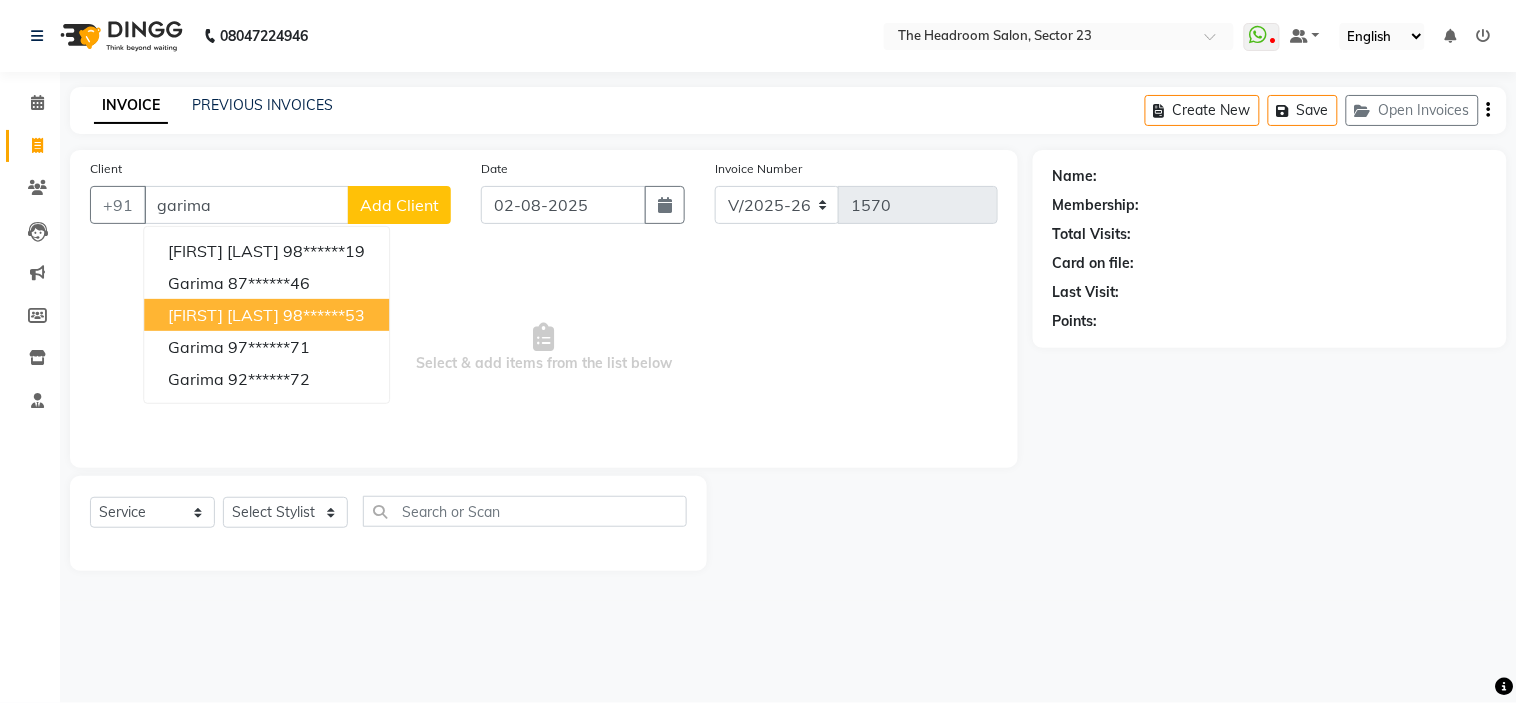 click on "[FIRST] [LAST] [PHONE]" at bounding box center (266, 315) 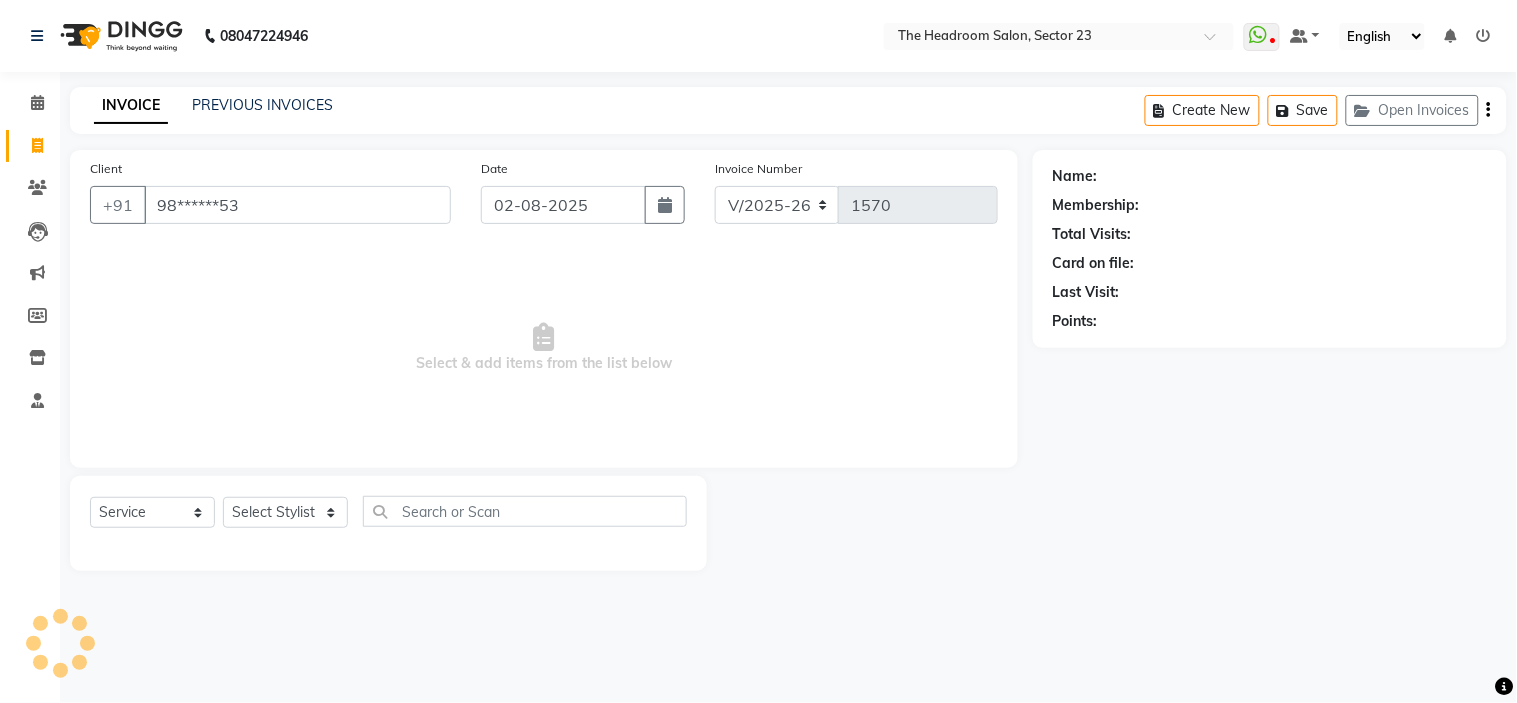 type on "98******53" 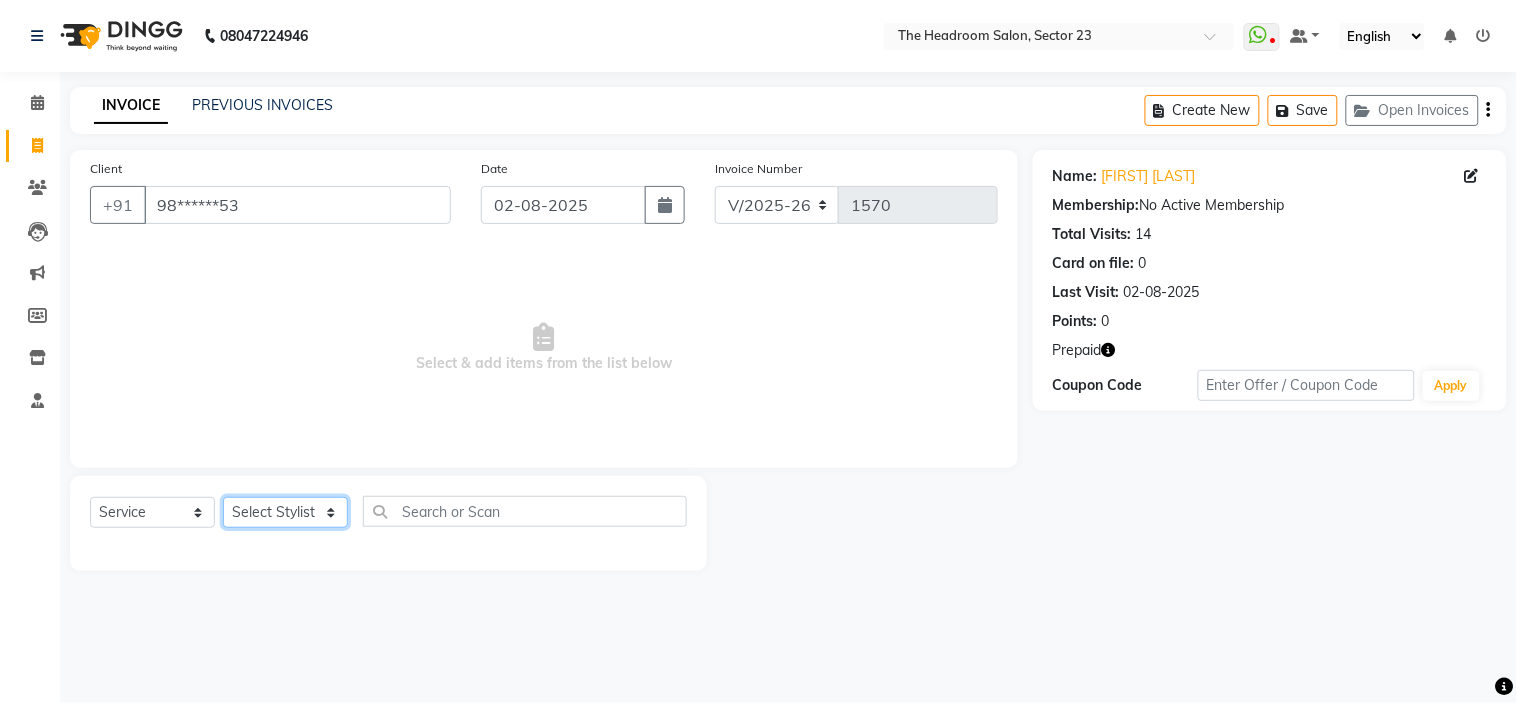 click on "Select Stylist Anjali Anubha Ashok Garima Manager Manju Raju Rohit Shahbaz" 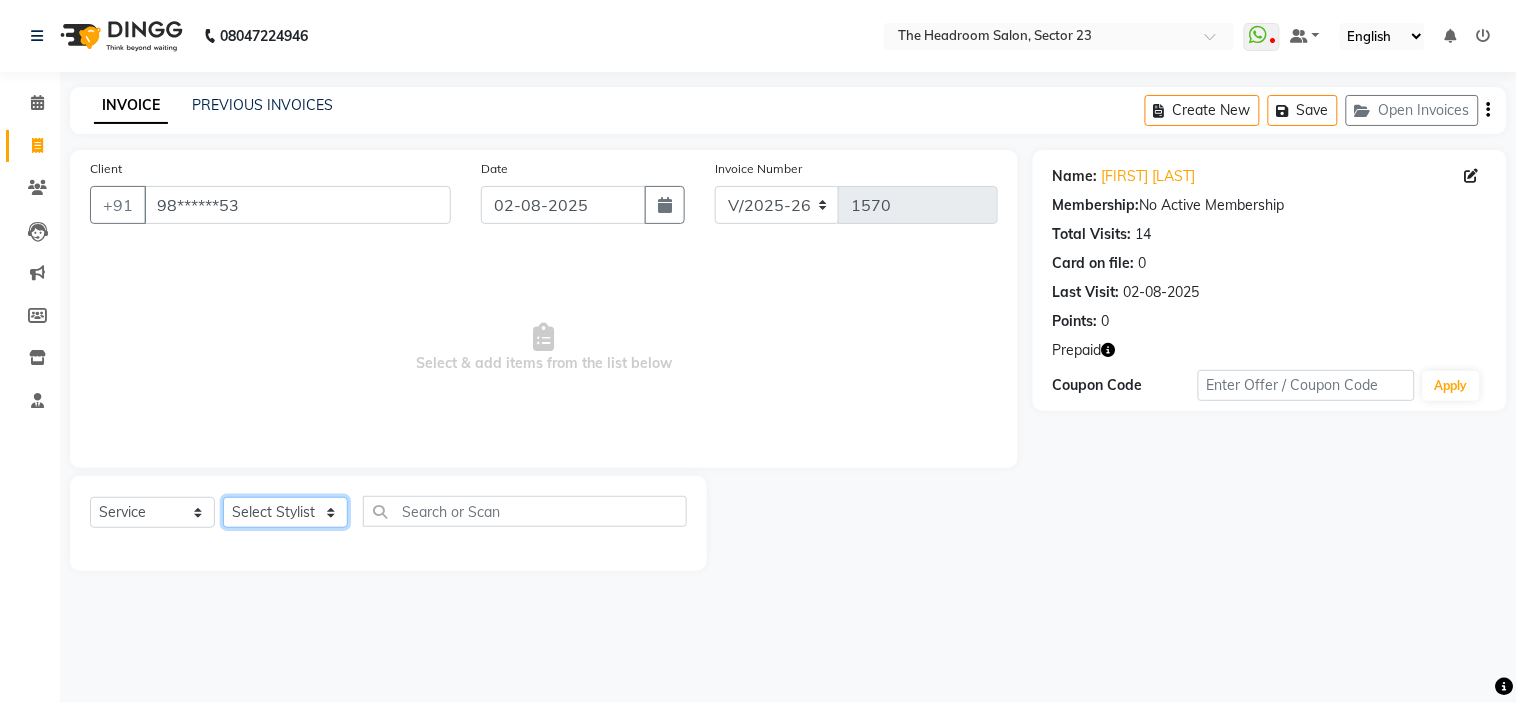 select on "53424" 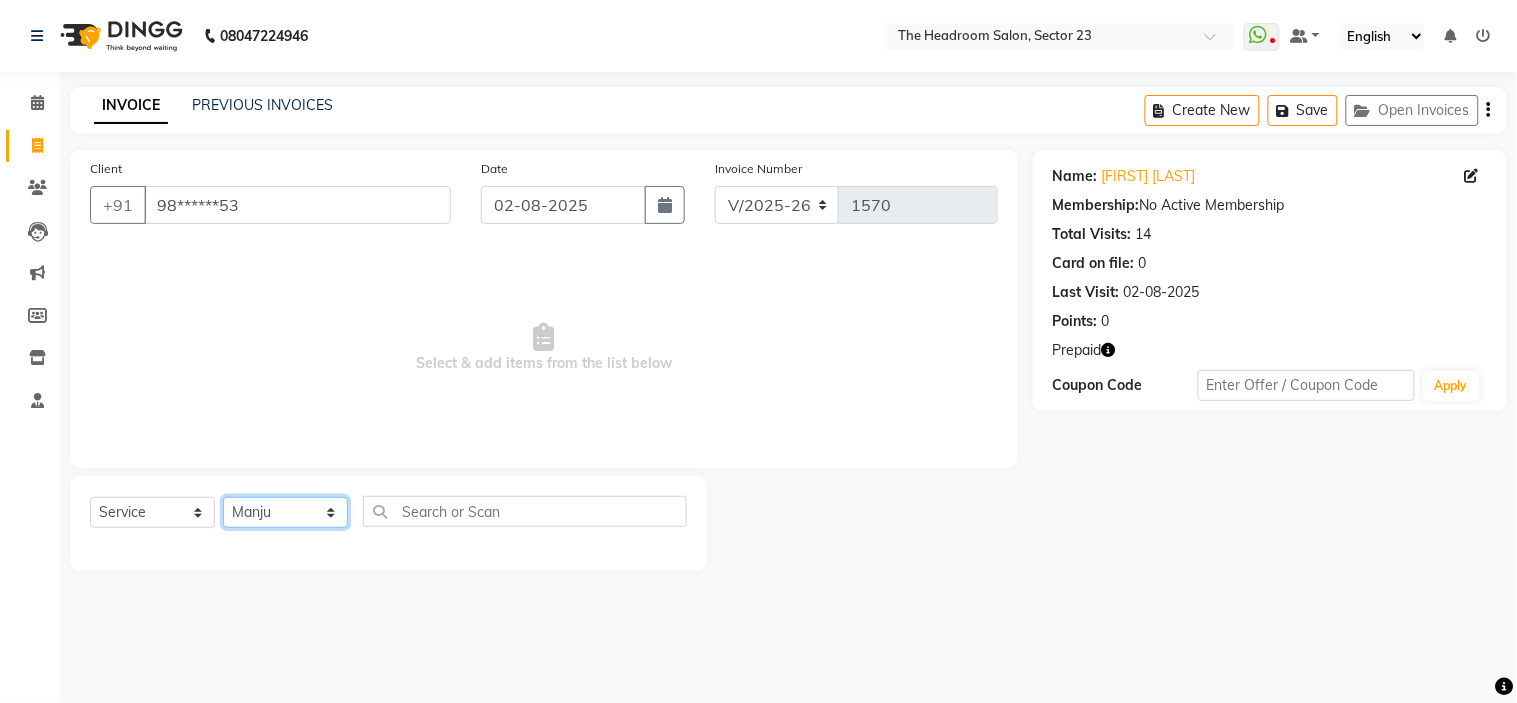 click on "Select Stylist Anjali Anubha Ashok Garima Manager Manju Raju Rohit Shahbaz" 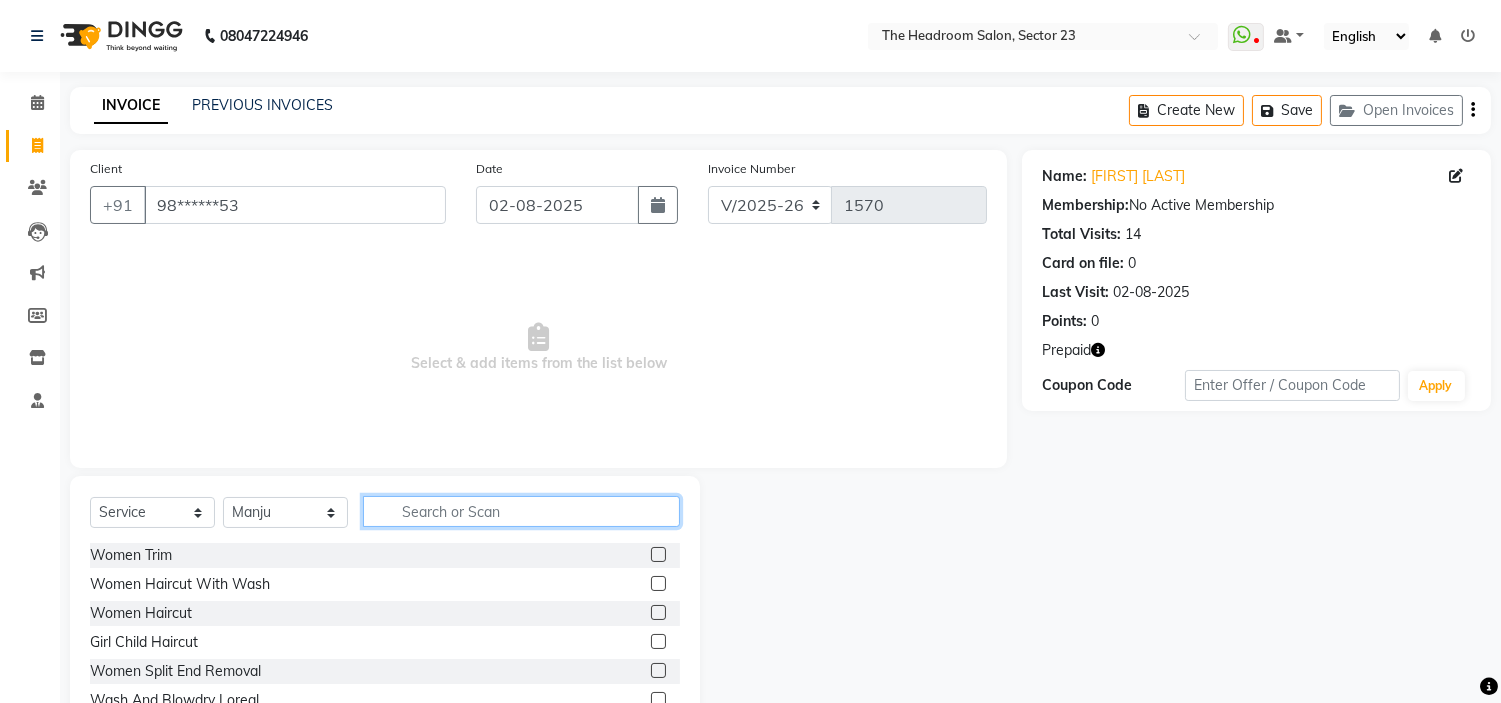 click 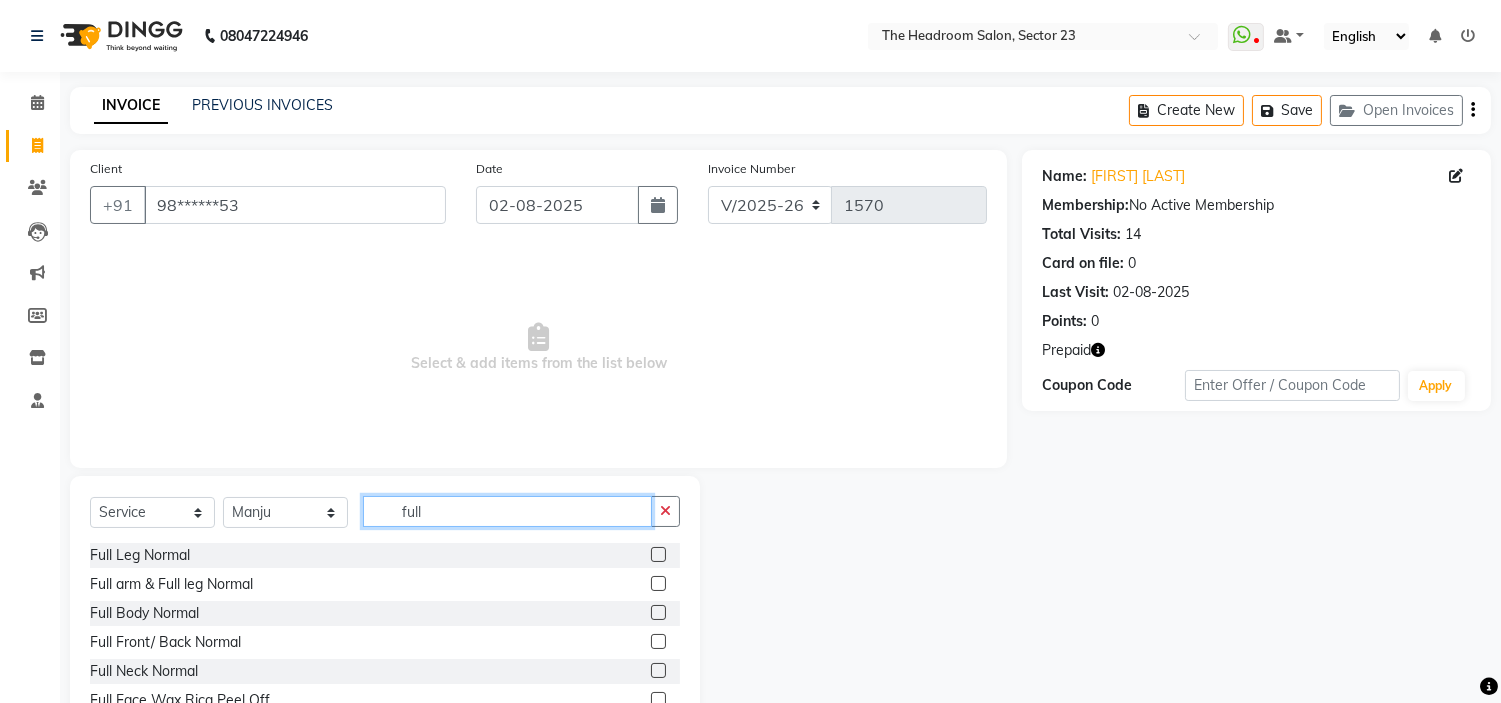 scroll, scrollTop: 97, scrollLeft: 0, axis: vertical 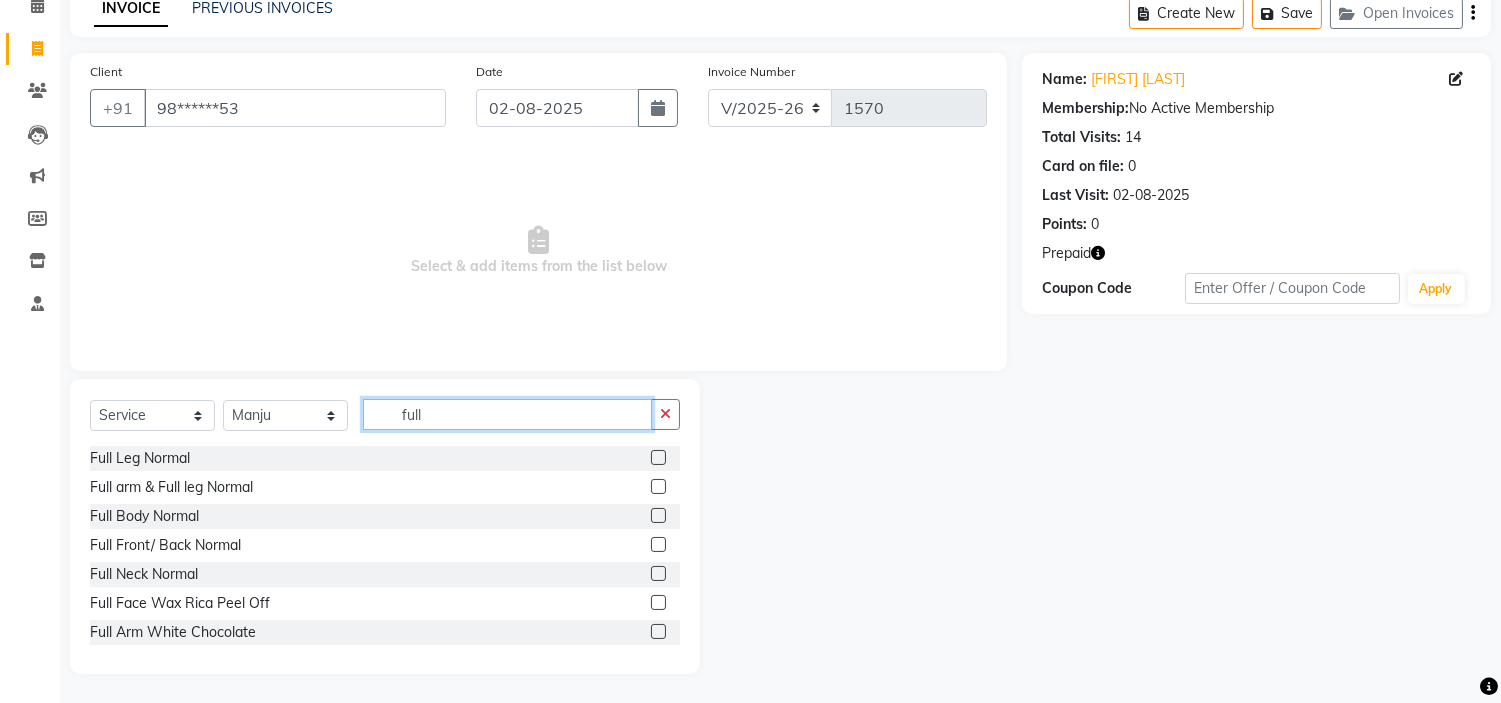 type on "full" 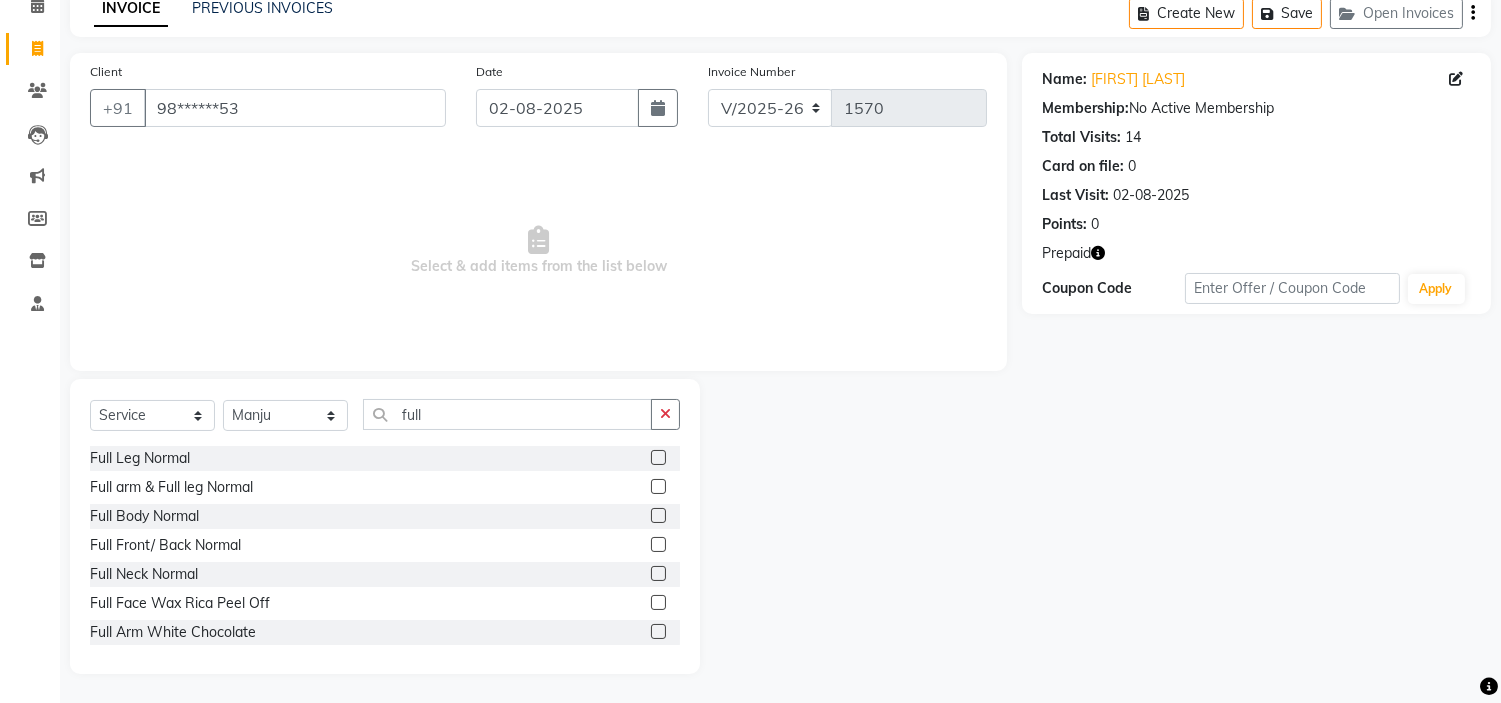 click 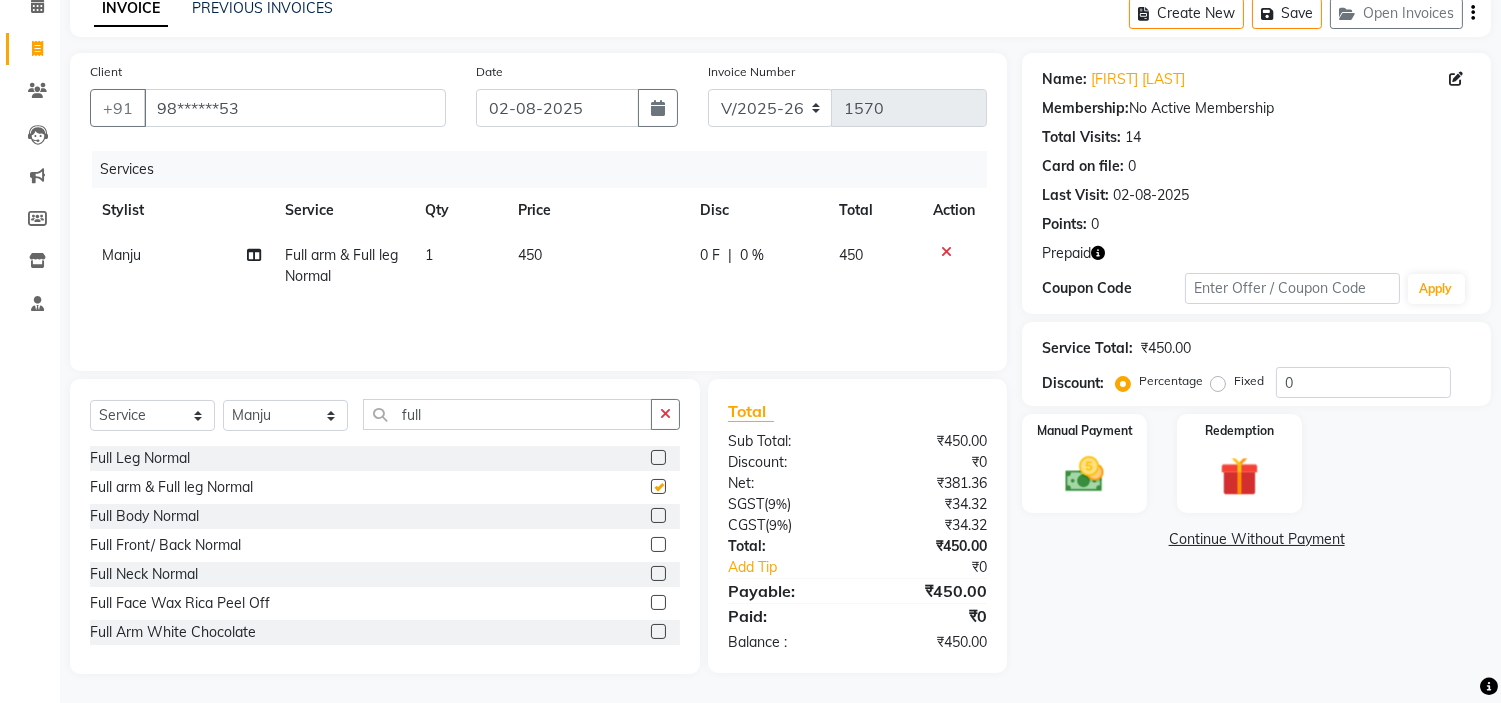 checkbox on "false" 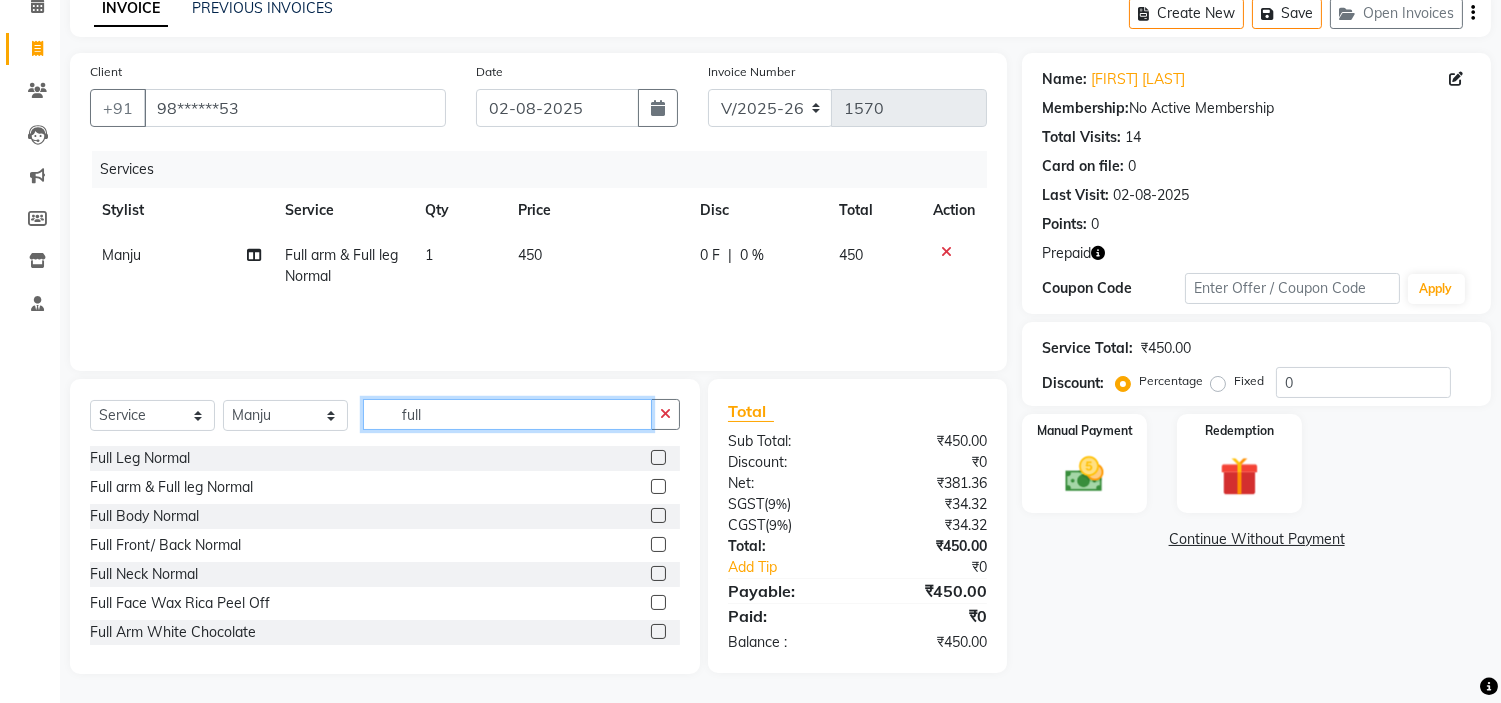 click on "full" 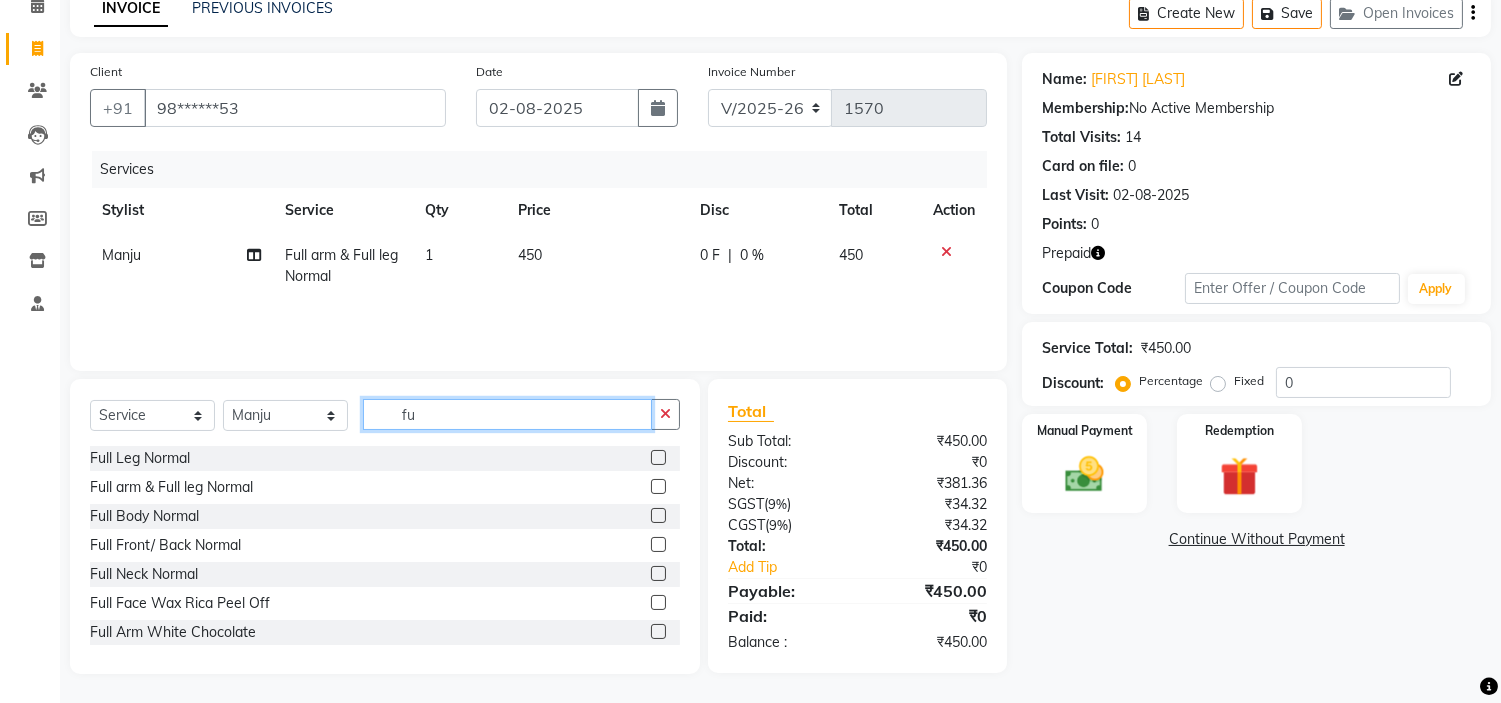 type on "f" 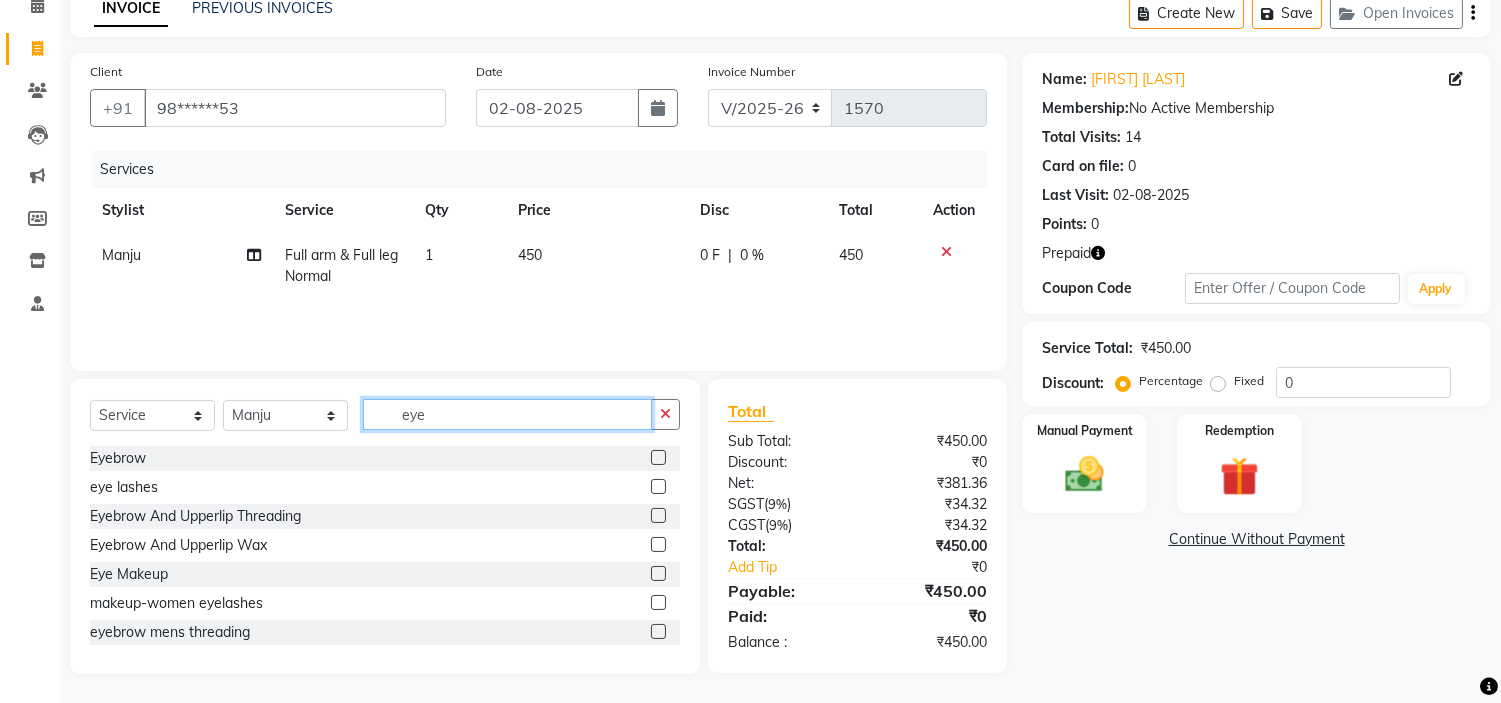 type on "eye" 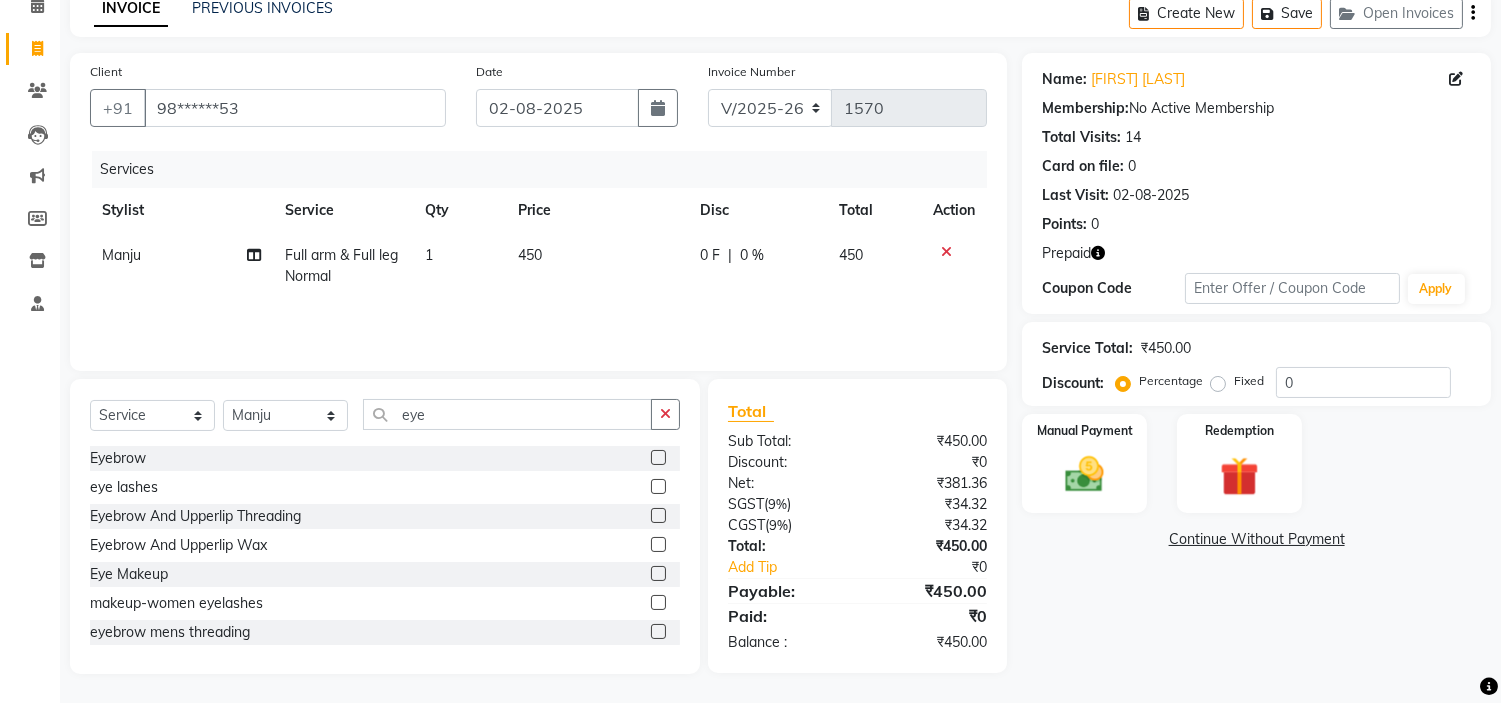 click 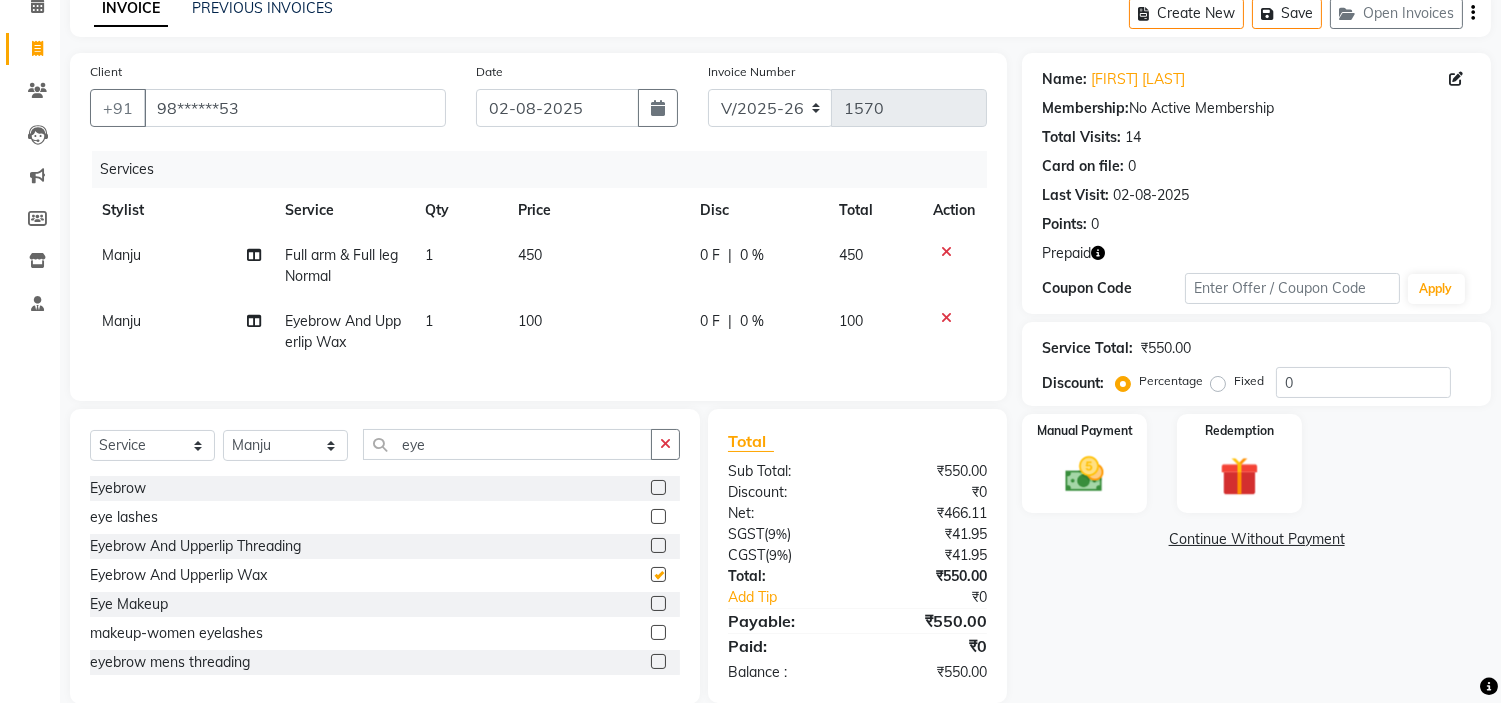 checkbox on "false" 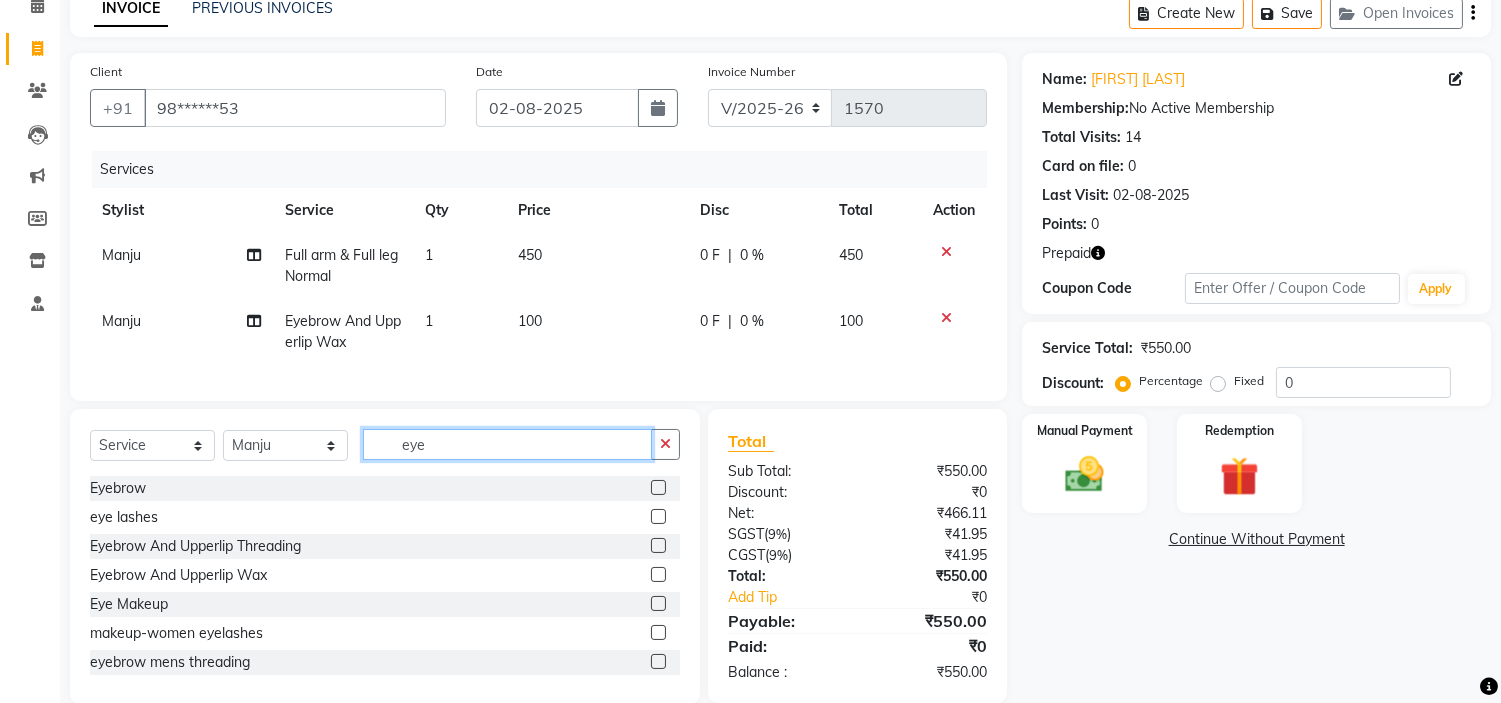 click on "eye" 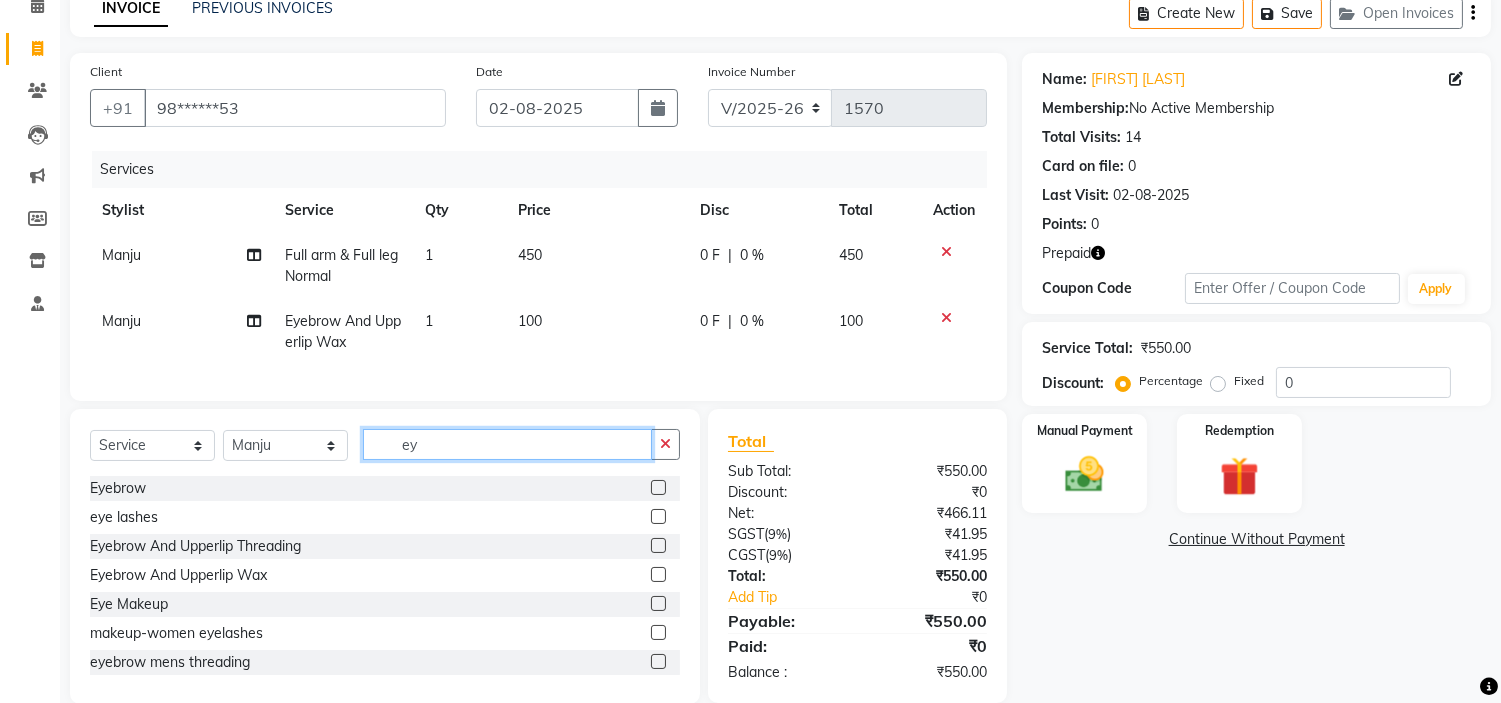 type on "e" 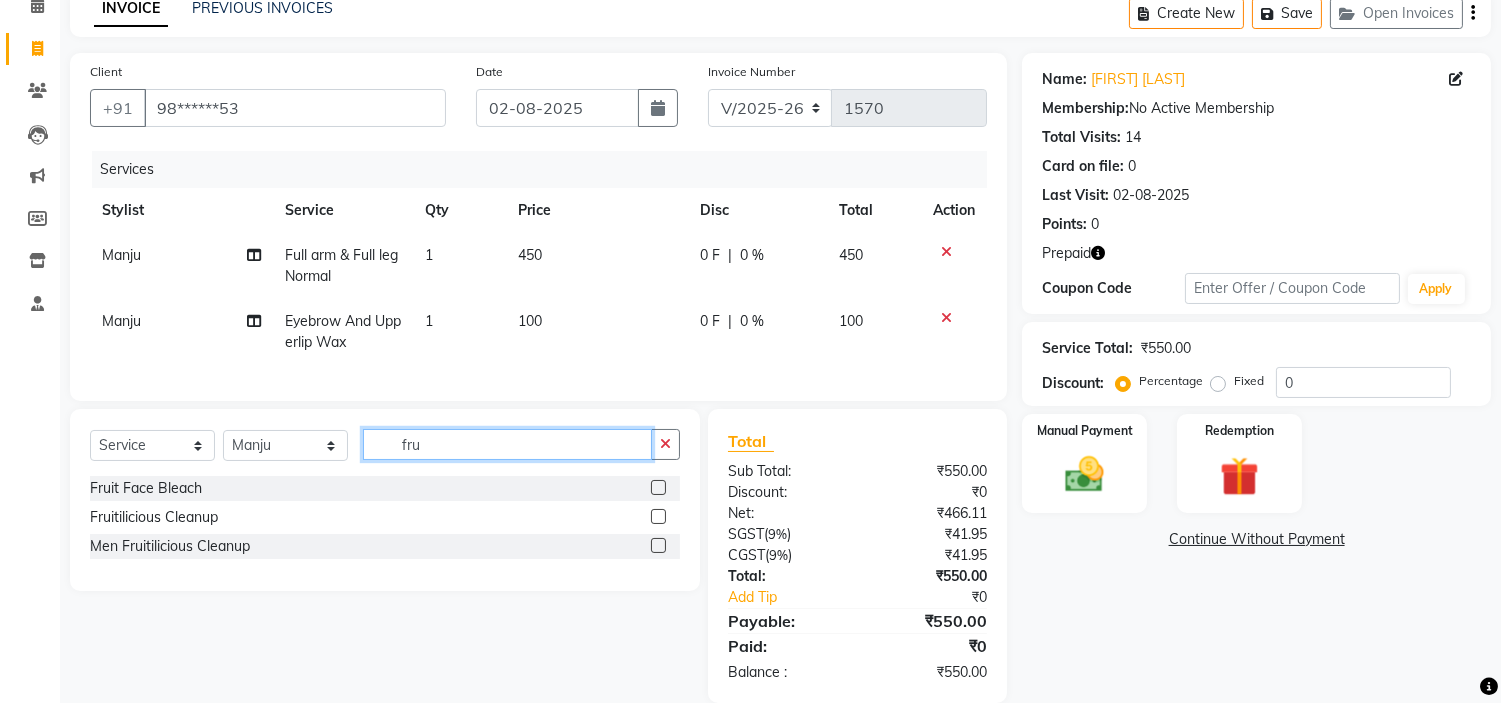 type on "fru" 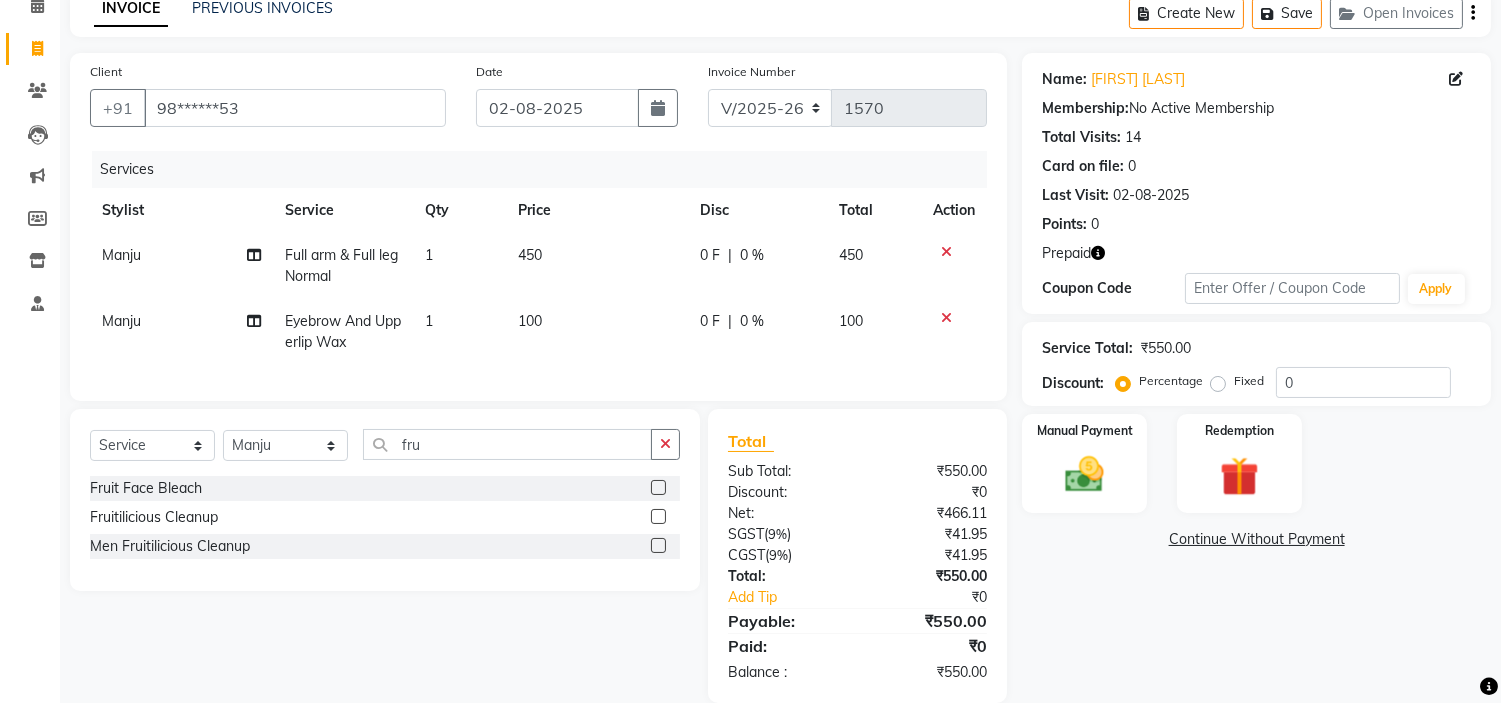 click 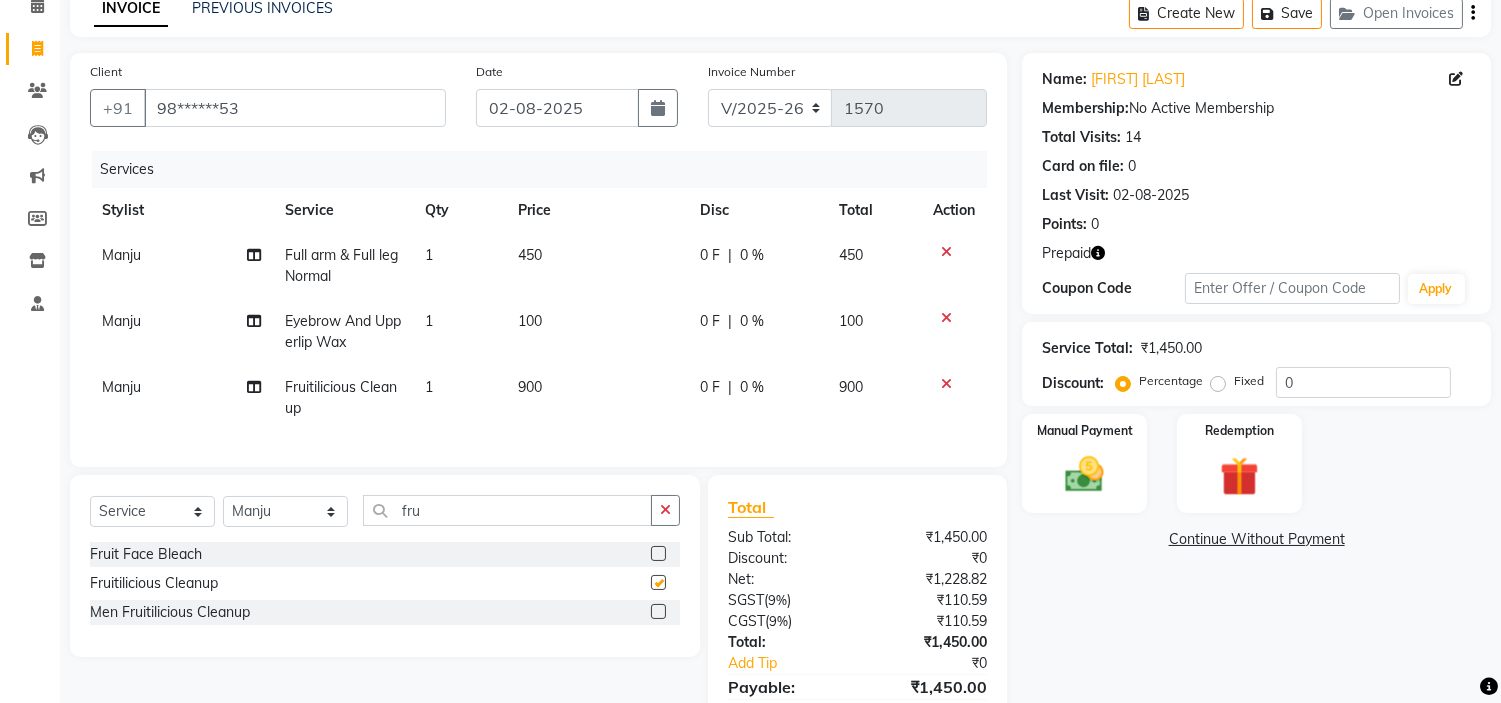 checkbox on "false" 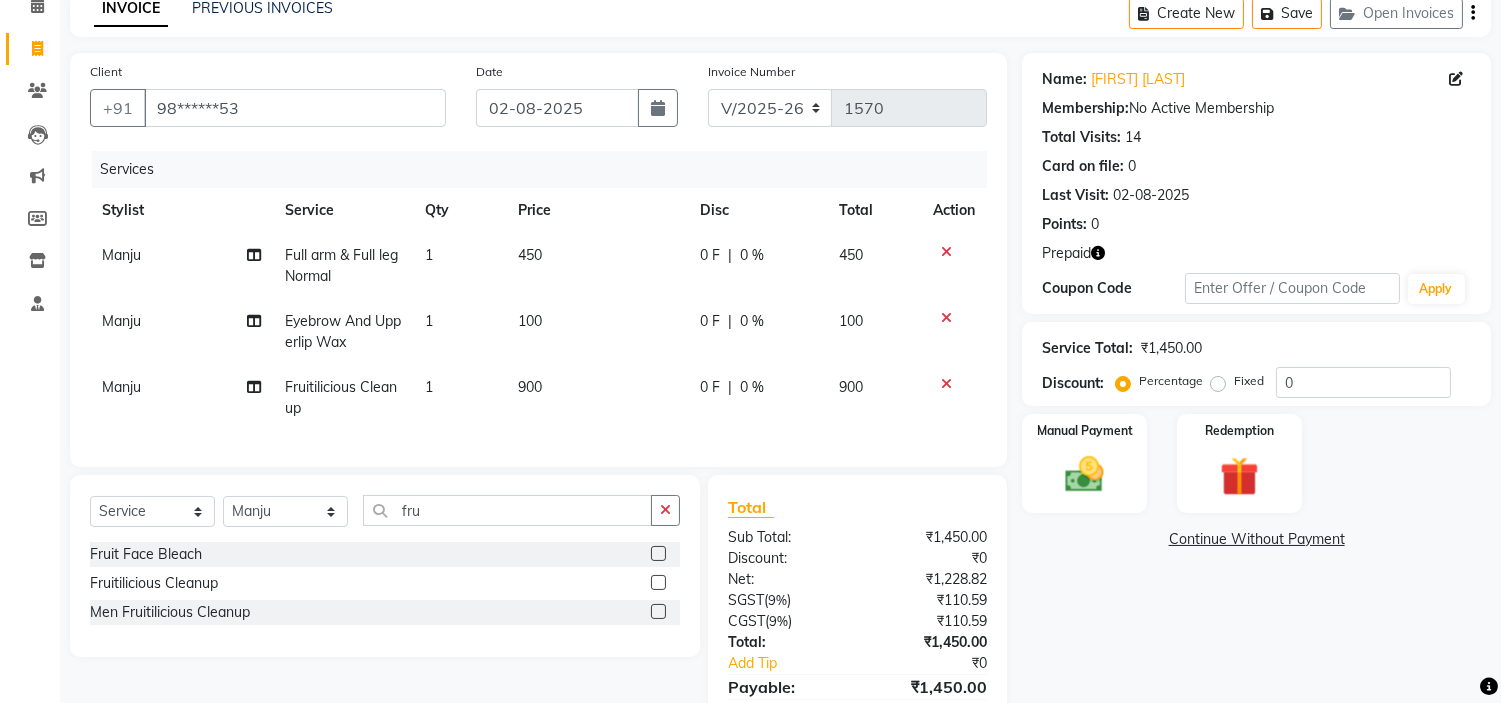 click 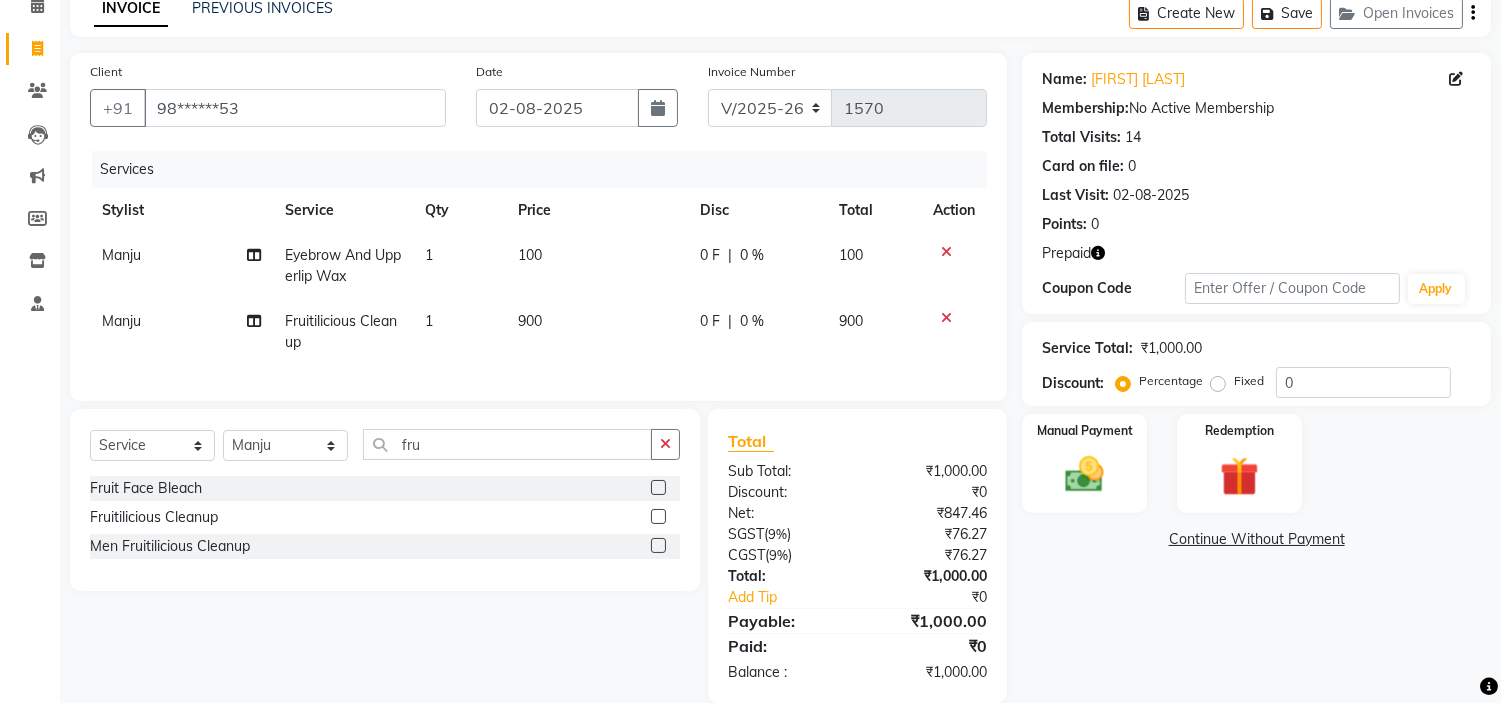 click 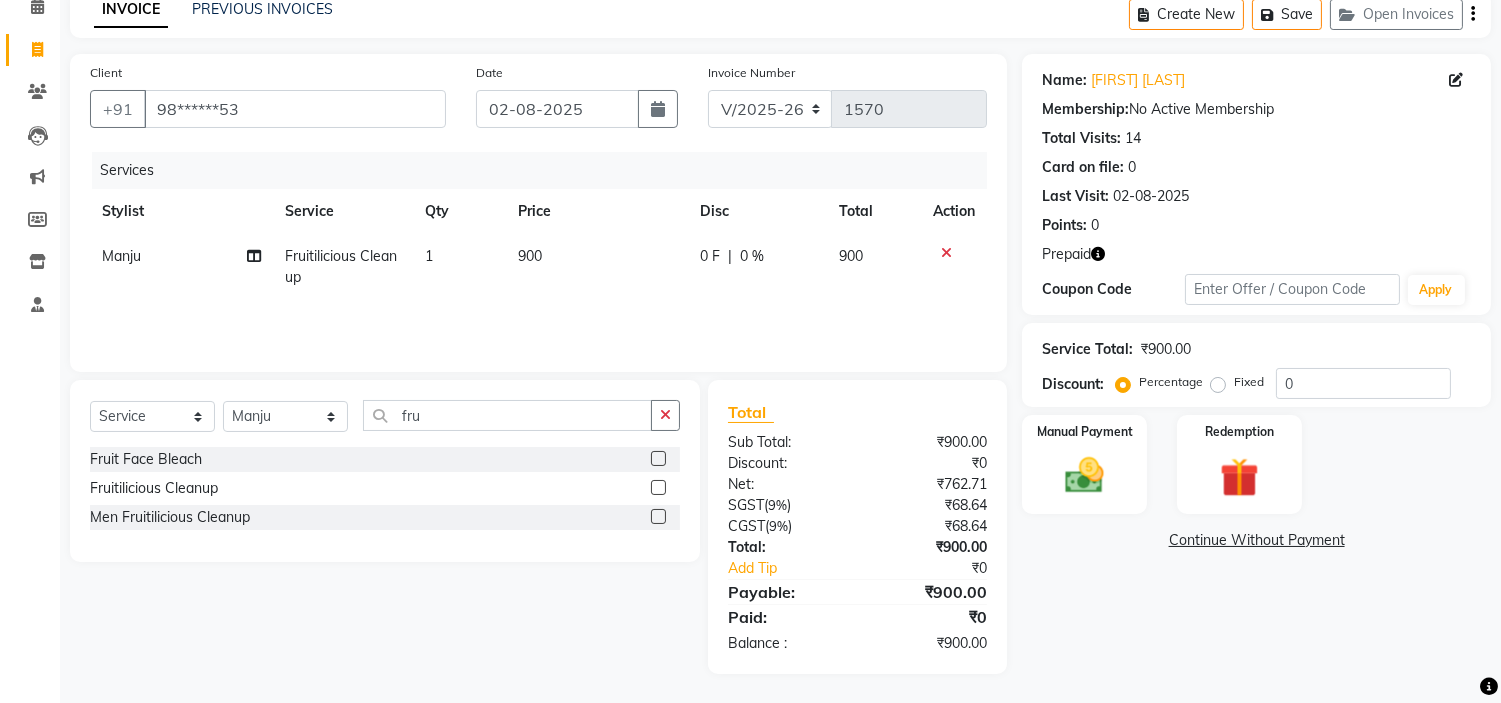 click 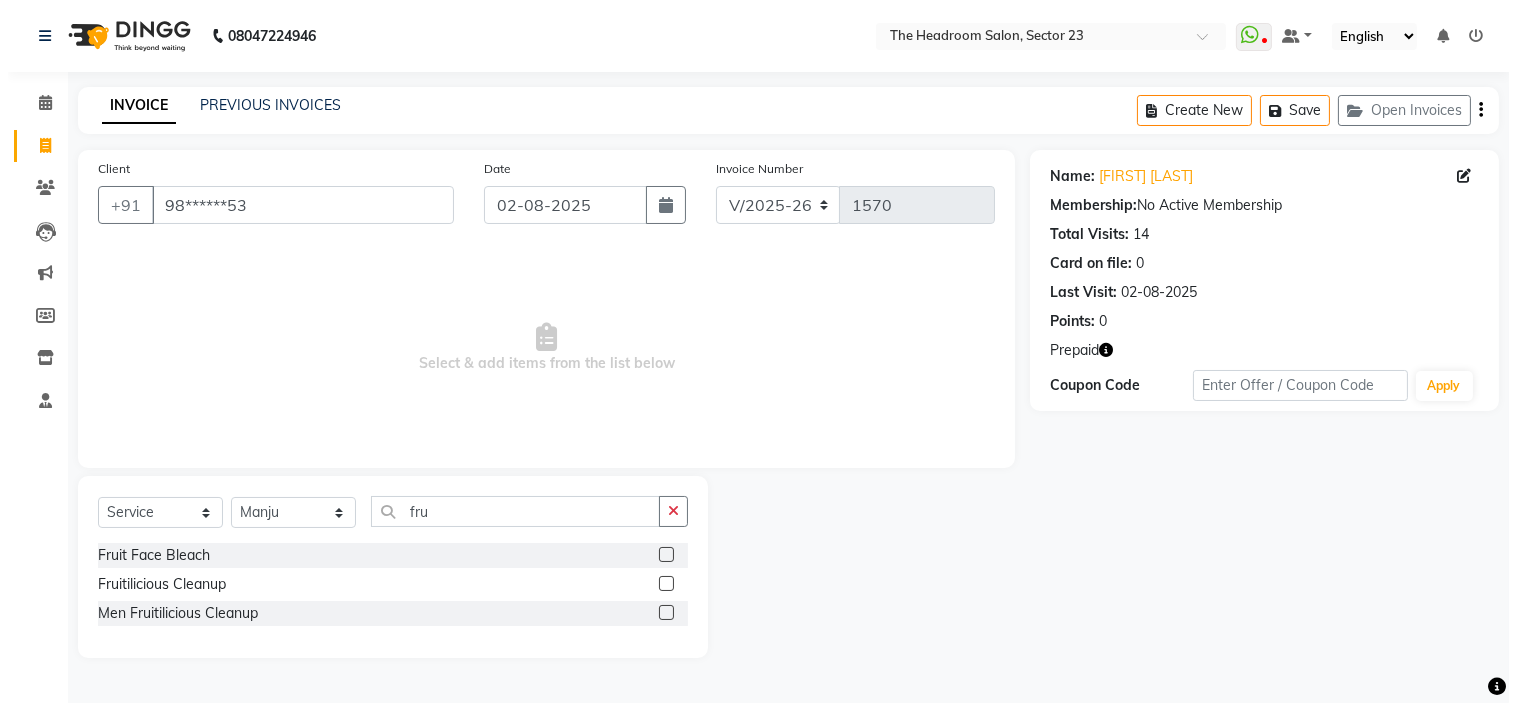 scroll, scrollTop: 0, scrollLeft: 0, axis: both 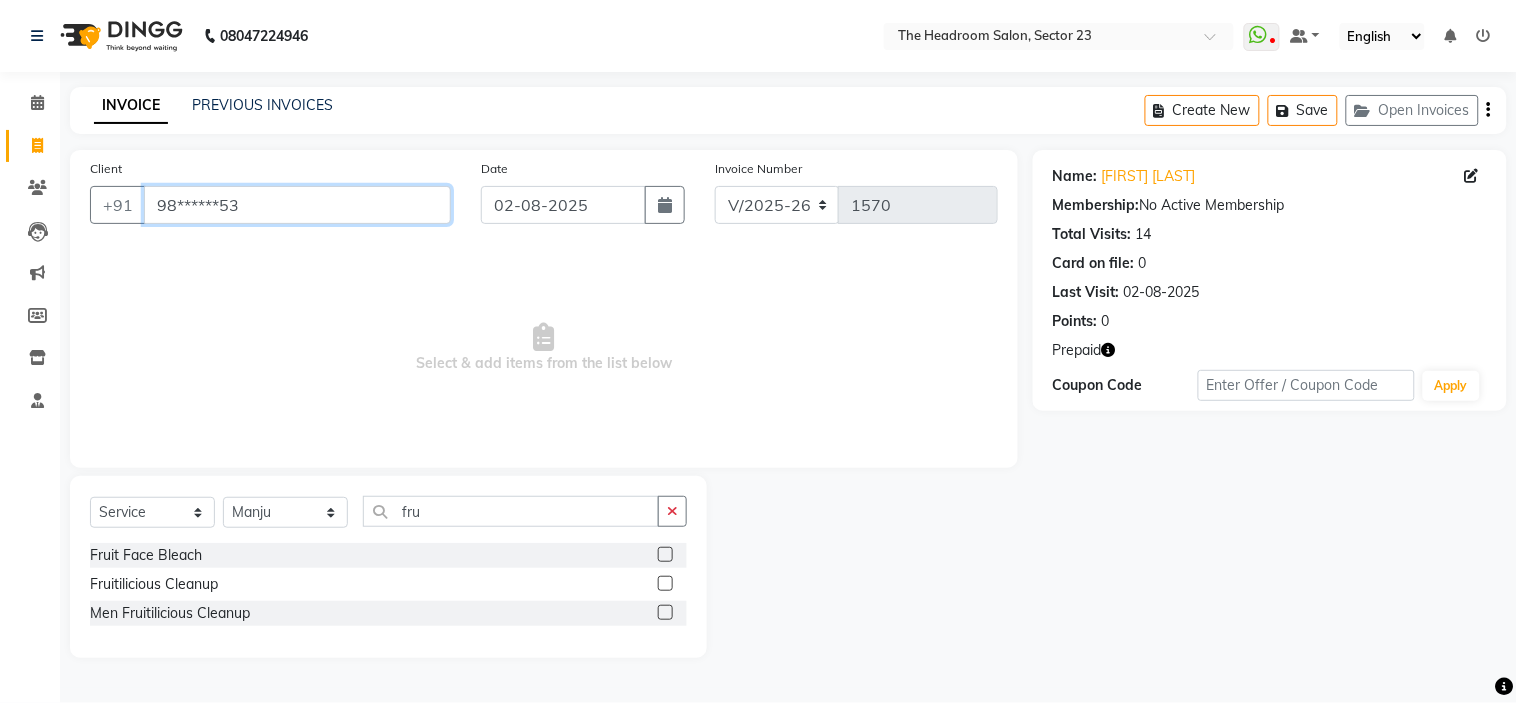 click on "98******53" at bounding box center (297, 205) 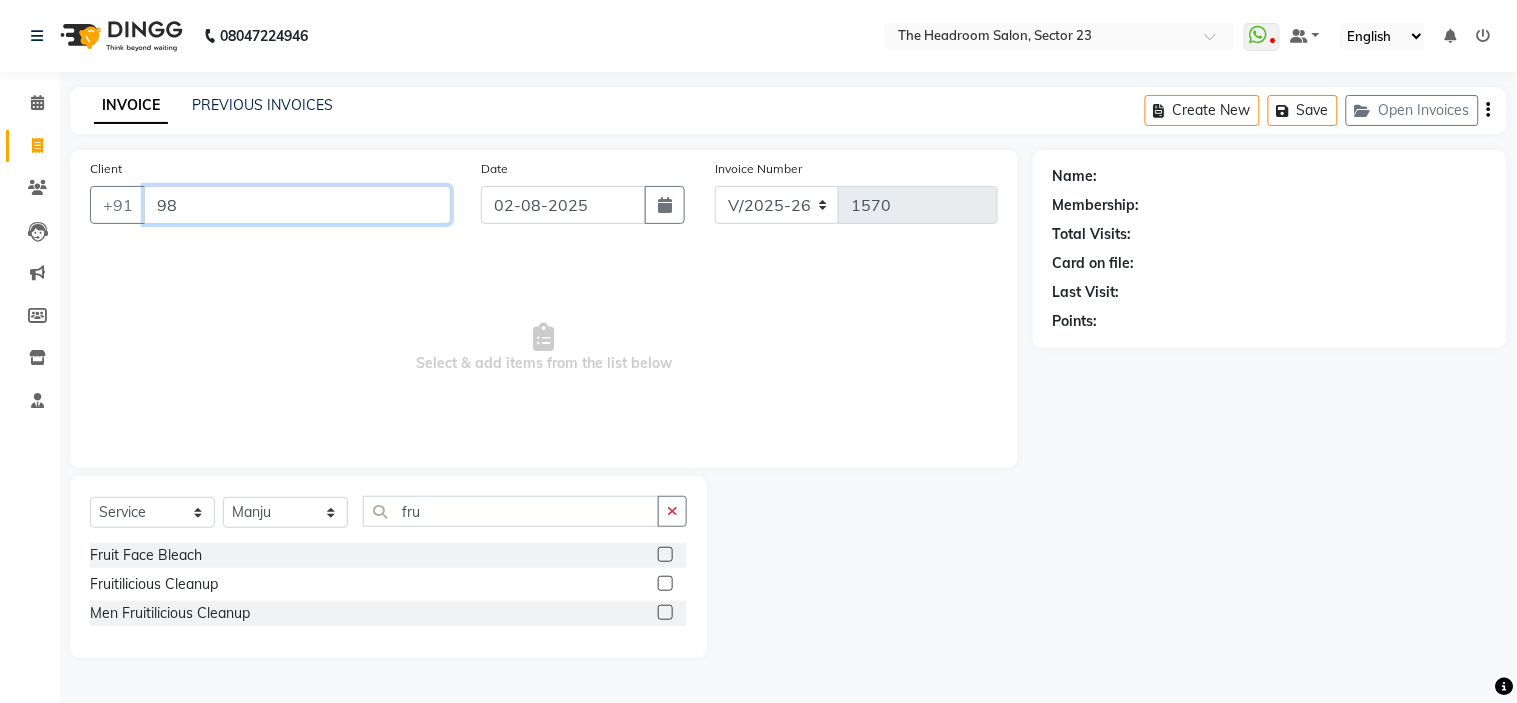type on "9" 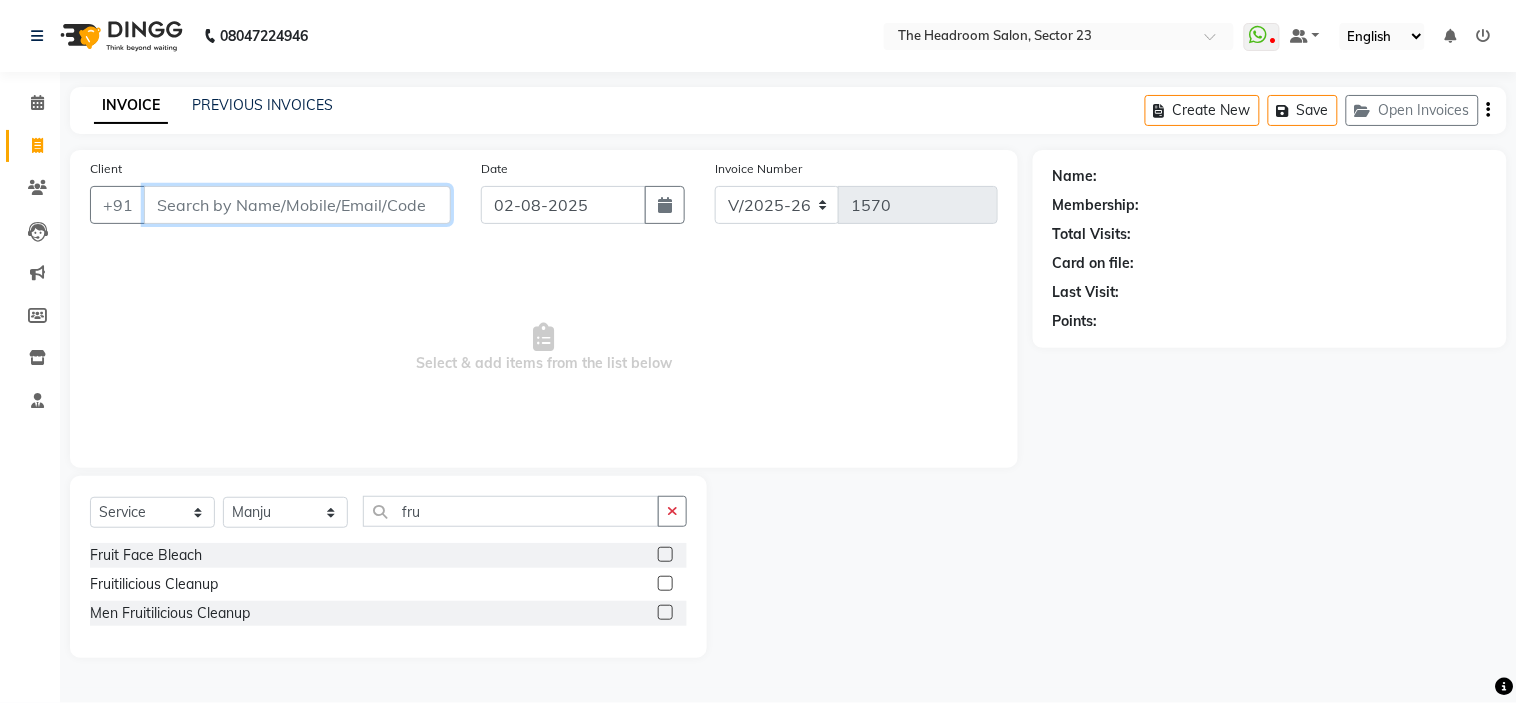 click on "Client" at bounding box center [297, 205] 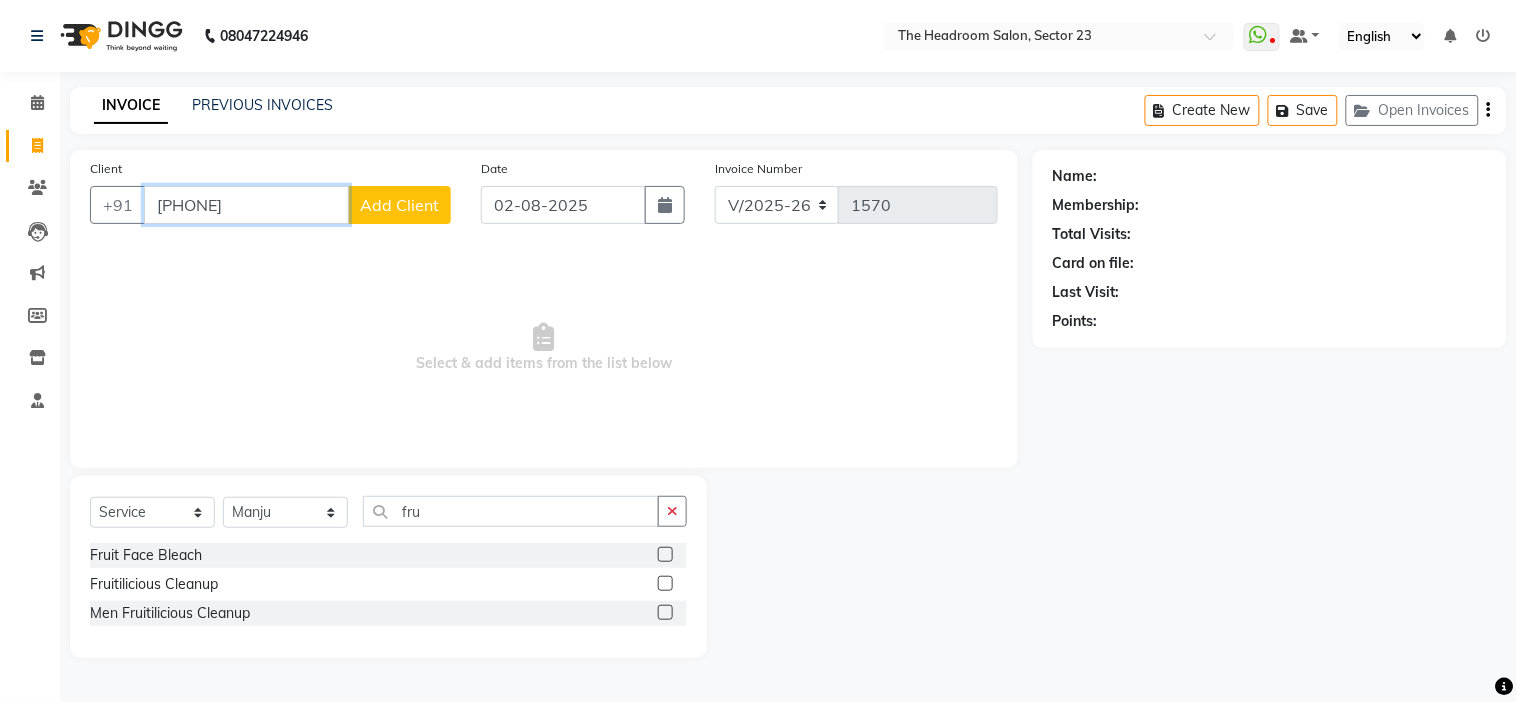 type on "[PHONE]" 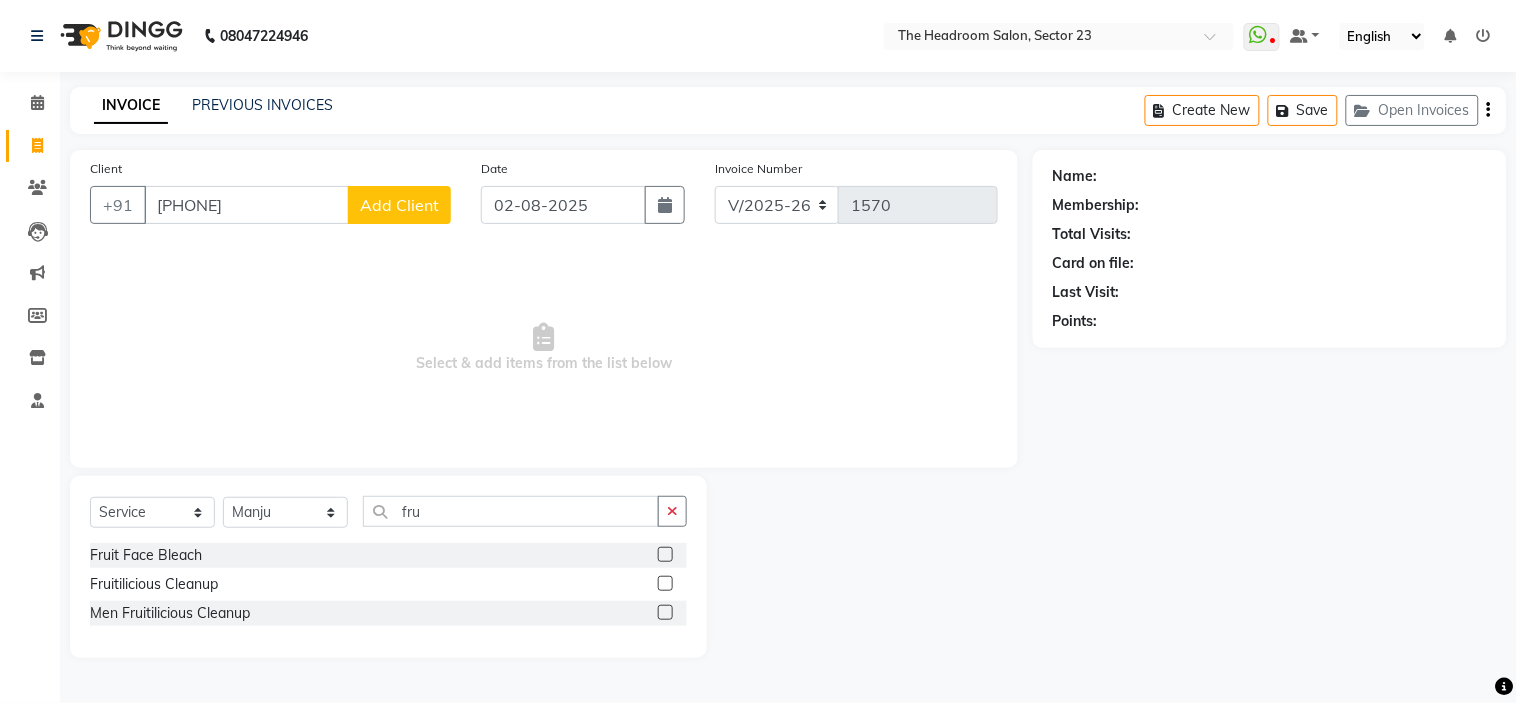 click on "Add Client" 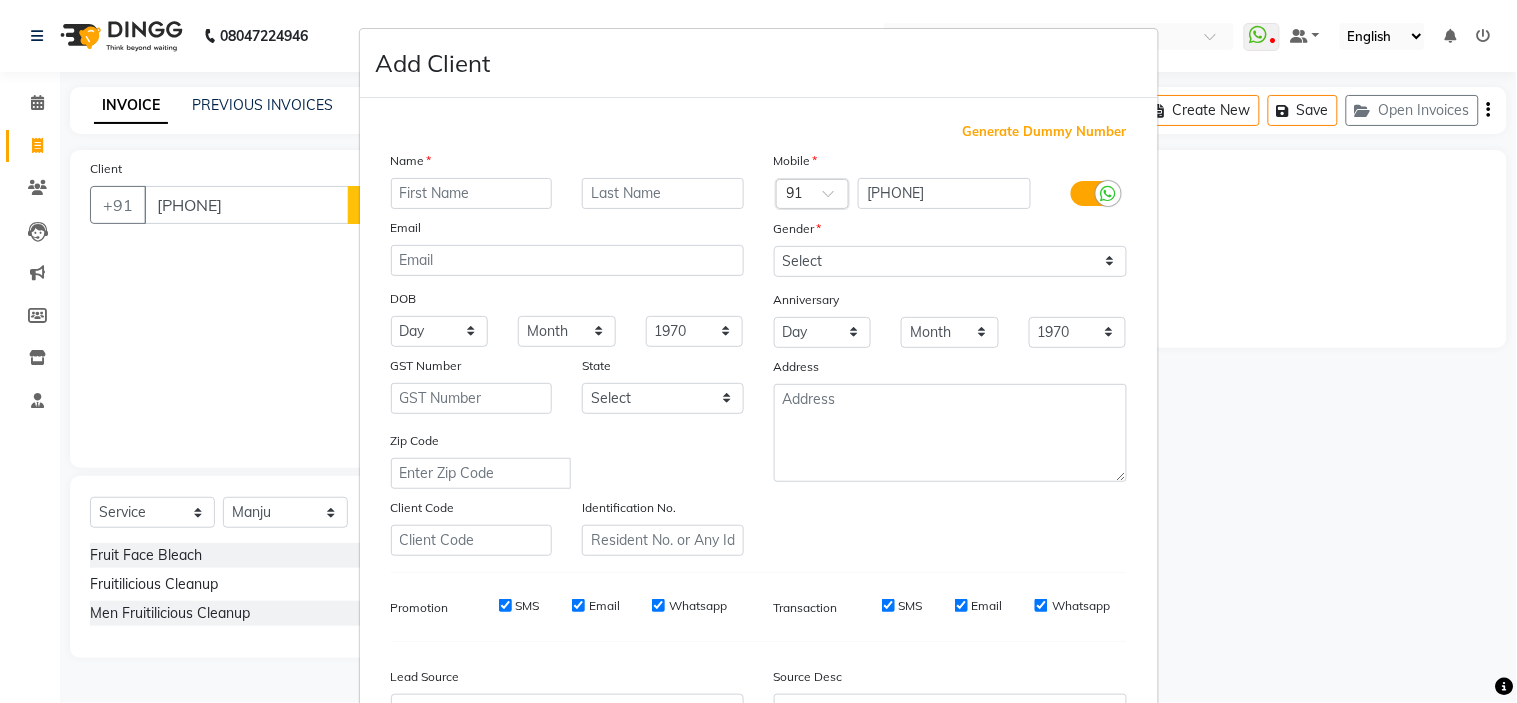 click at bounding box center [472, 193] 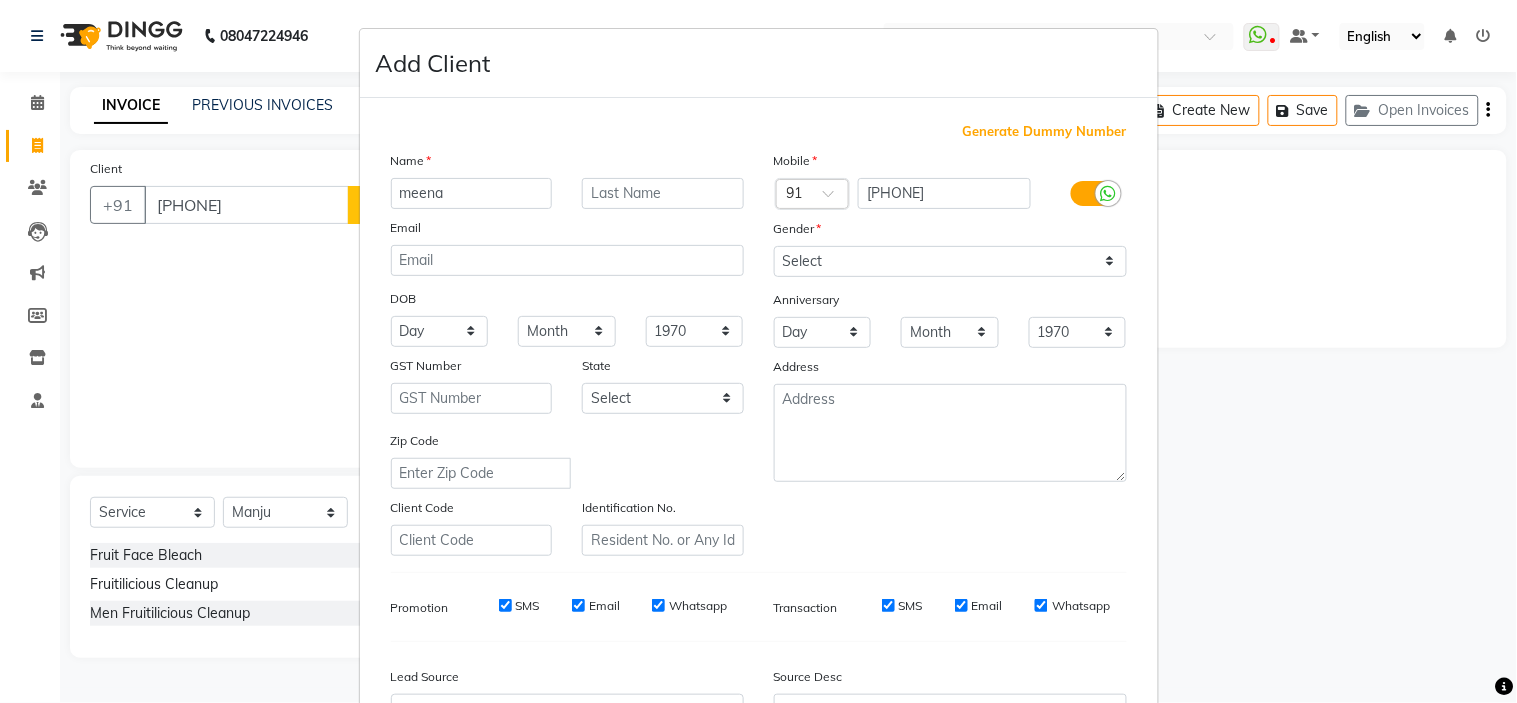 type on "meena" 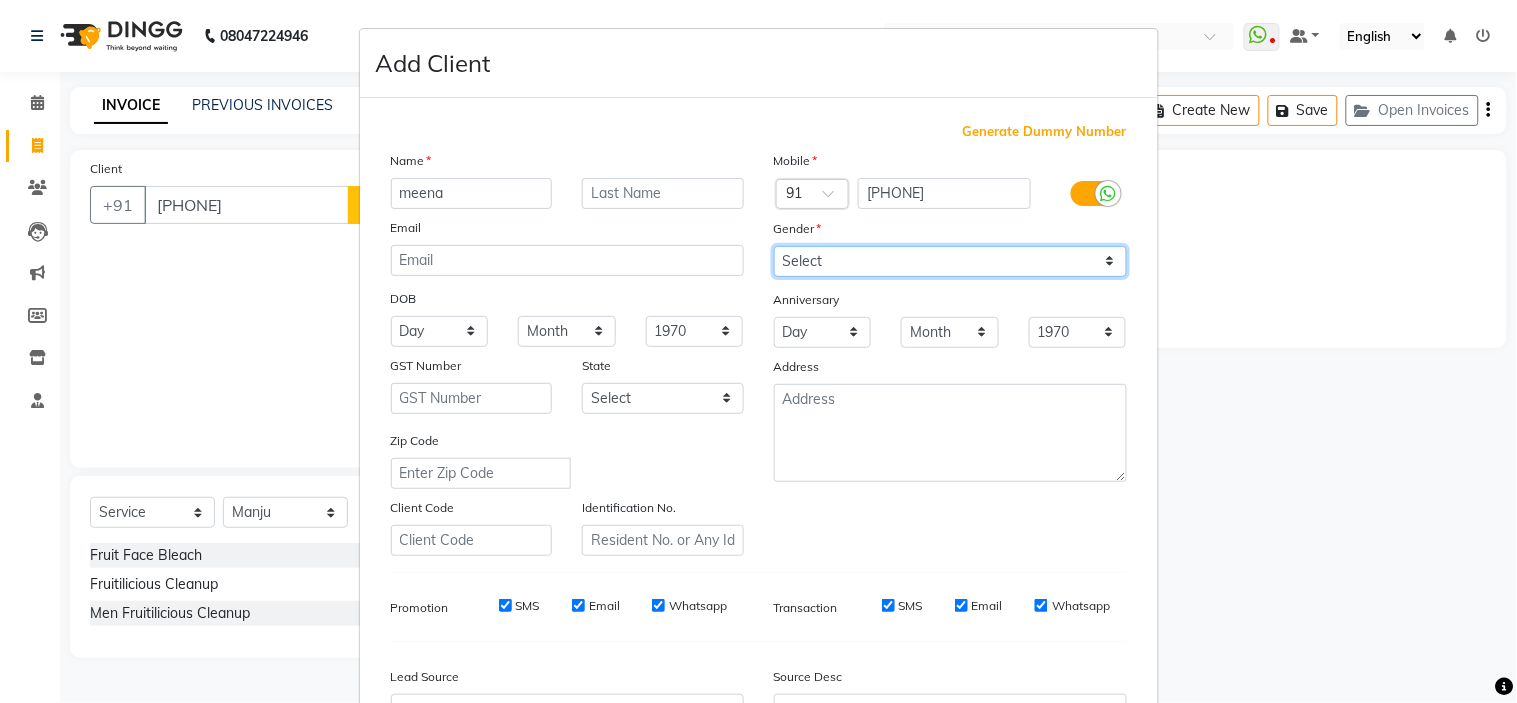 click on "Select Male Female Other Prefer Not To Say" at bounding box center (950, 261) 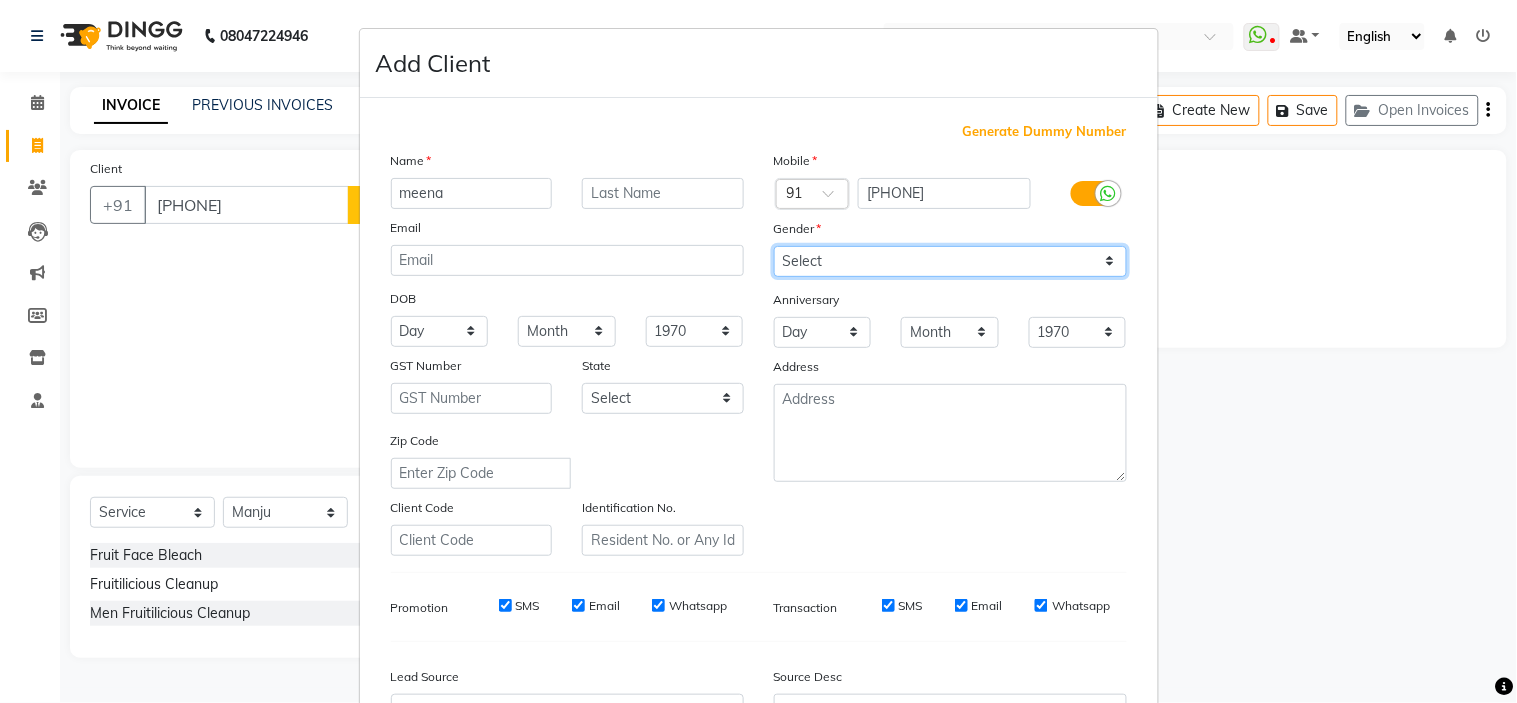 select on "female" 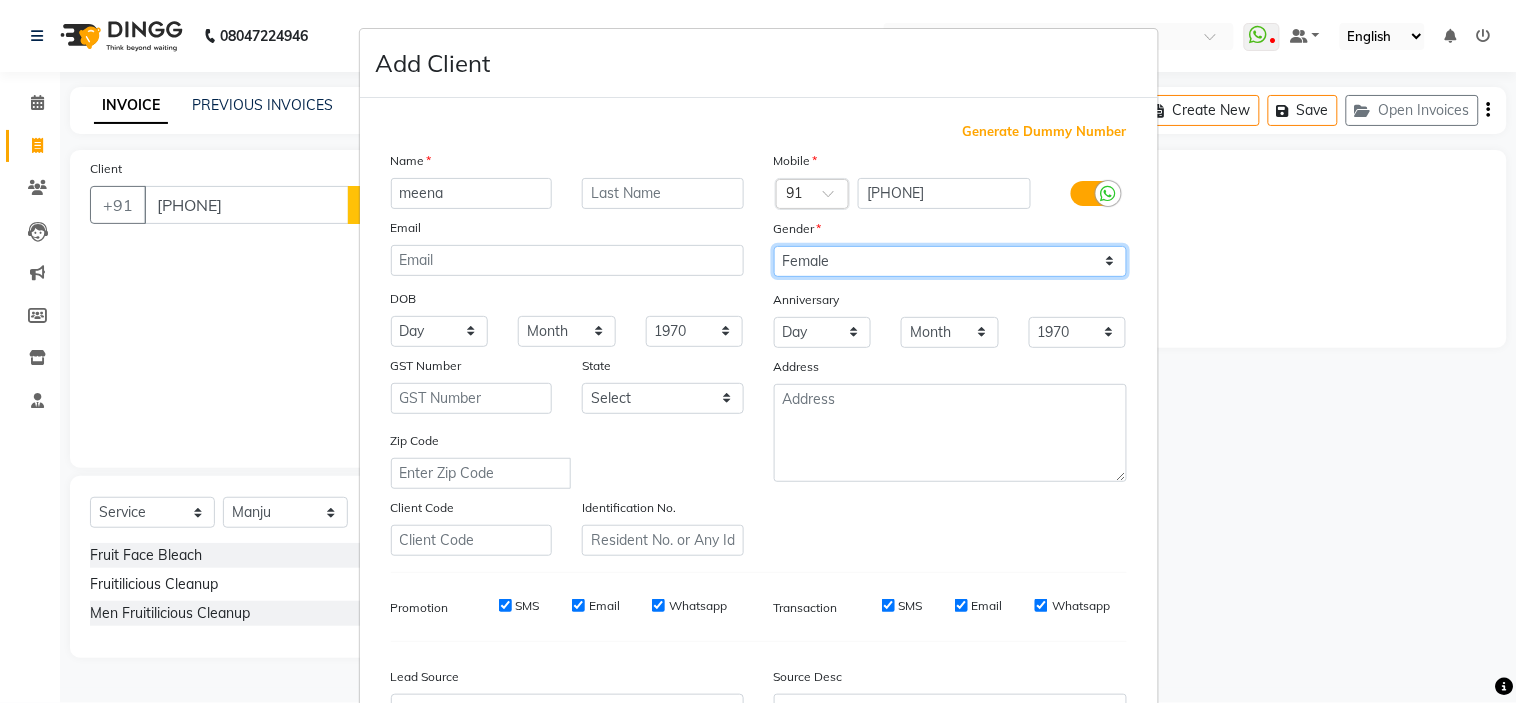 click on "Select Male Female Other Prefer Not To Say" at bounding box center (950, 261) 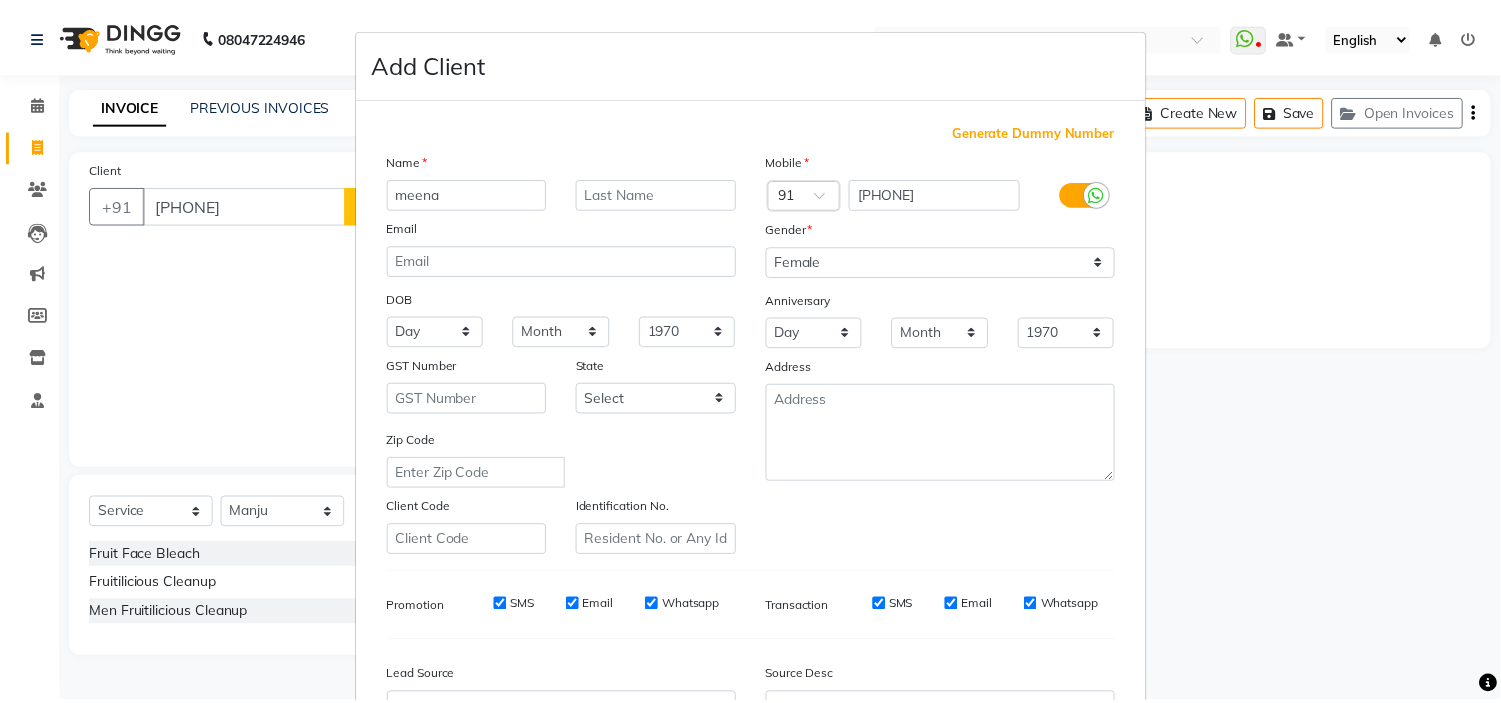 scroll, scrollTop: 221, scrollLeft: 0, axis: vertical 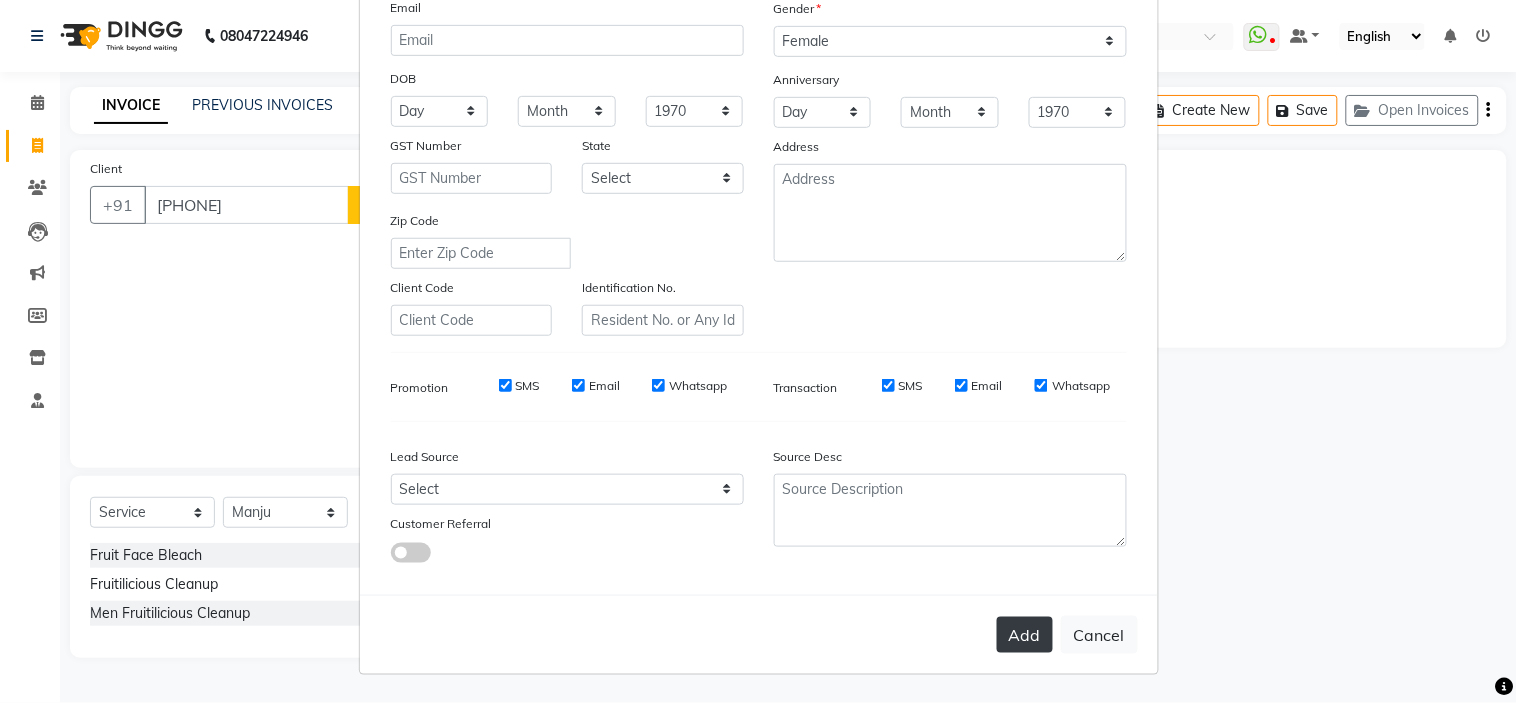 click on "Add" at bounding box center (1025, 635) 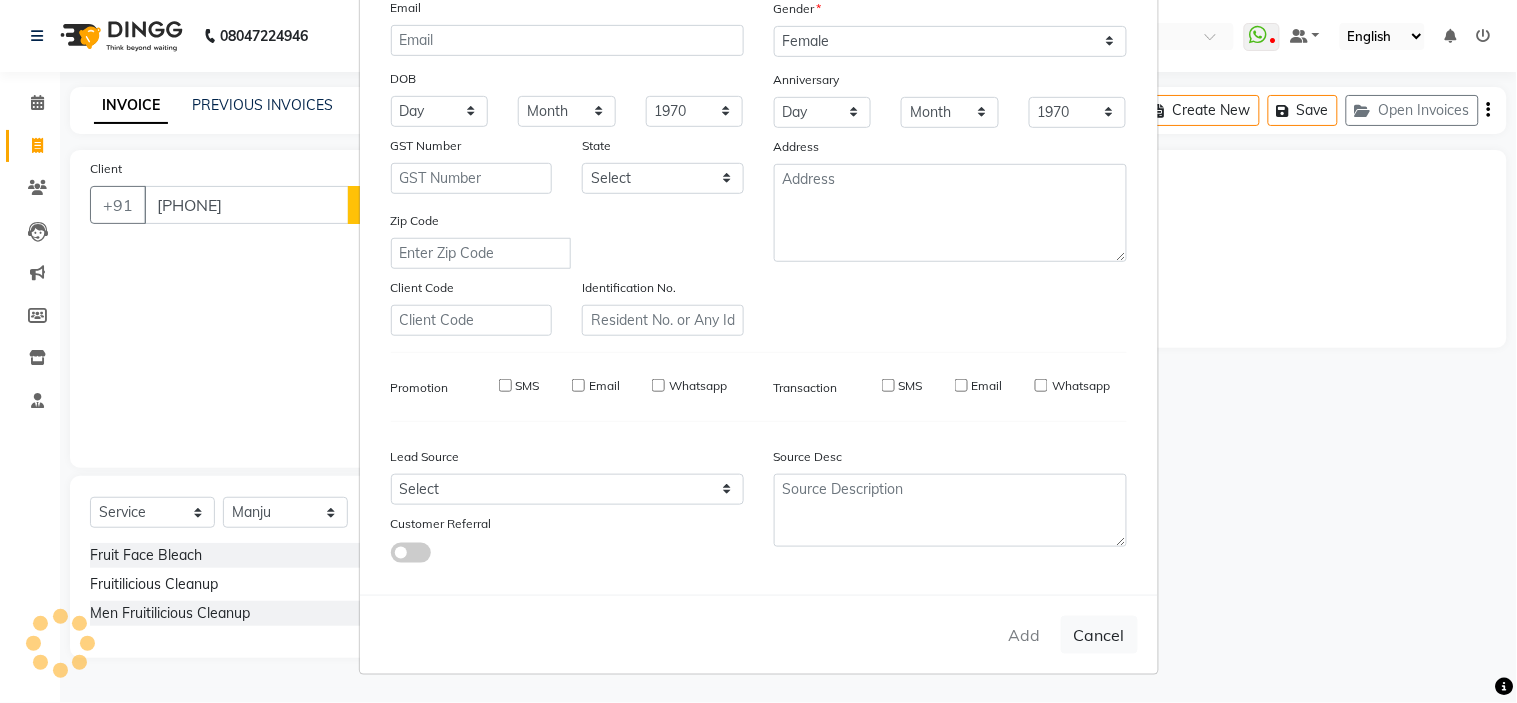 type on "95******79" 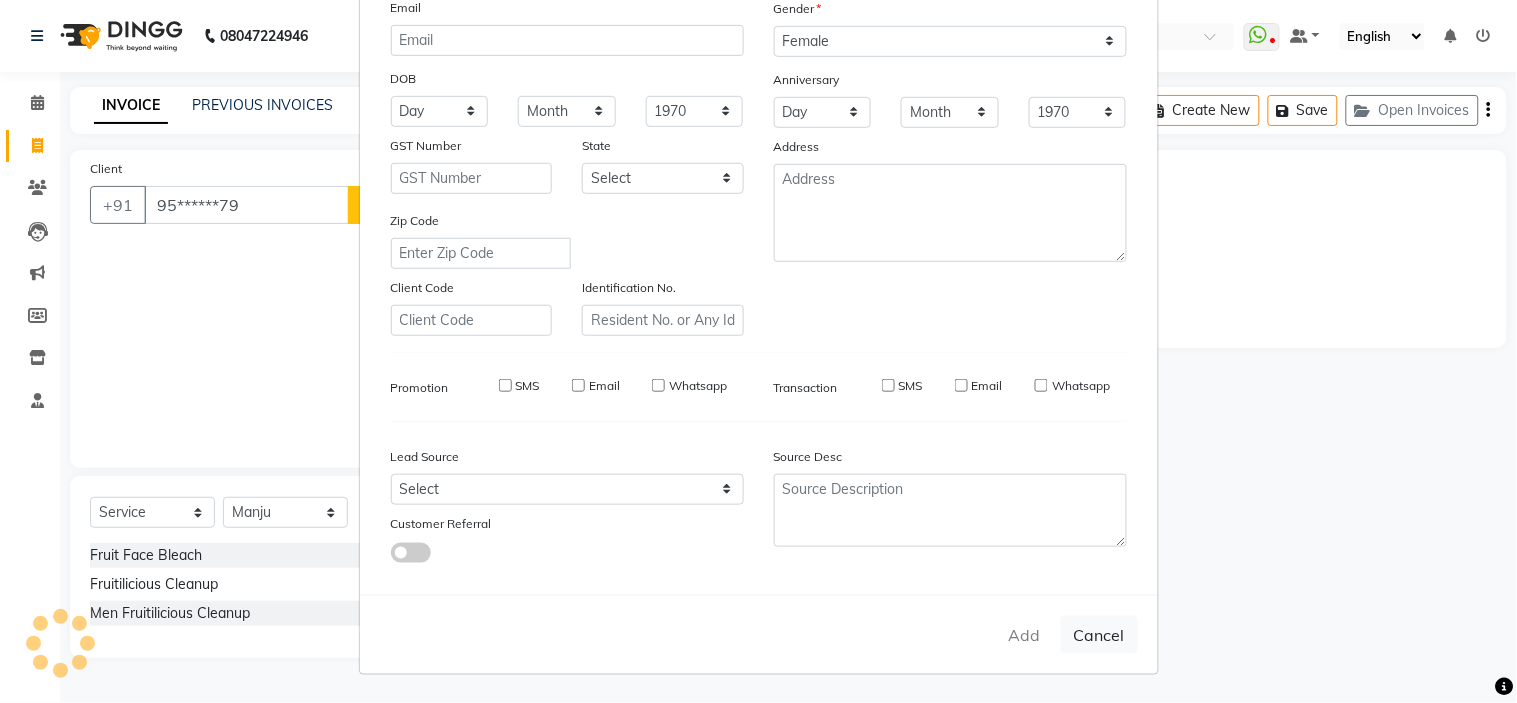 select 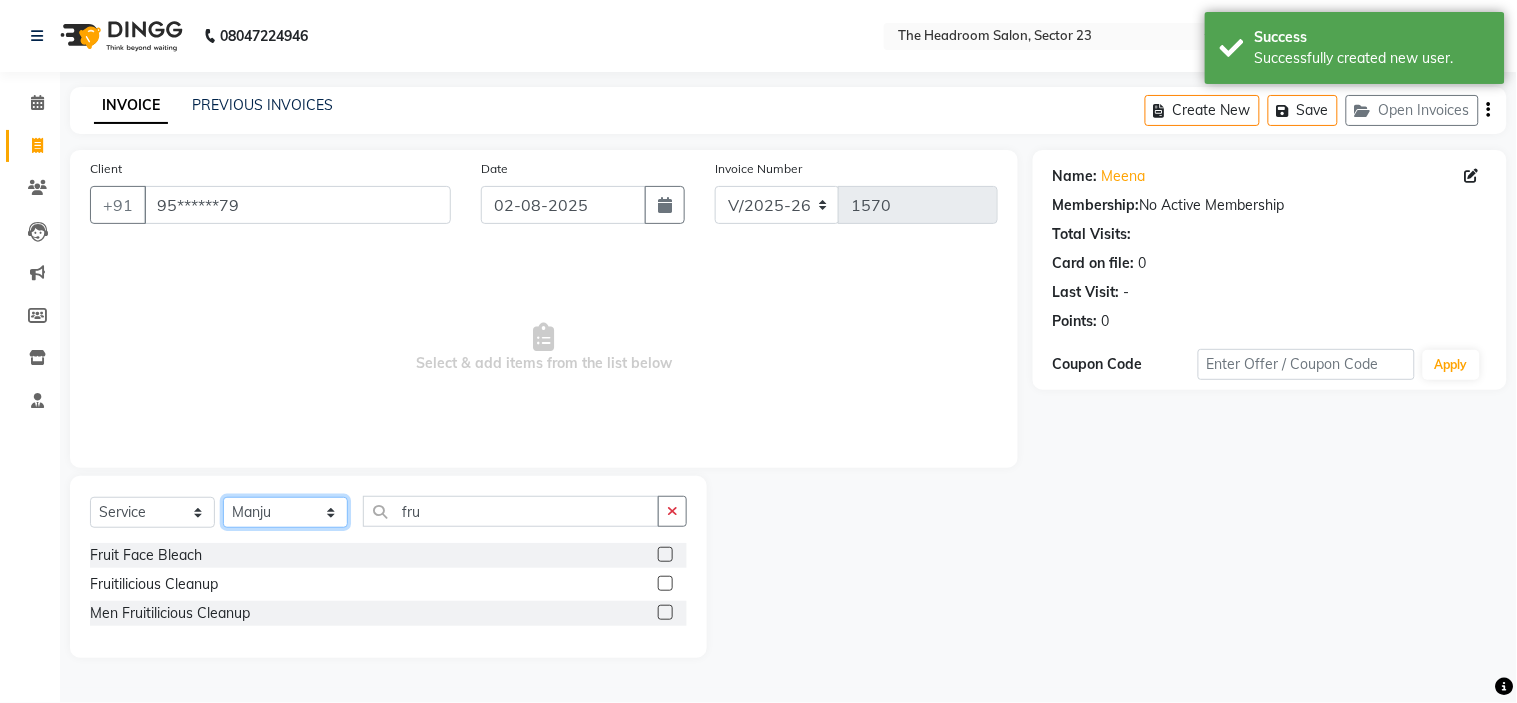 click on "Select Stylist Anjali Anubha Ashok Garima Manager Manju Raju Rohit Shahbaz" 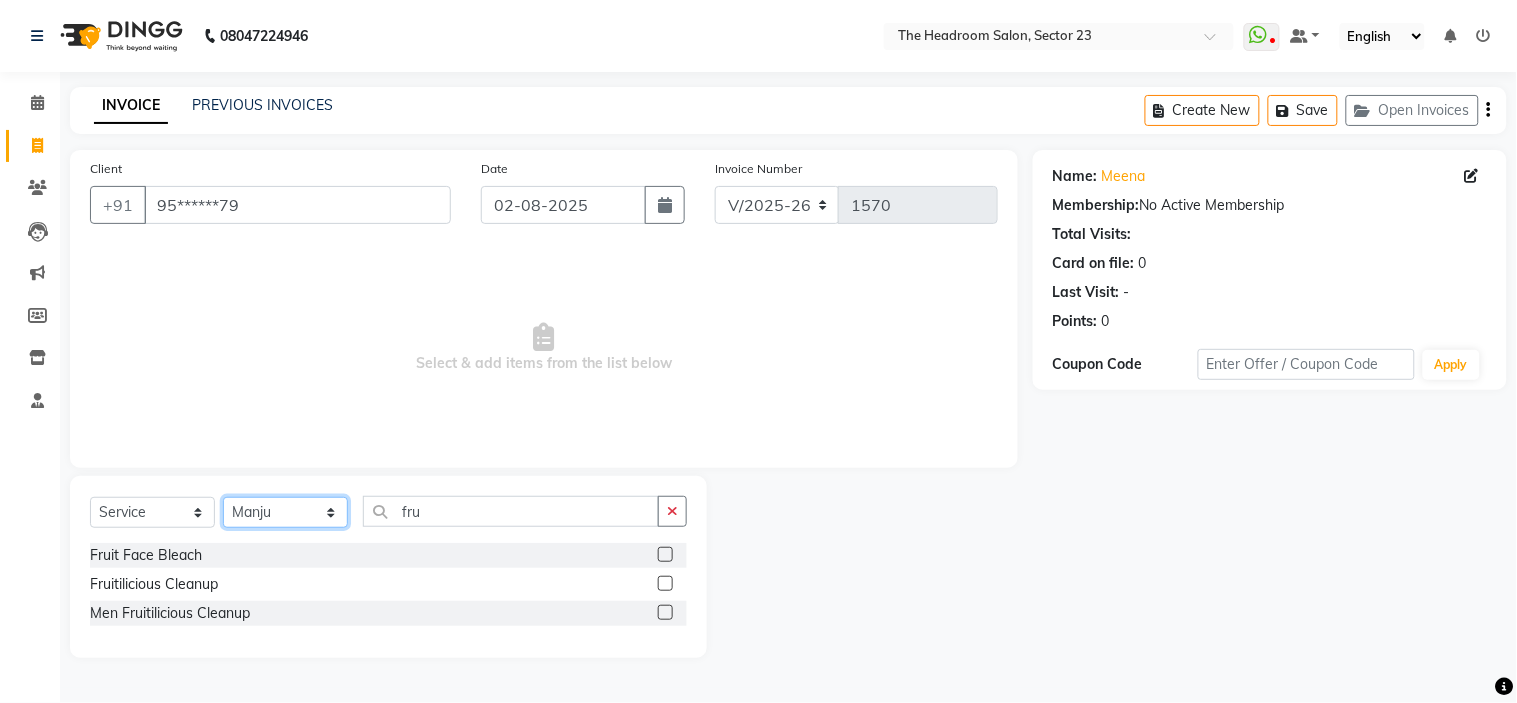 select on "53421" 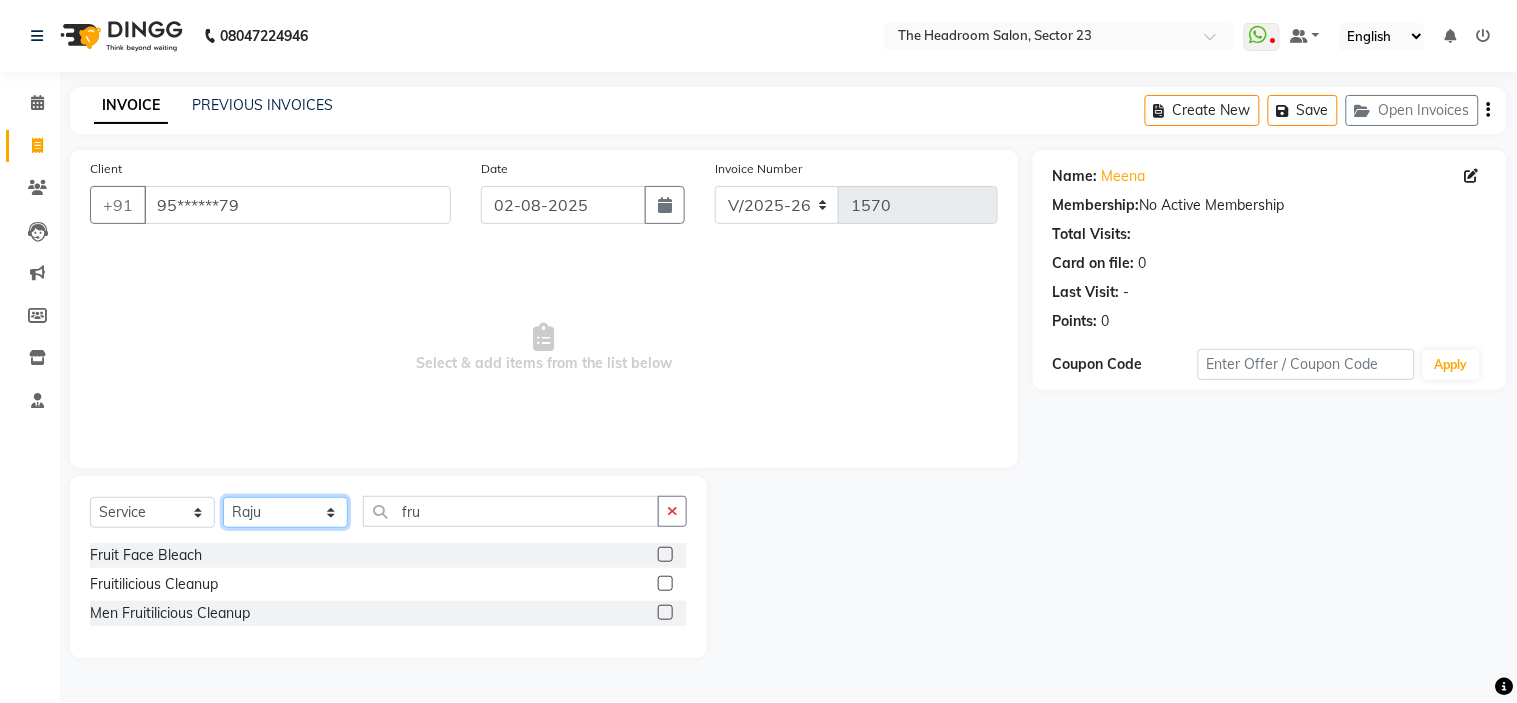 click on "Select Stylist Anjali Anubha Ashok Garima Manager Manju Raju Rohit Shahbaz" 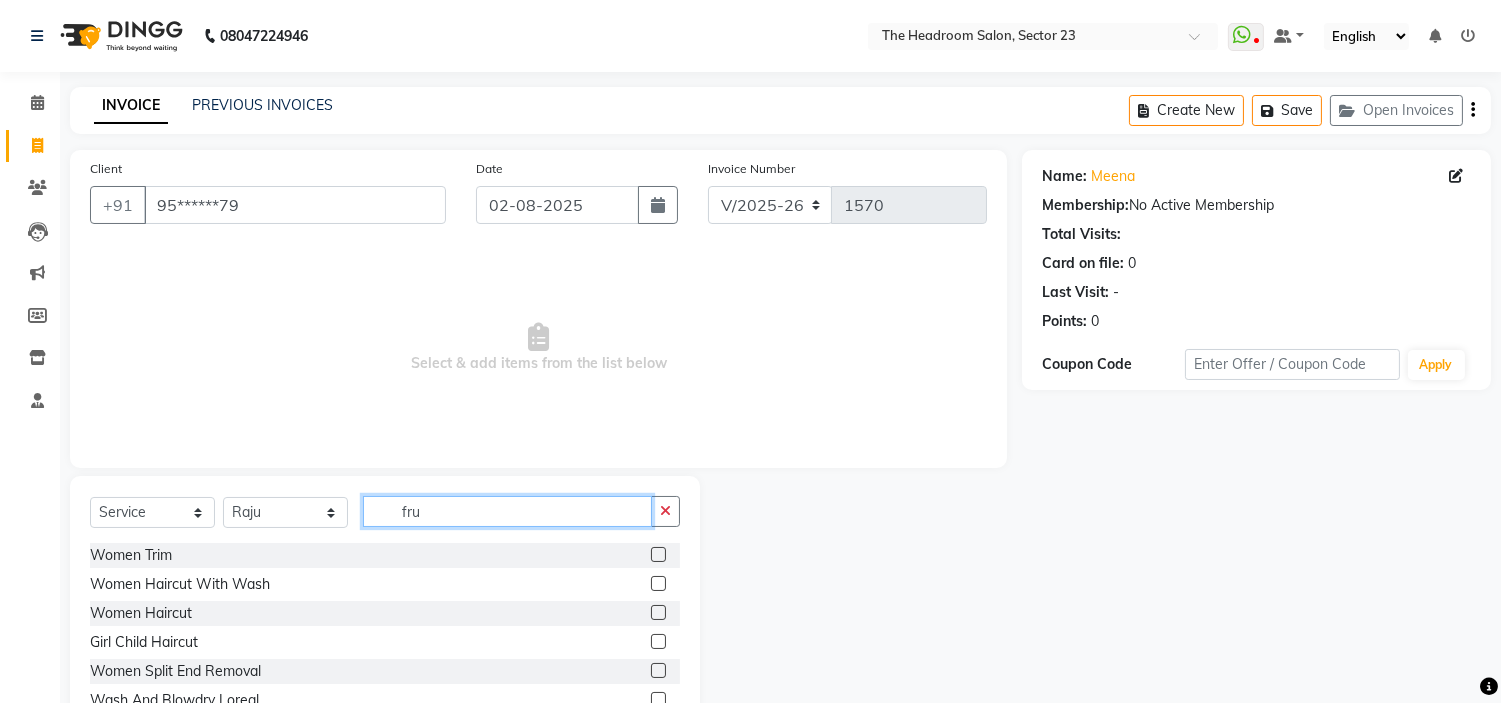 click on "fru" 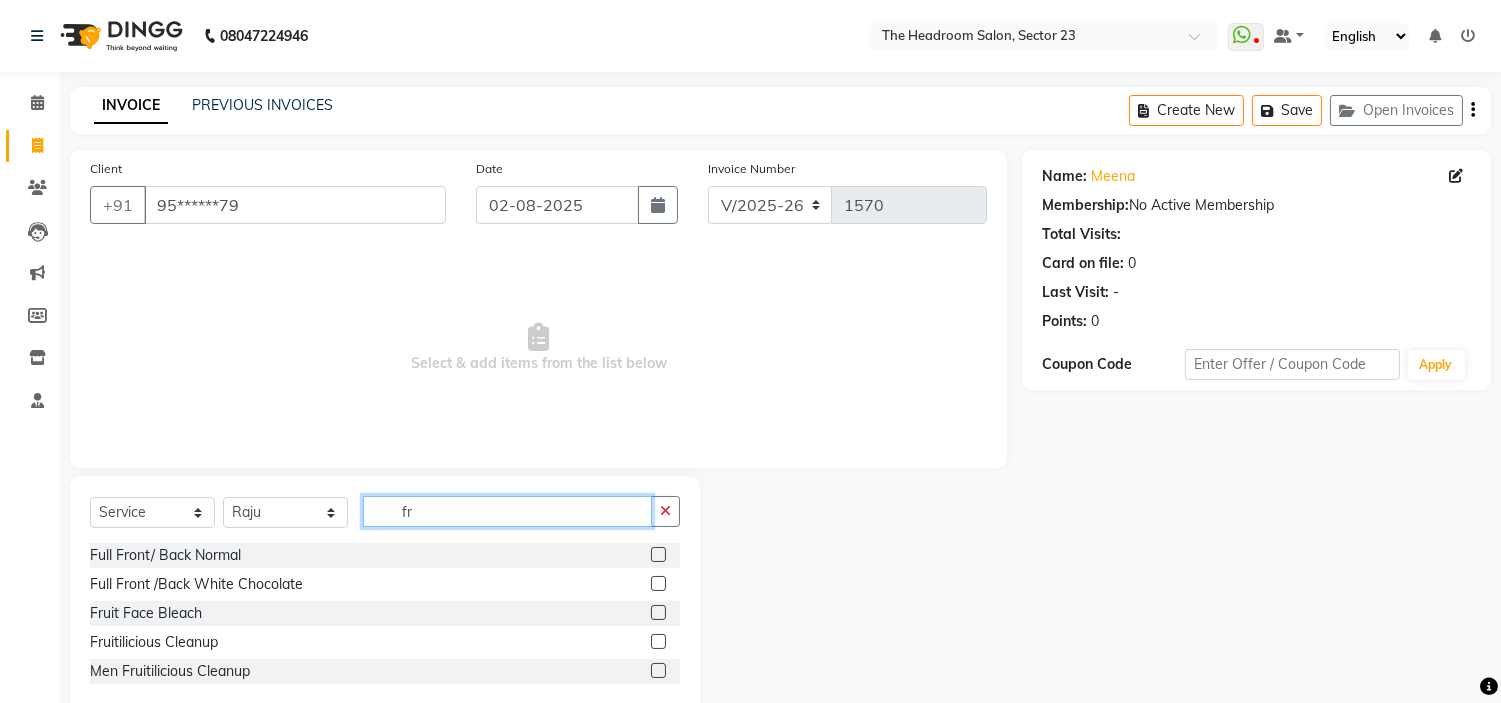 type on "f" 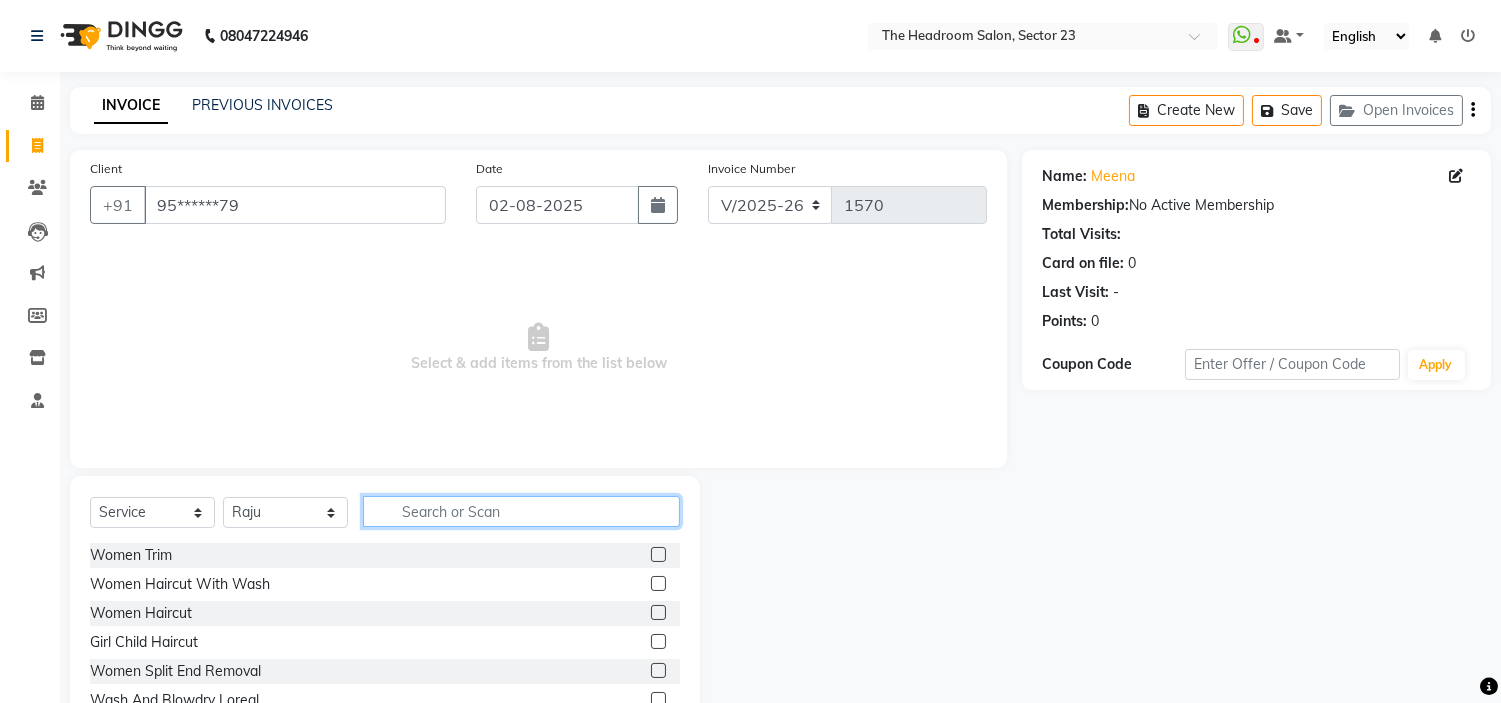 scroll, scrollTop: 97, scrollLeft: 0, axis: vertical 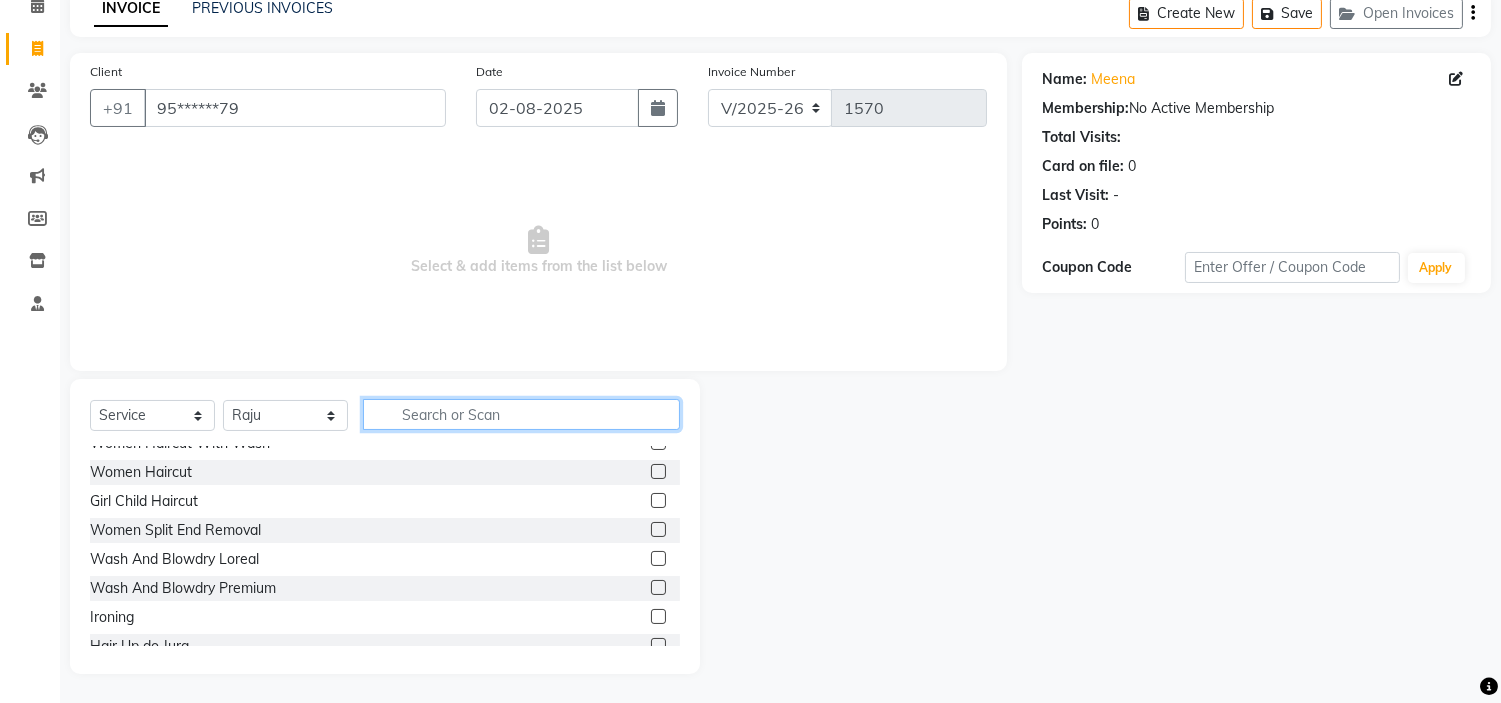 type 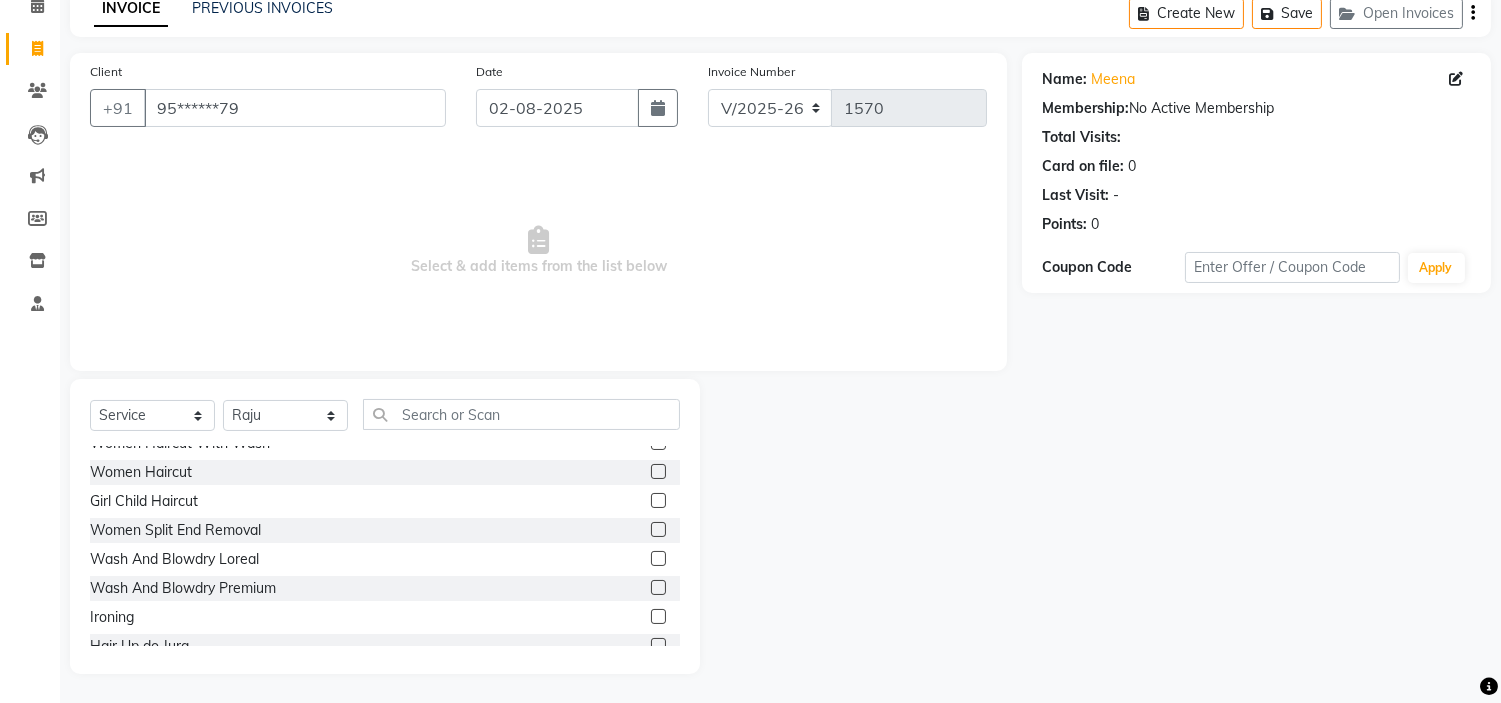click 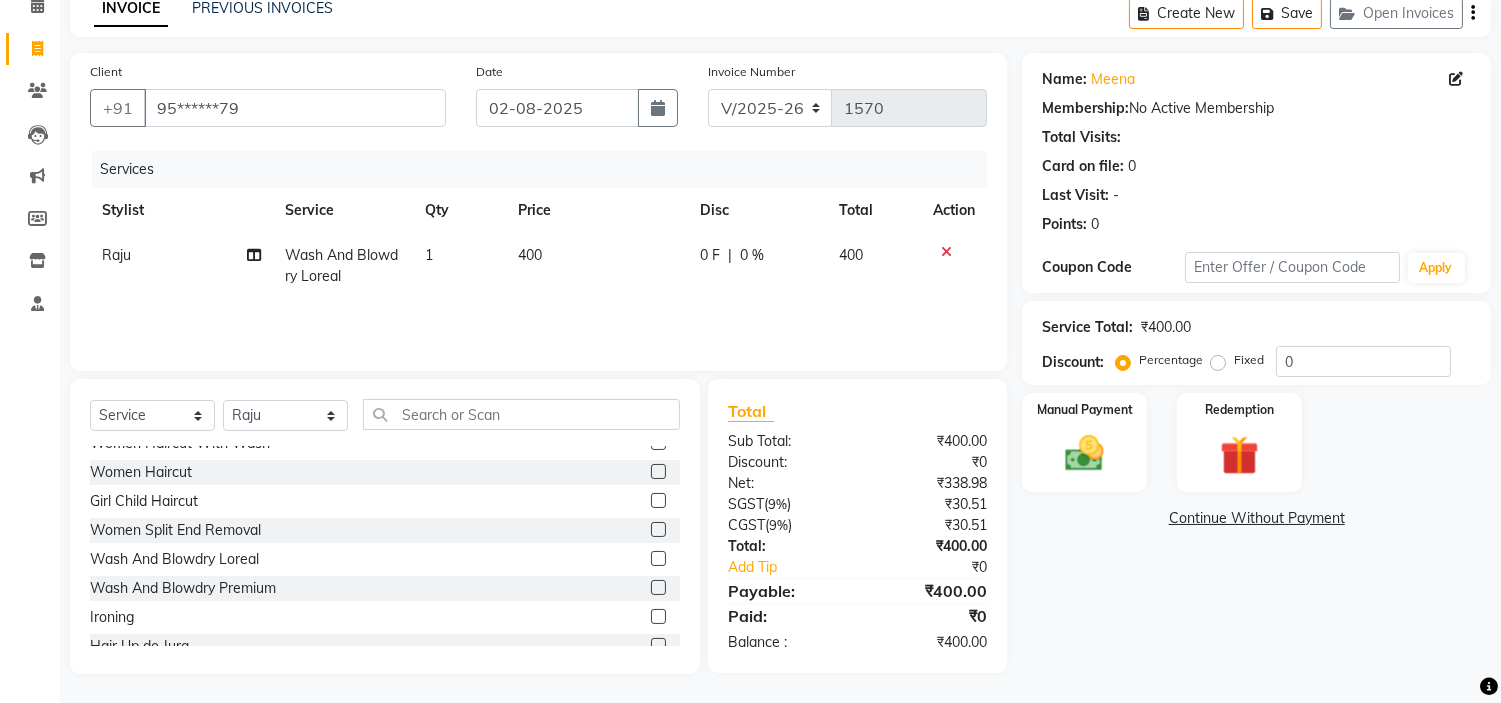 click 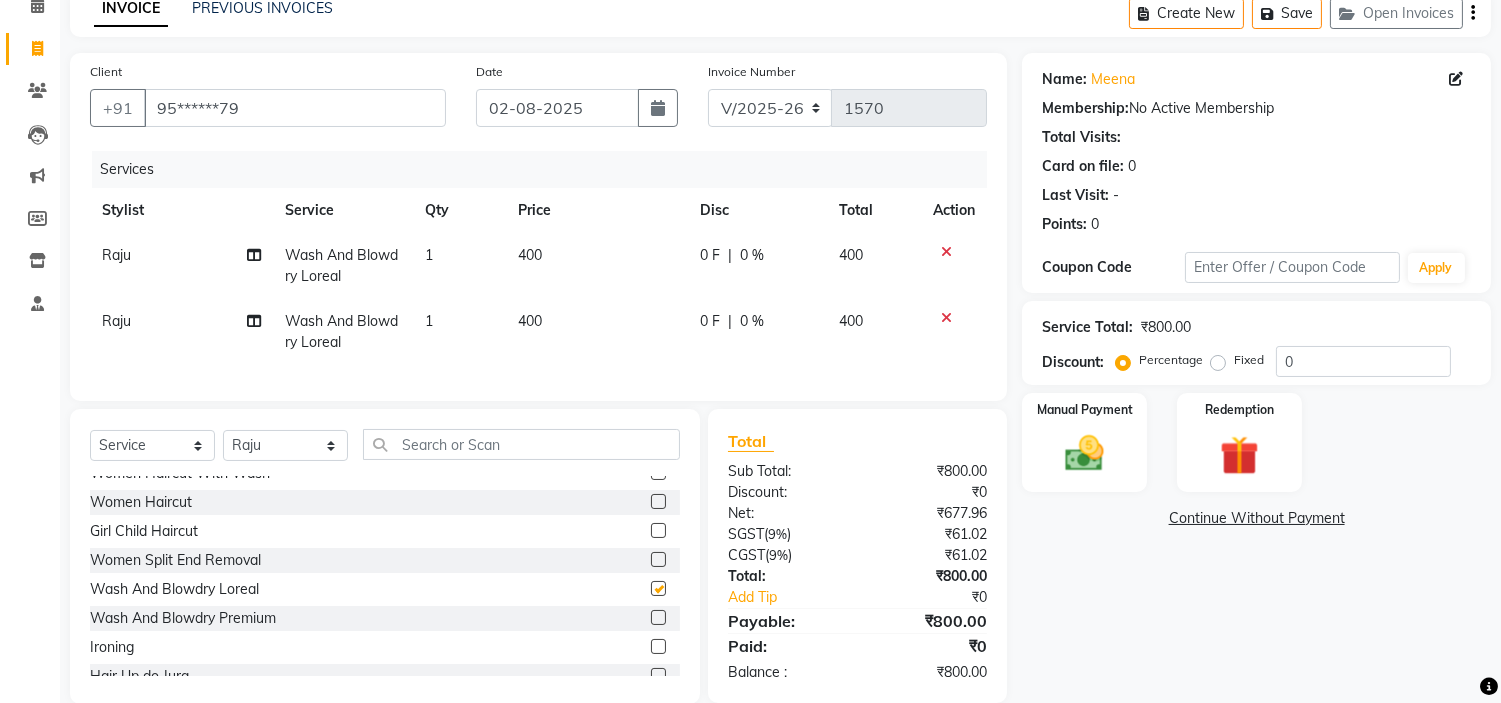 checkbox on "false" 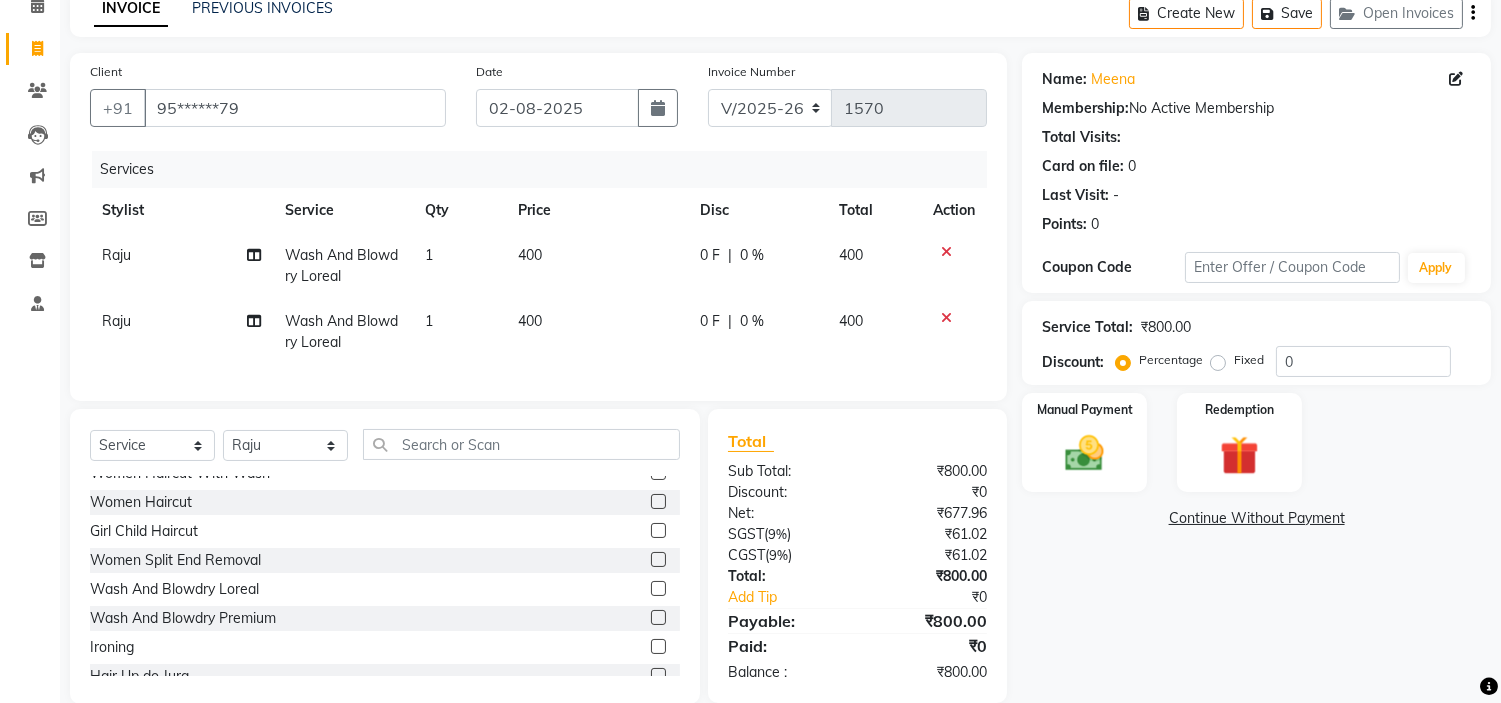 click on "400" 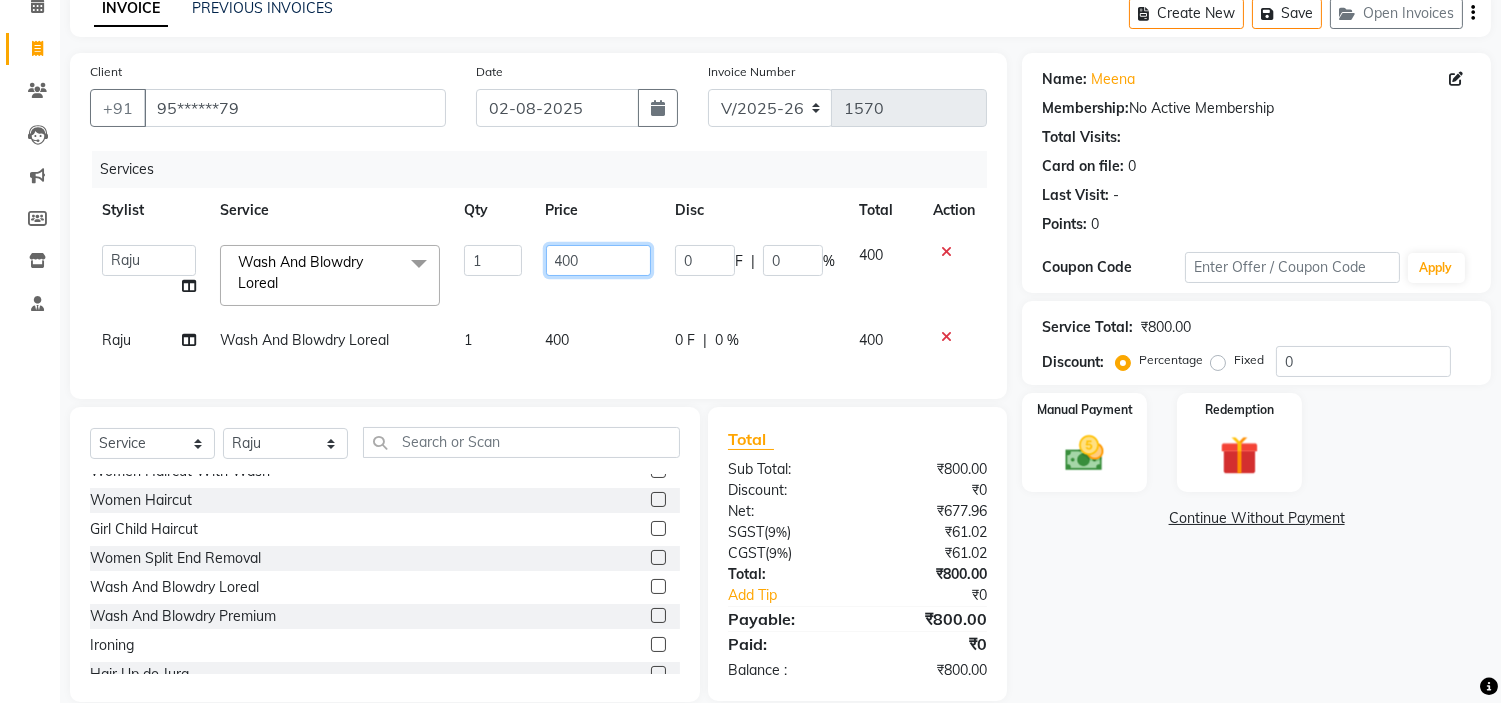 click on "400" 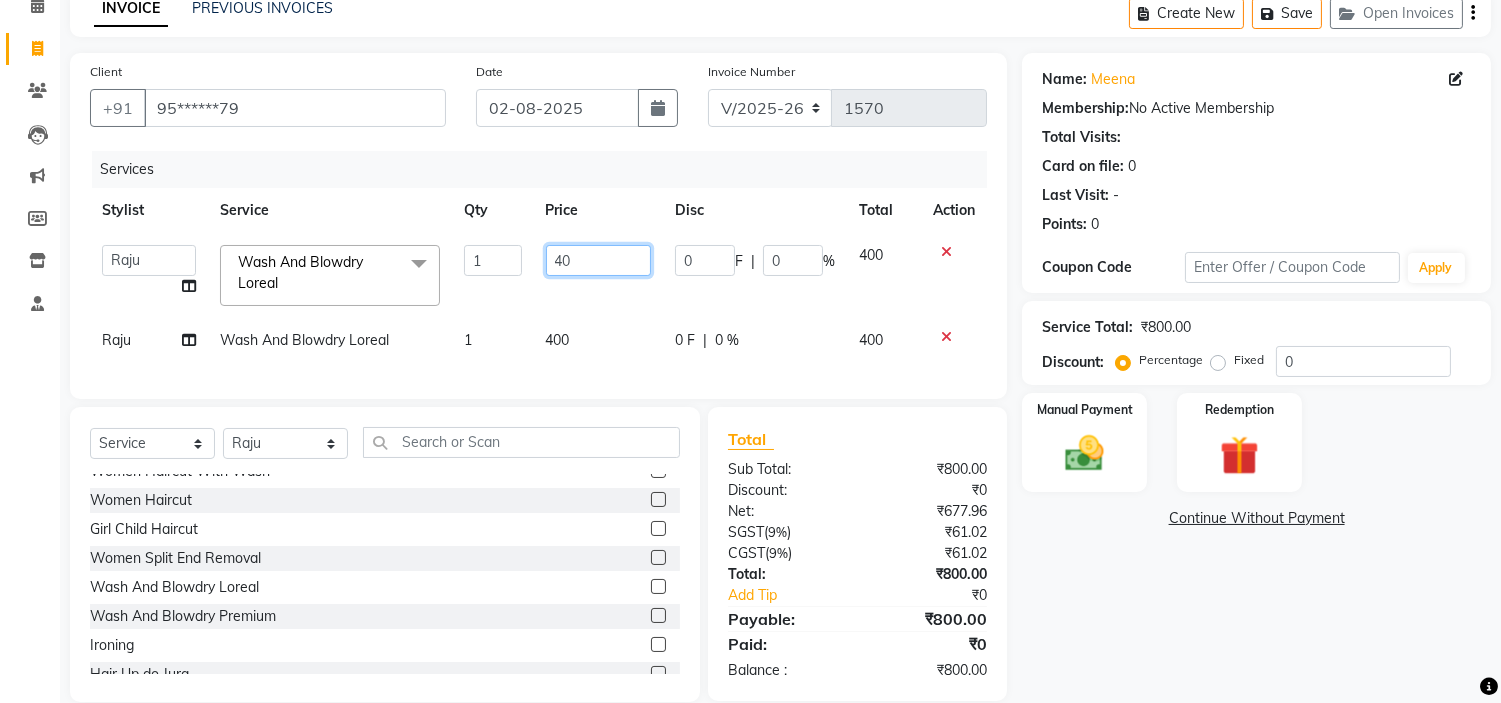 type on "4" 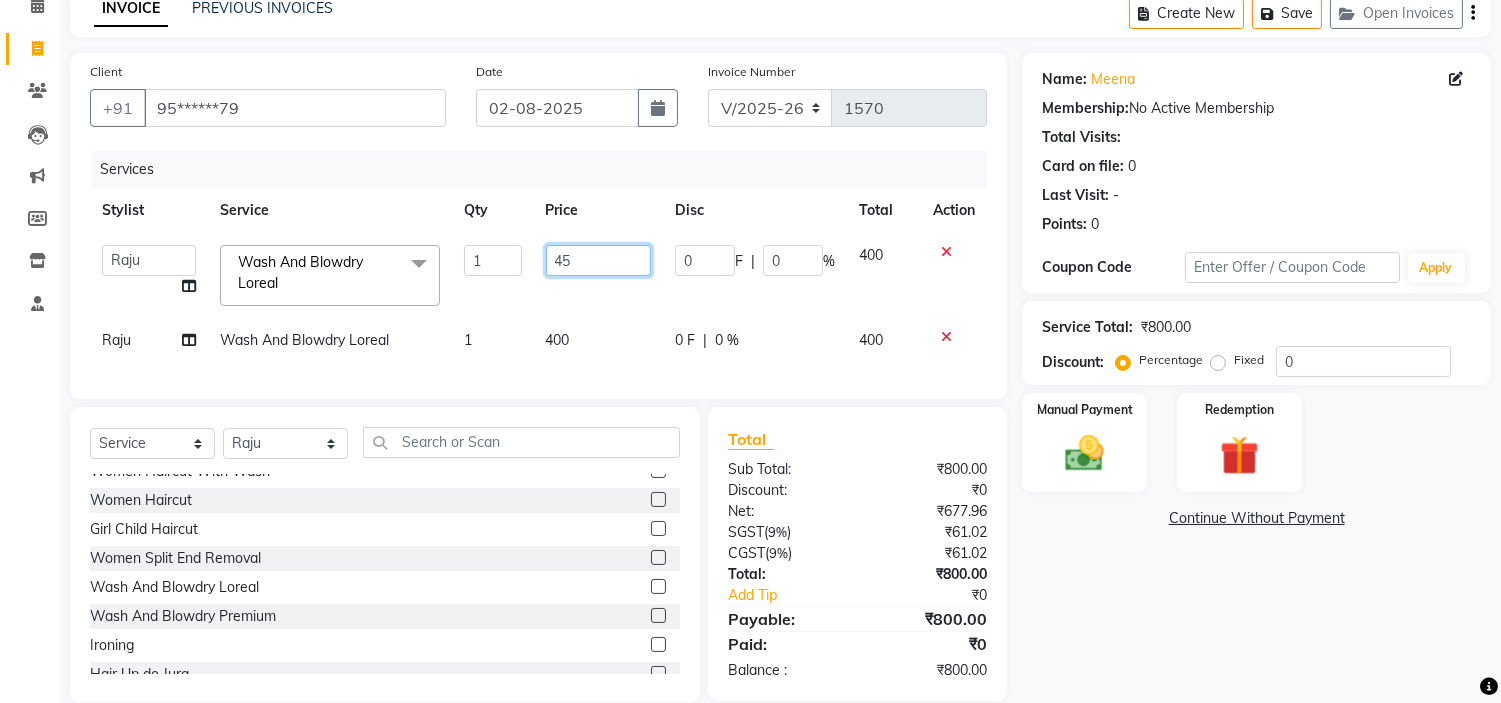 type on "450" 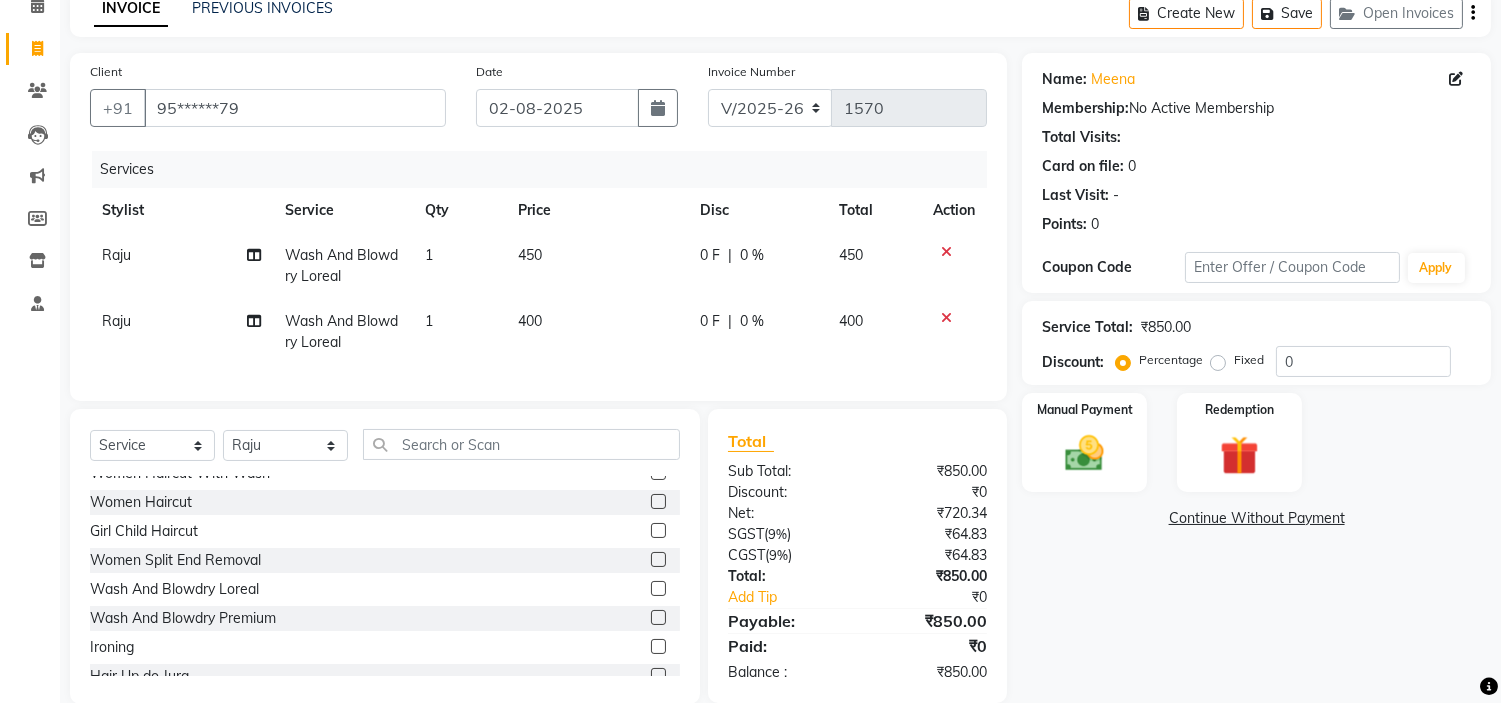 click on "[FIRST] Split Commission" 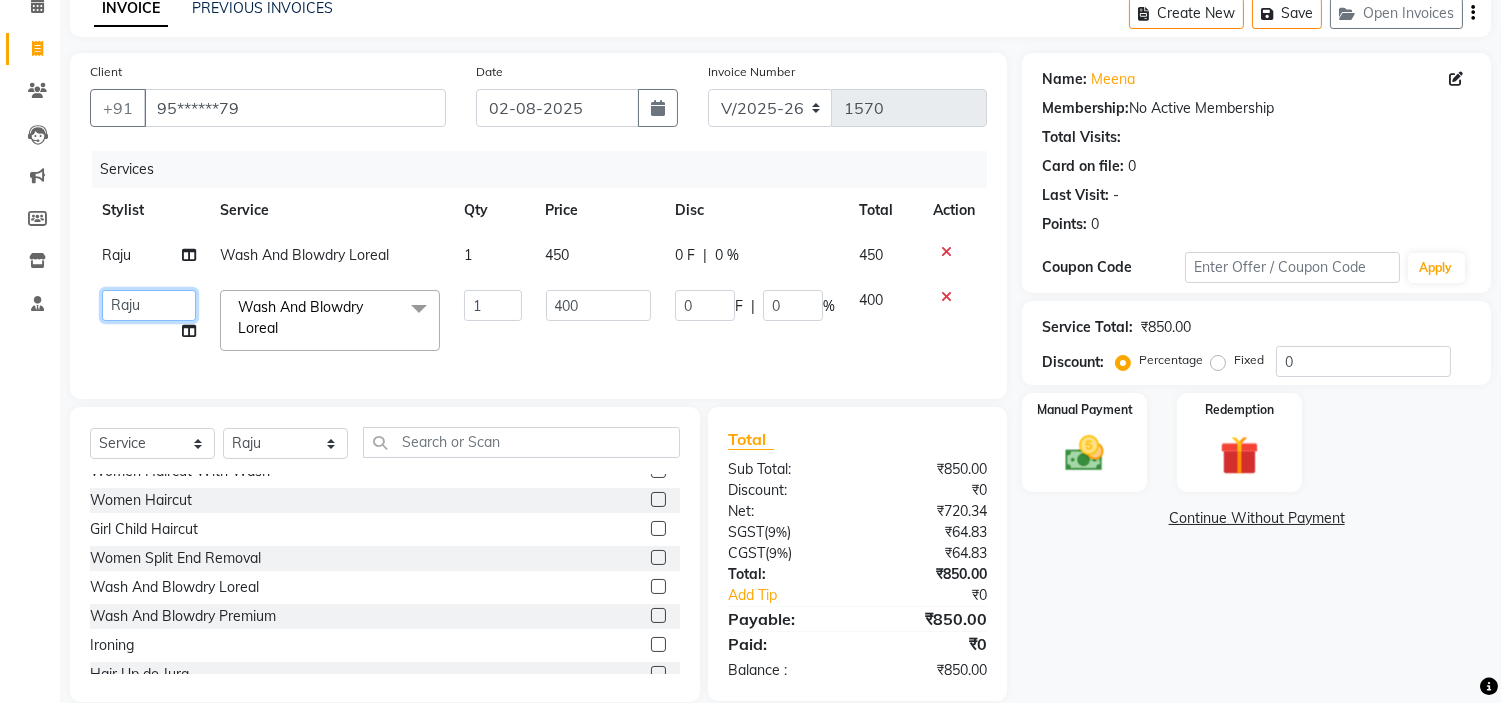 click on "Anjali Anubha Ashok Garima Manager Manju Raju Rohit Shahbaz" 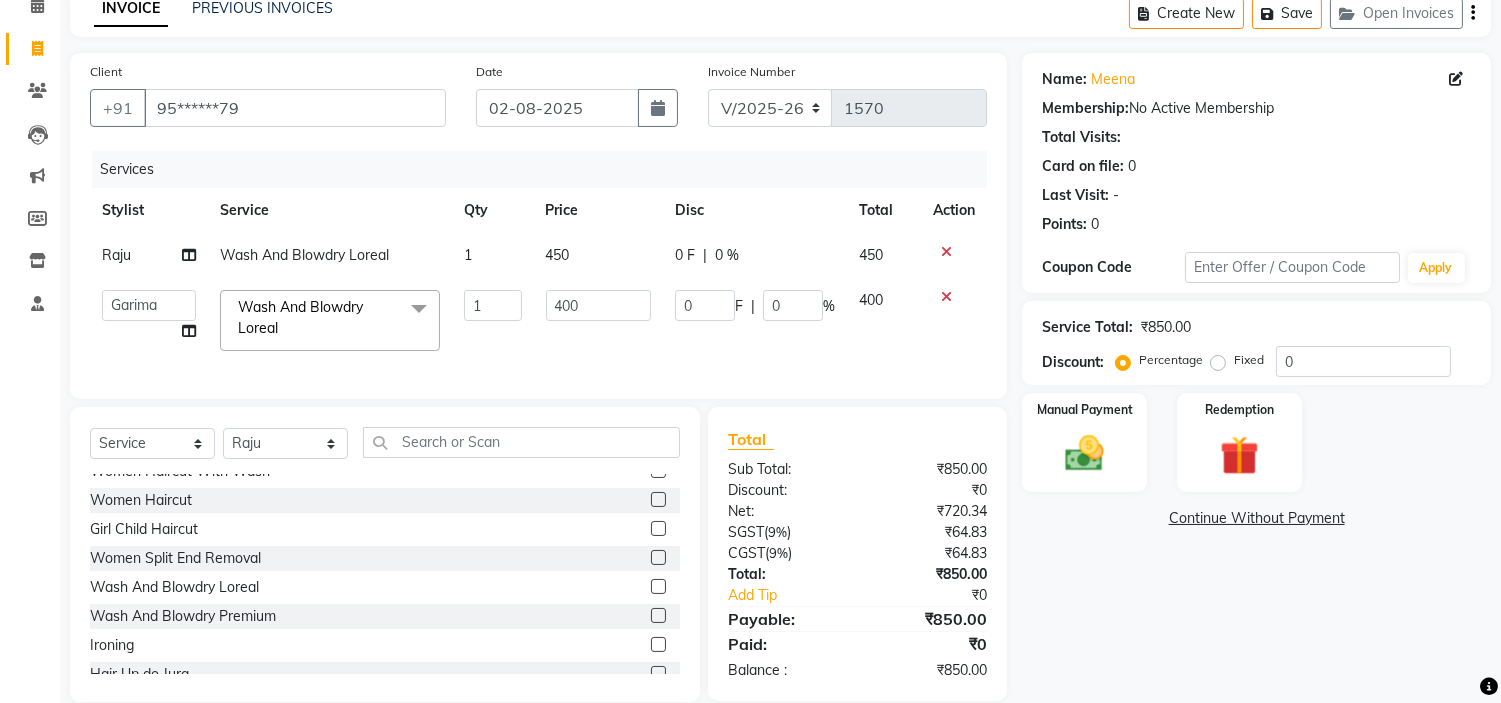 select on "81462" 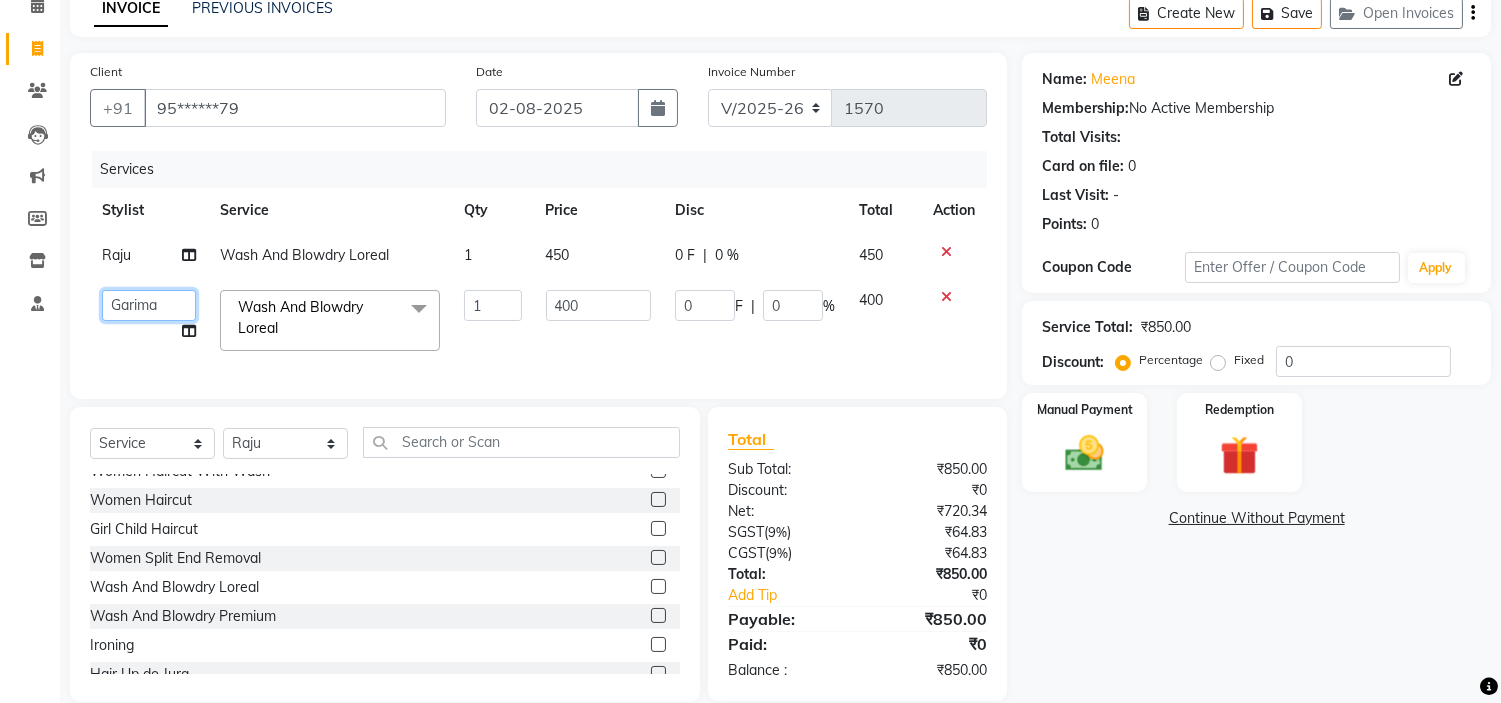 click on "Anjali Anubha Ashok Garima Manager Manju Raju Rohit Shahbaz" 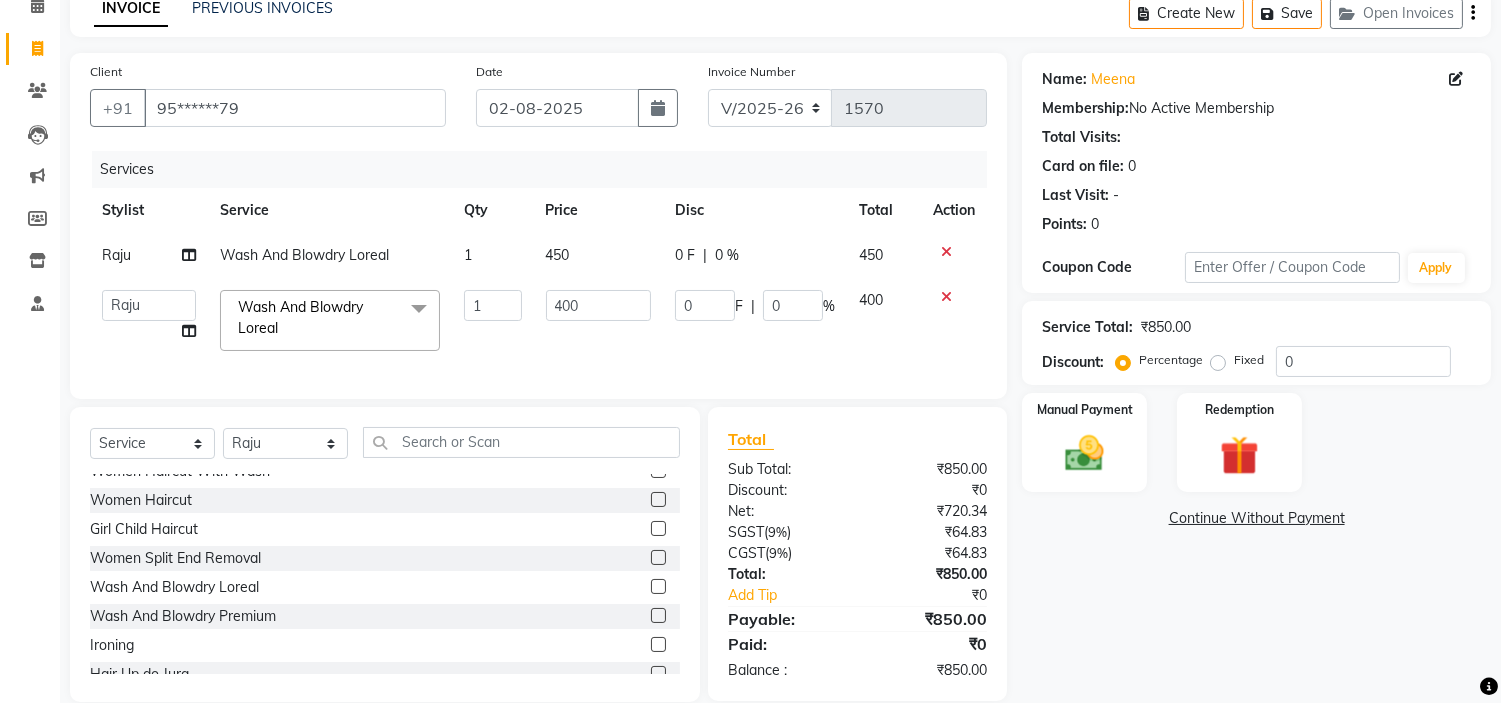 select on "53421" 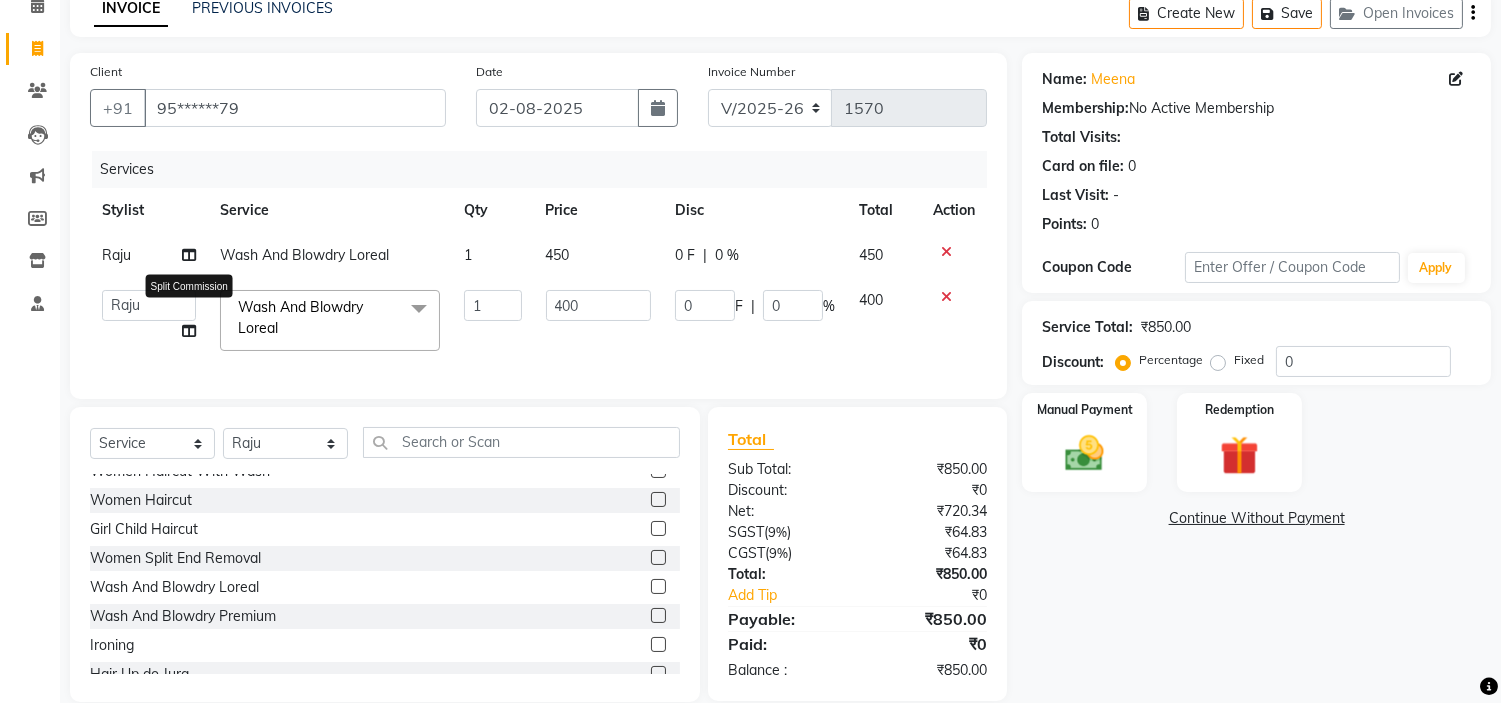 click 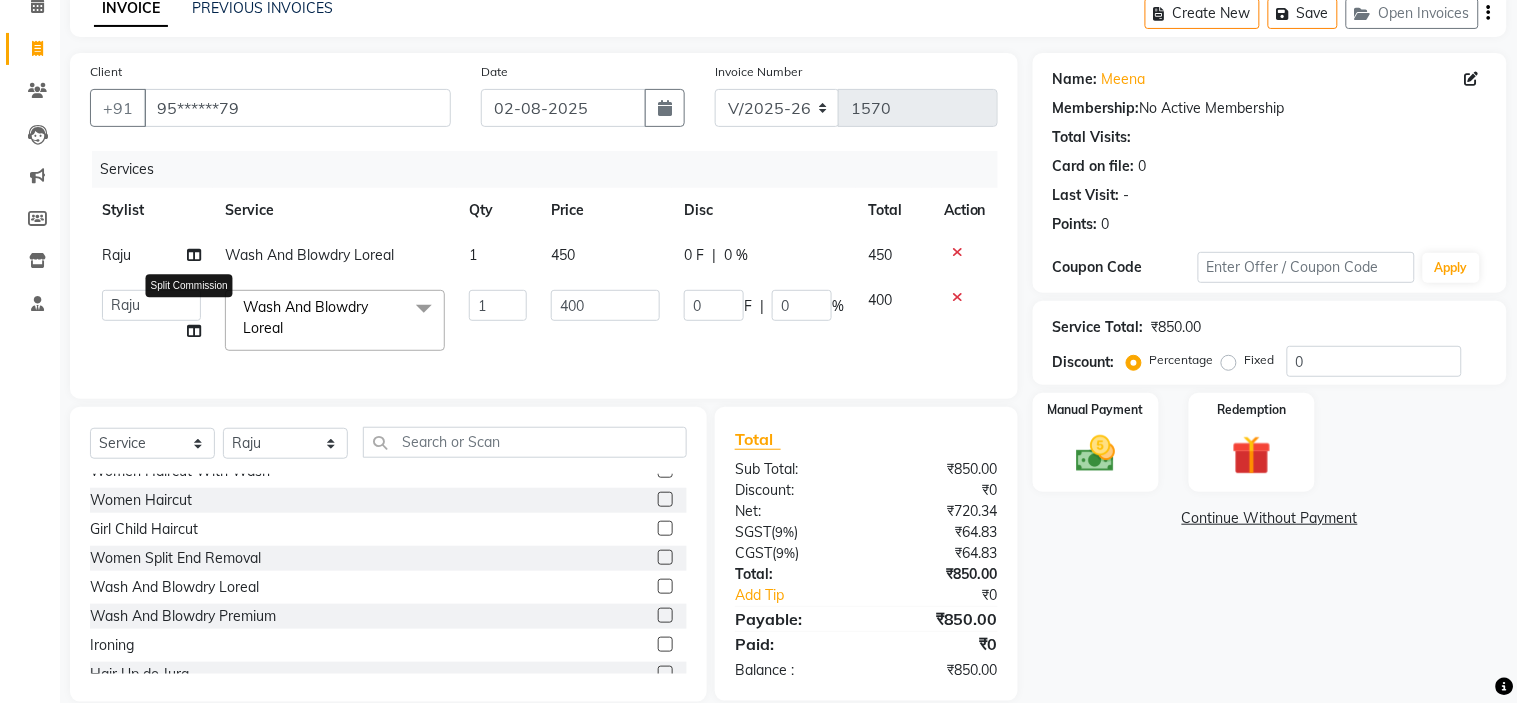 select on "53421" 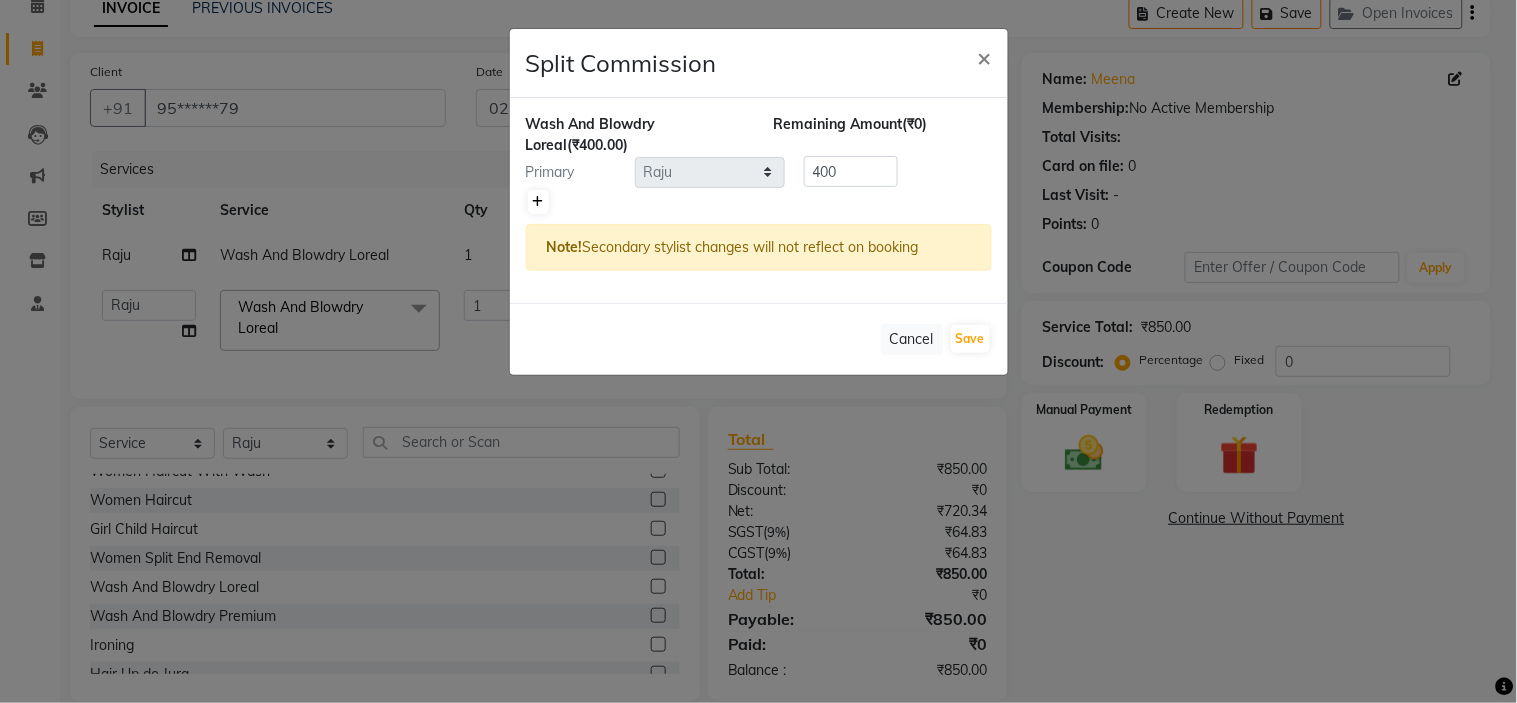 click 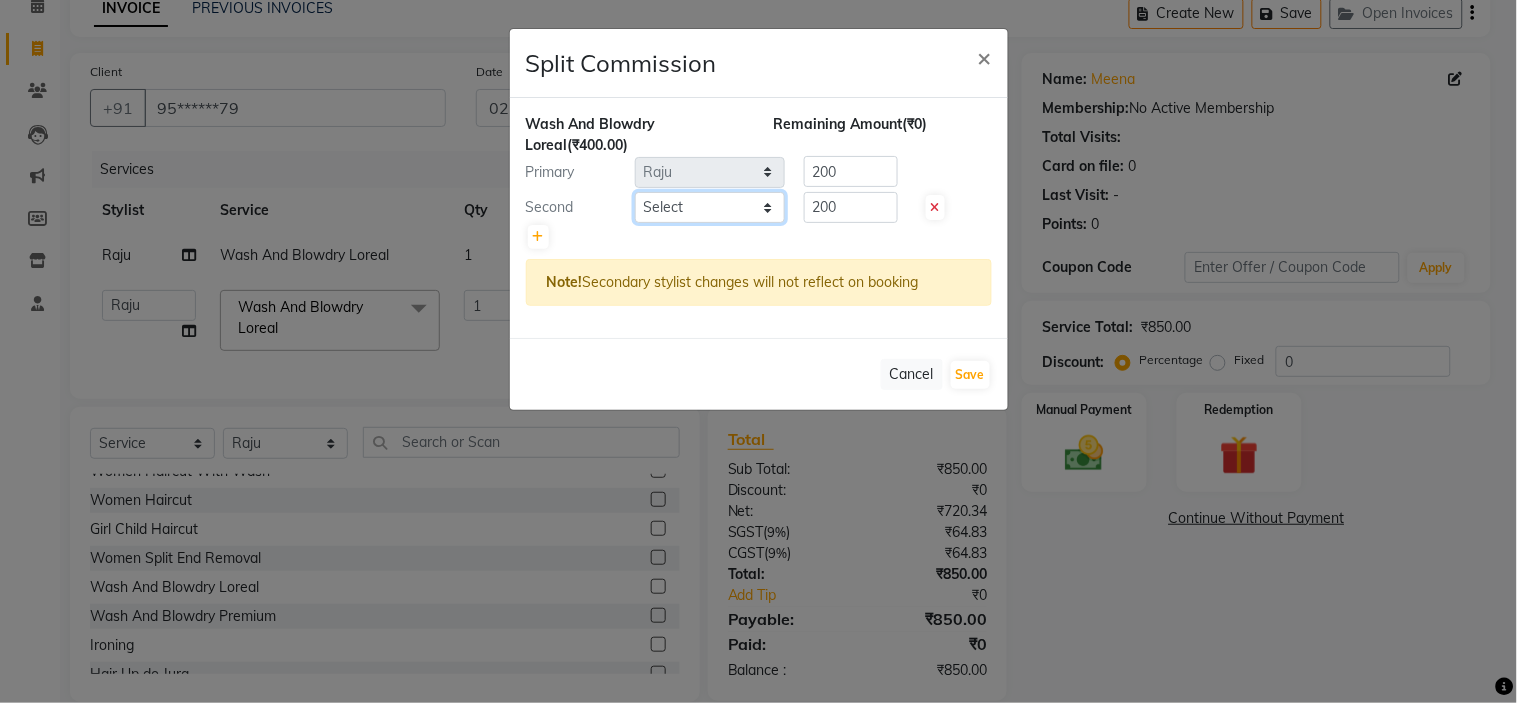 click on "Select Anjali Anubha Ashok Garima Manager Manju Raju Rohit Shahbaz" 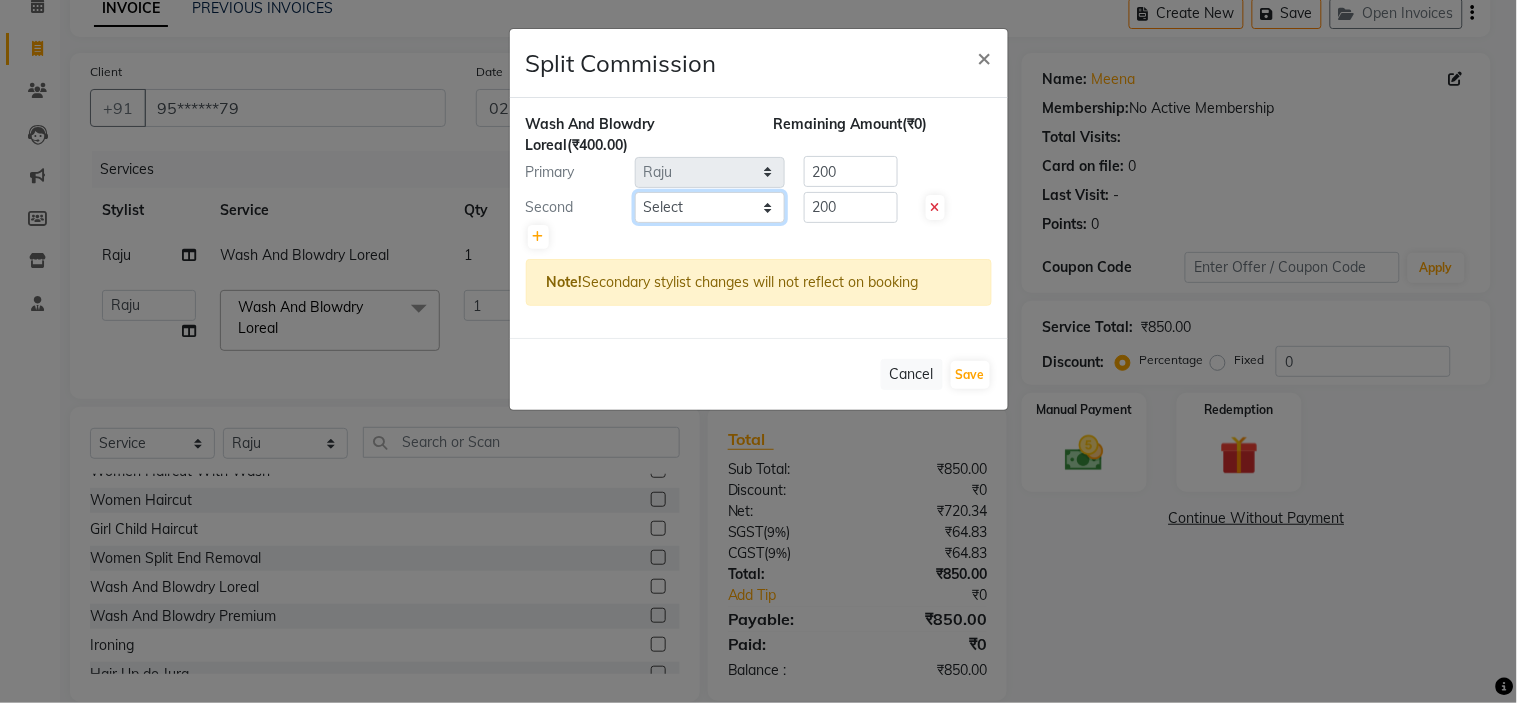 select on "81462" 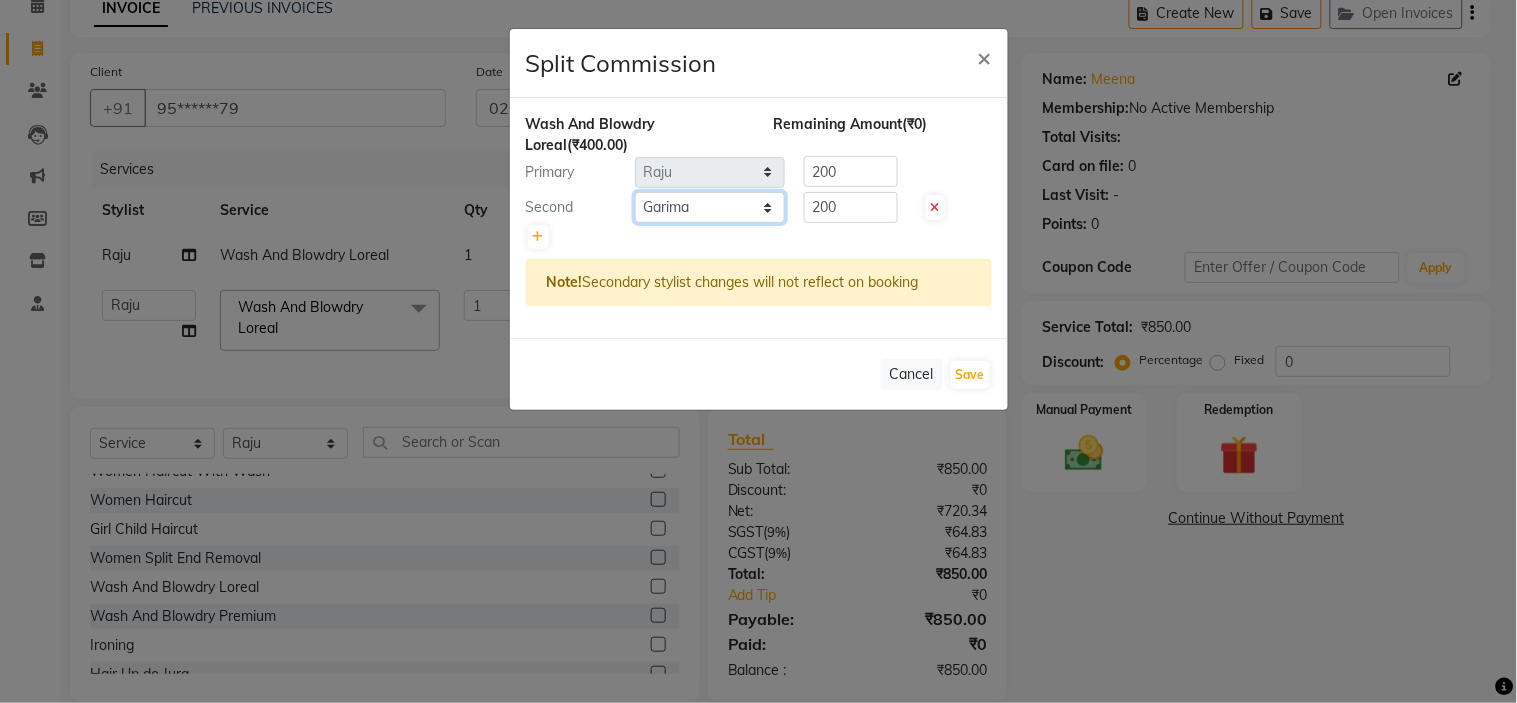 click on "Select Anjali Anubha Ashok Garima Manager Manju Raju Rohit Shahbaz" 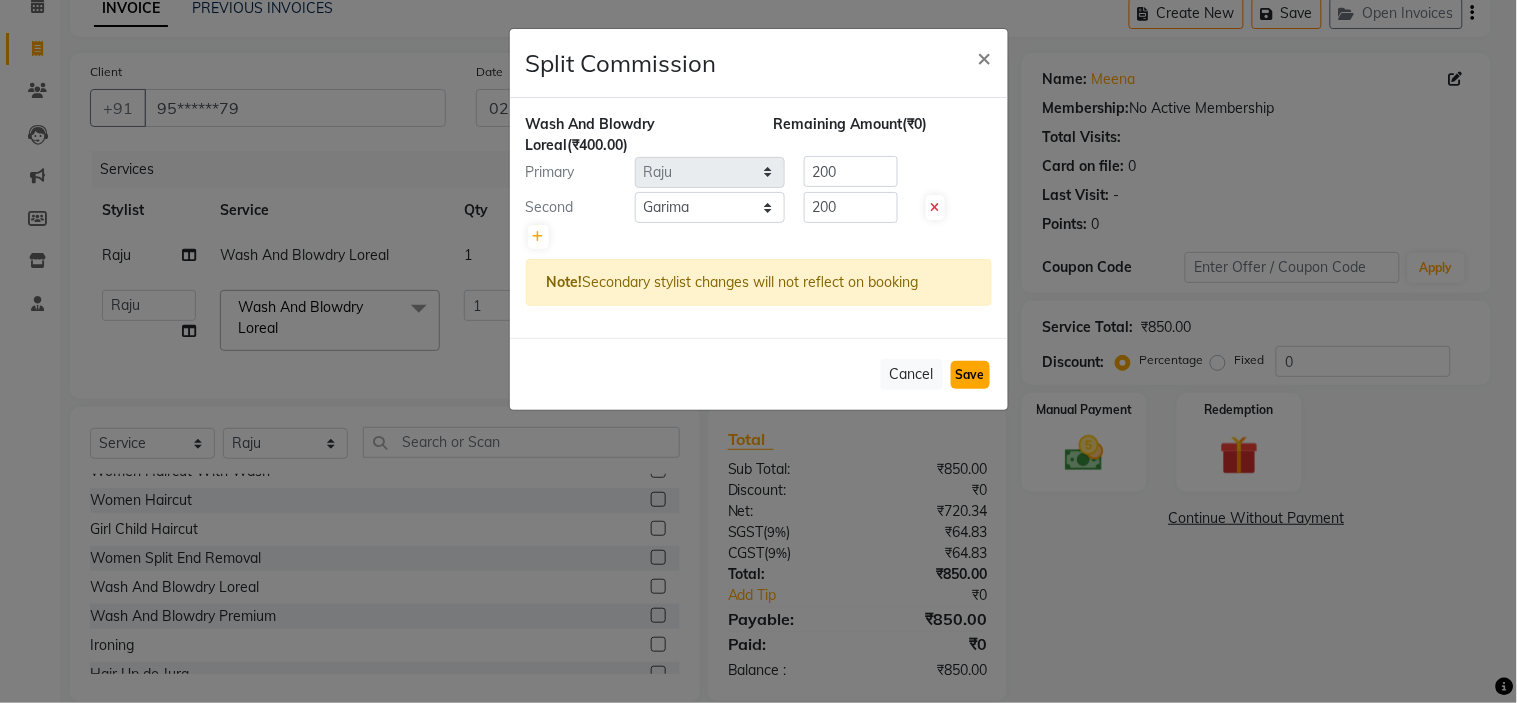 click on "Save" 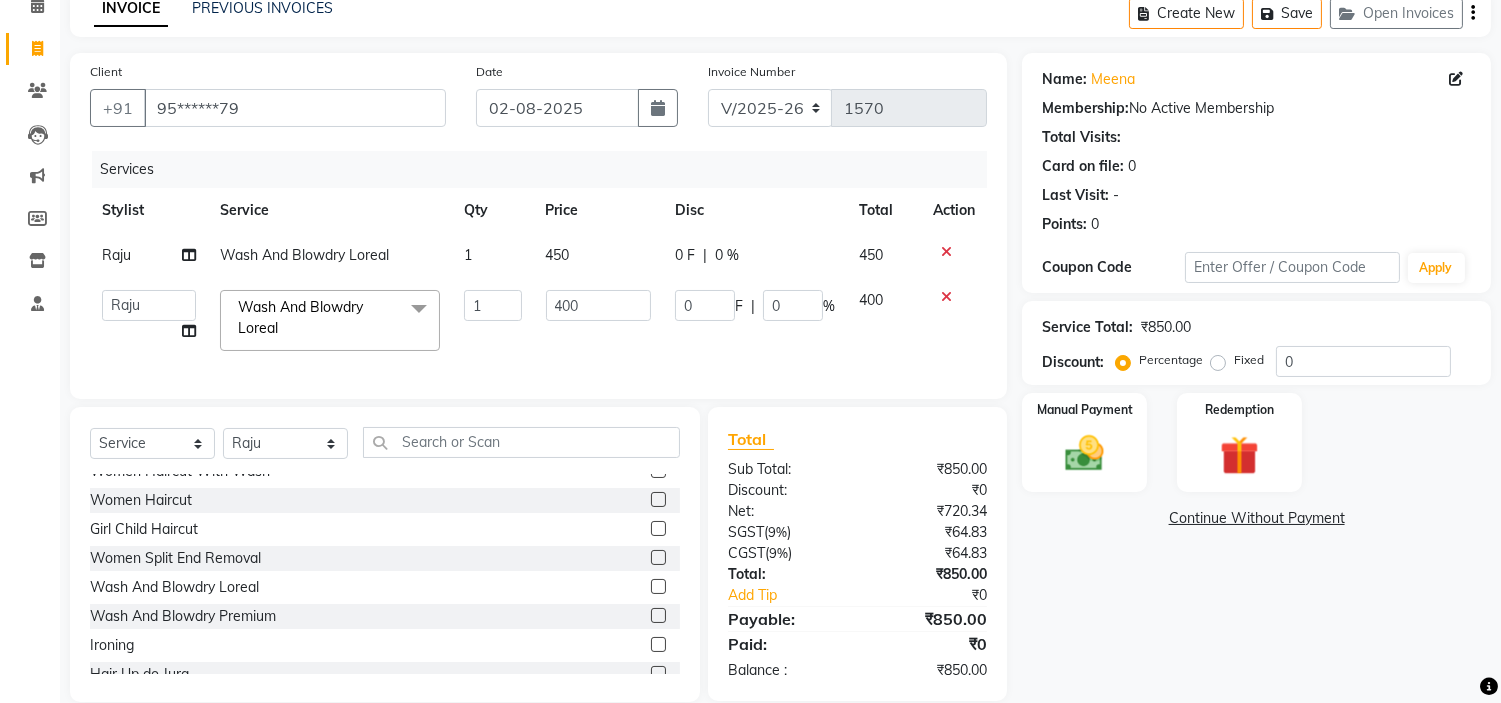 click on "Name: [FIRST] Membership: No Active Membership Total Visits: Card on file: 0 Last Visit: - Points: 0 Coupon Code Apply Service Total: ₹850.00 Discount: Percentage Fixed 0 Manual Payment Redemption Continue Without Payment" 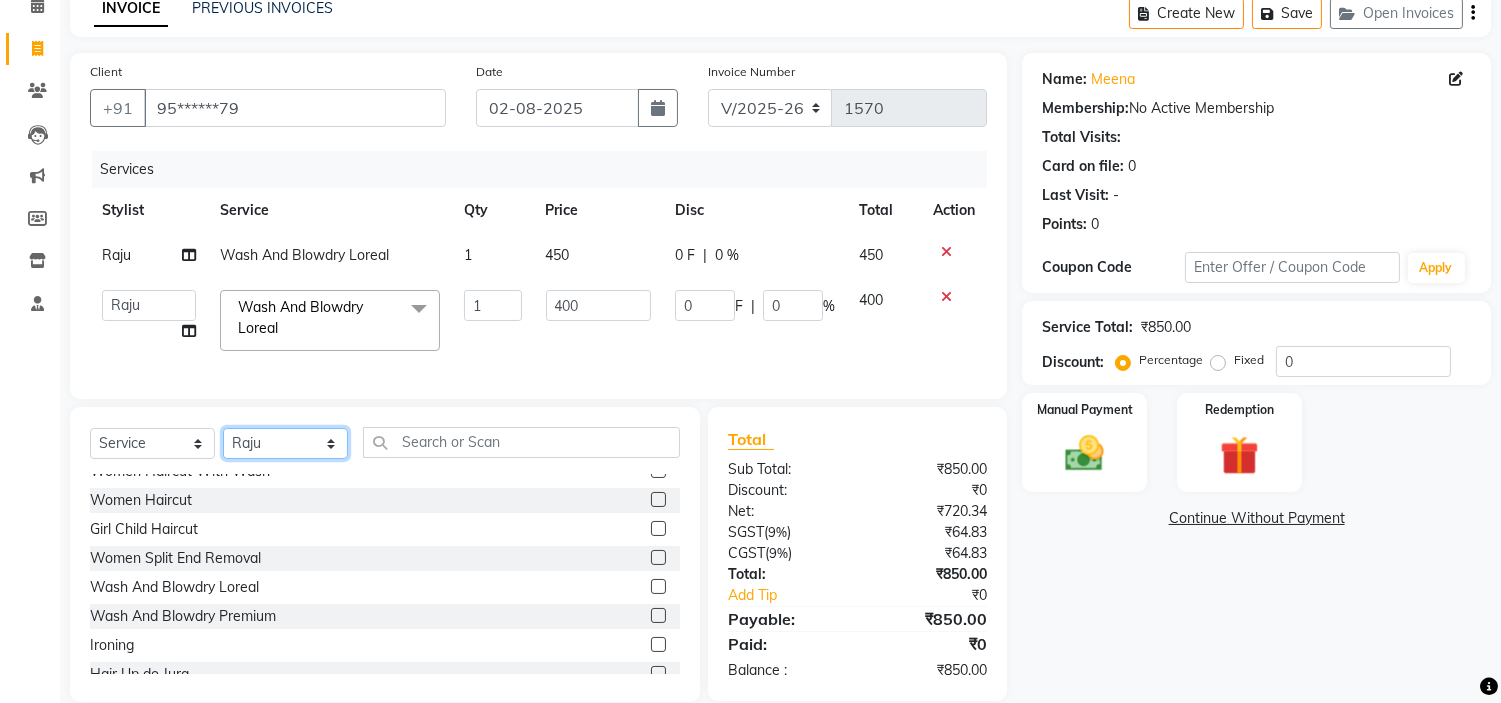 click on "Select Stylist Anjali Anubha Ashok Garima Manager Manju Raju Rohit Shahbaz" 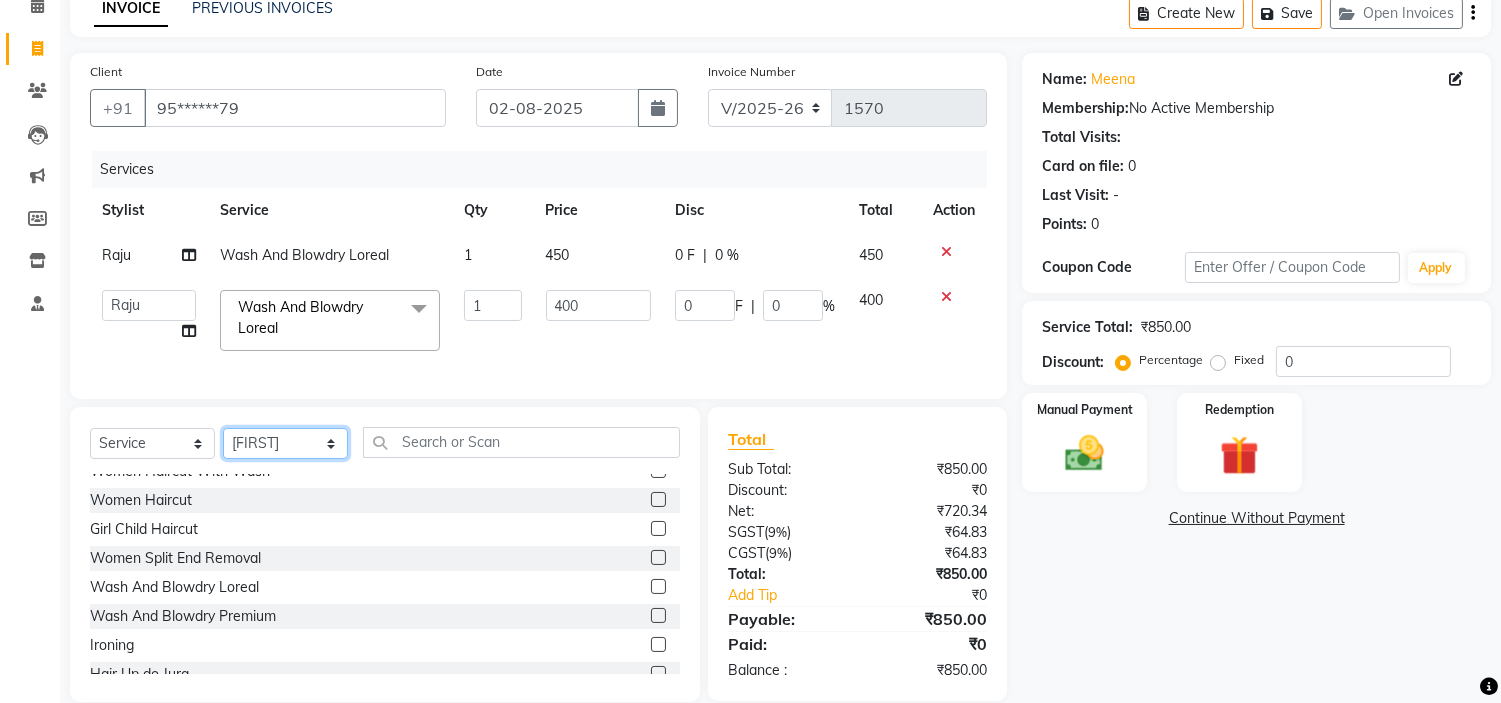 click on "Select Stylist Anjali Anubha Ashok Garima Manager Manju Raju Rohit Shahbaz" 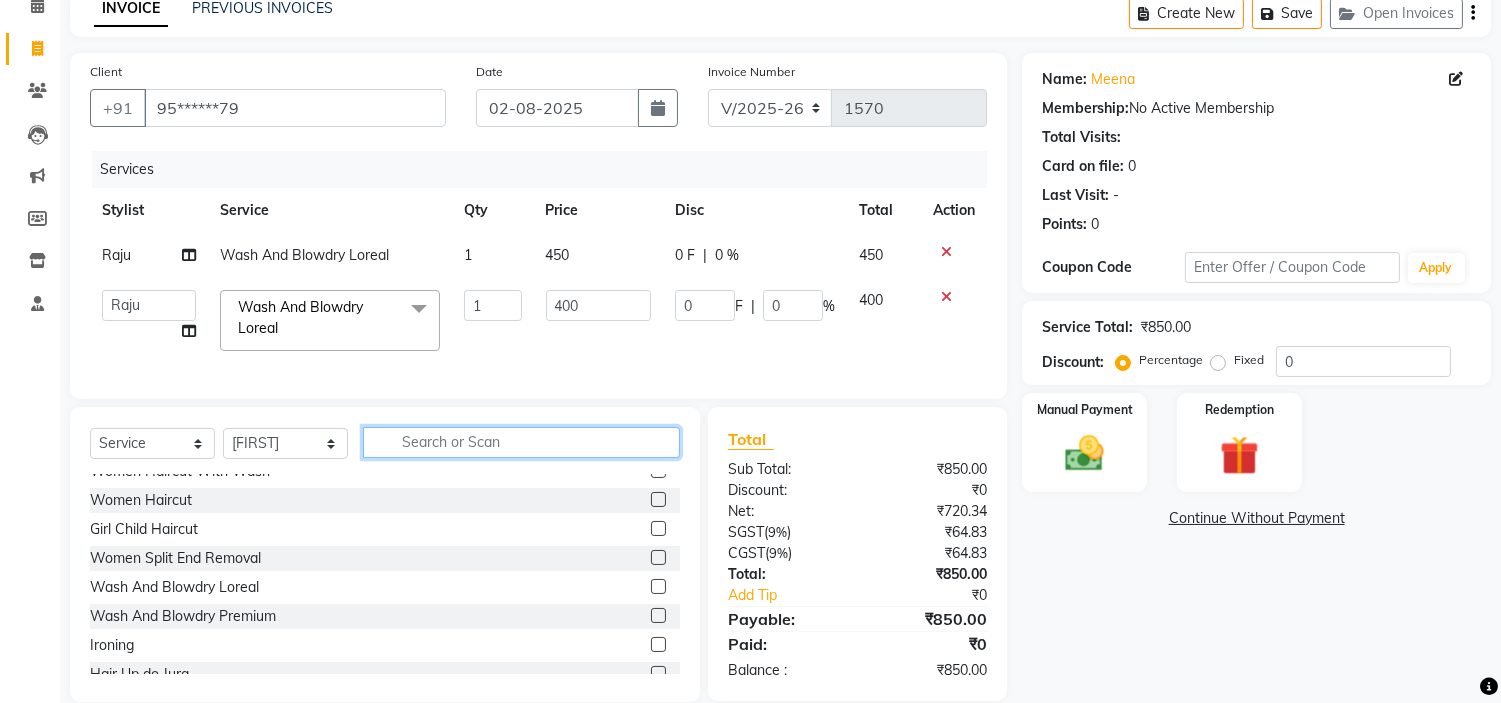 click 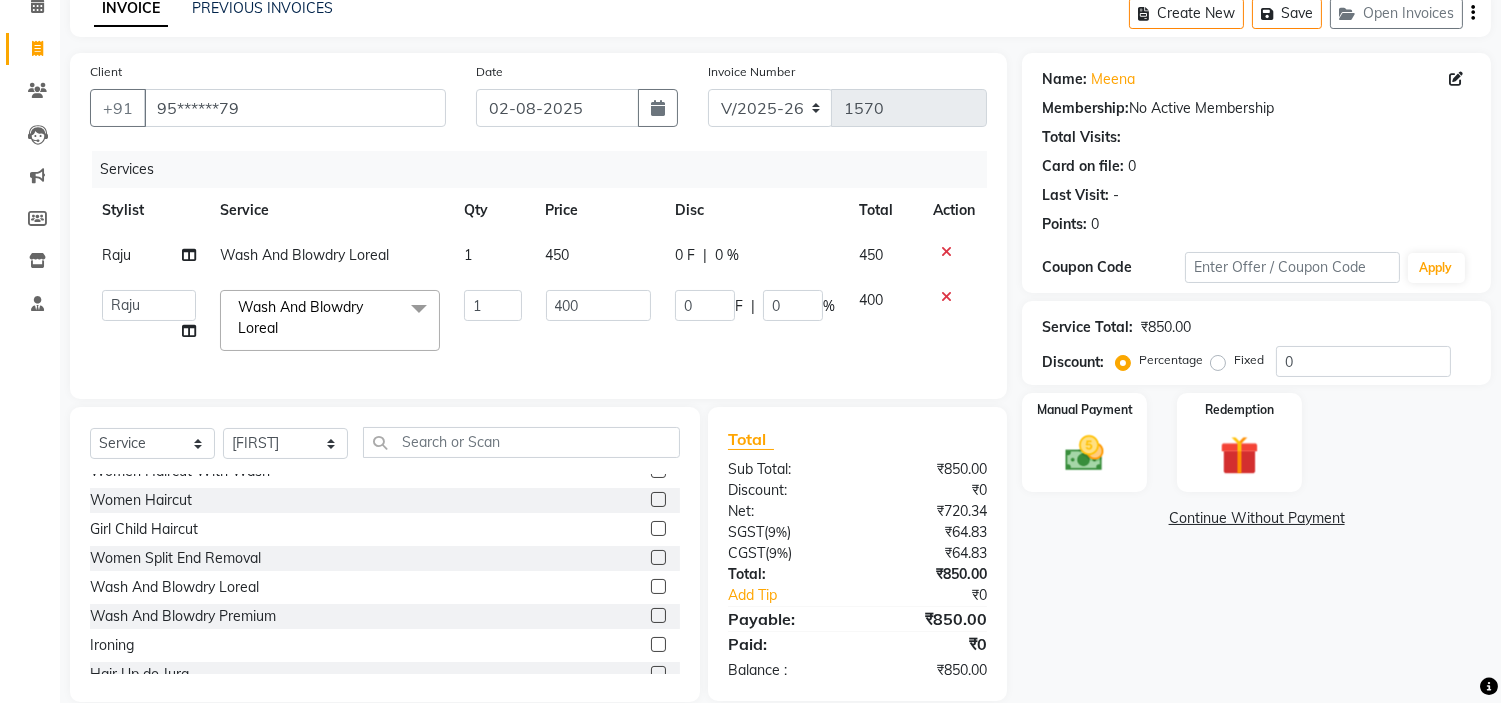 click 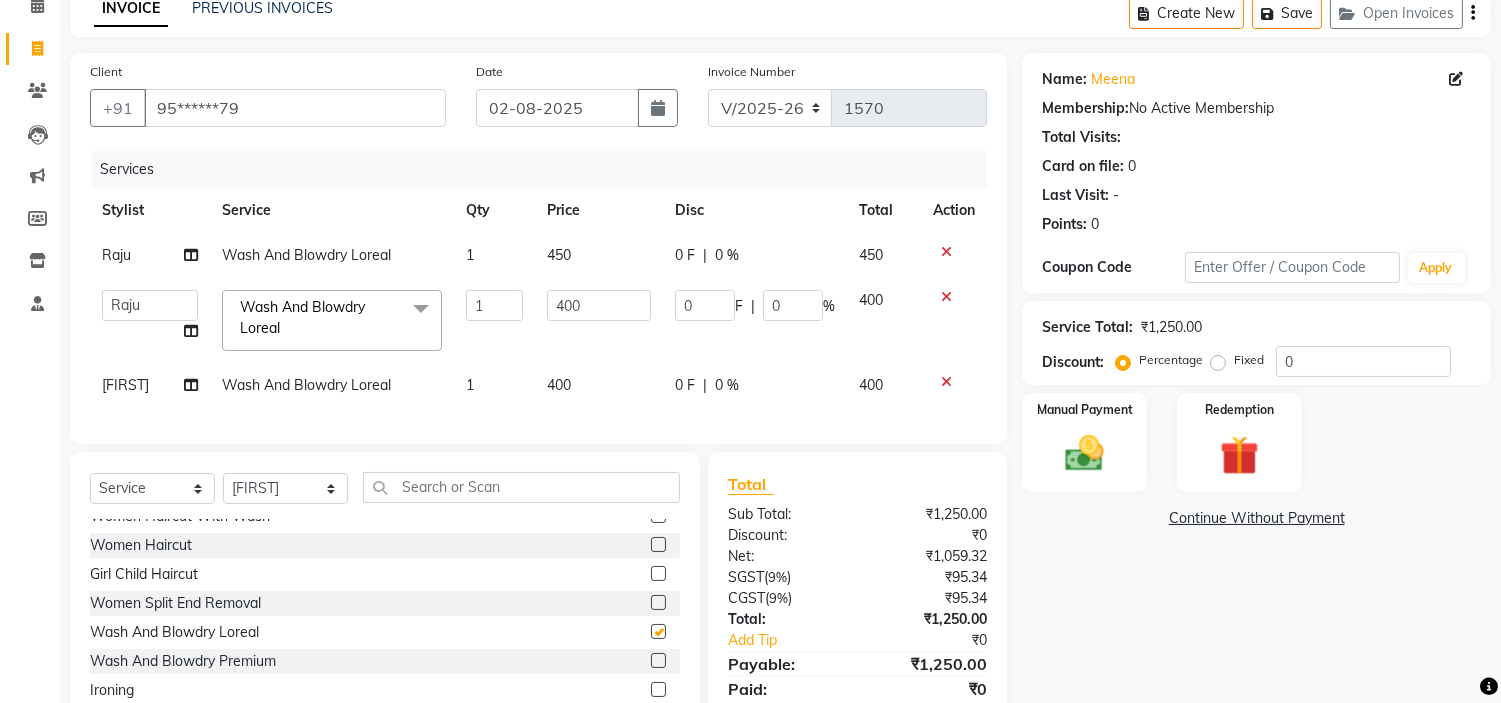checkbox on "false" 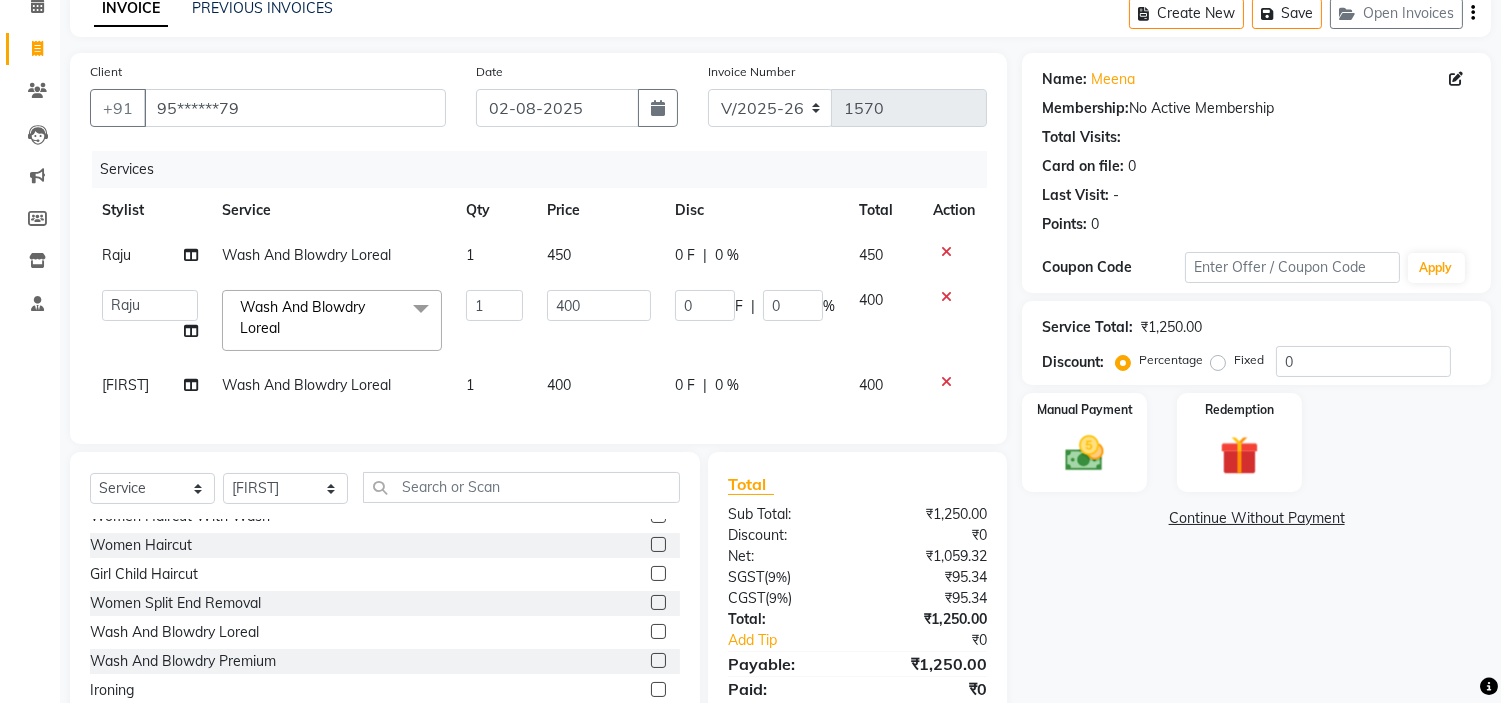 click 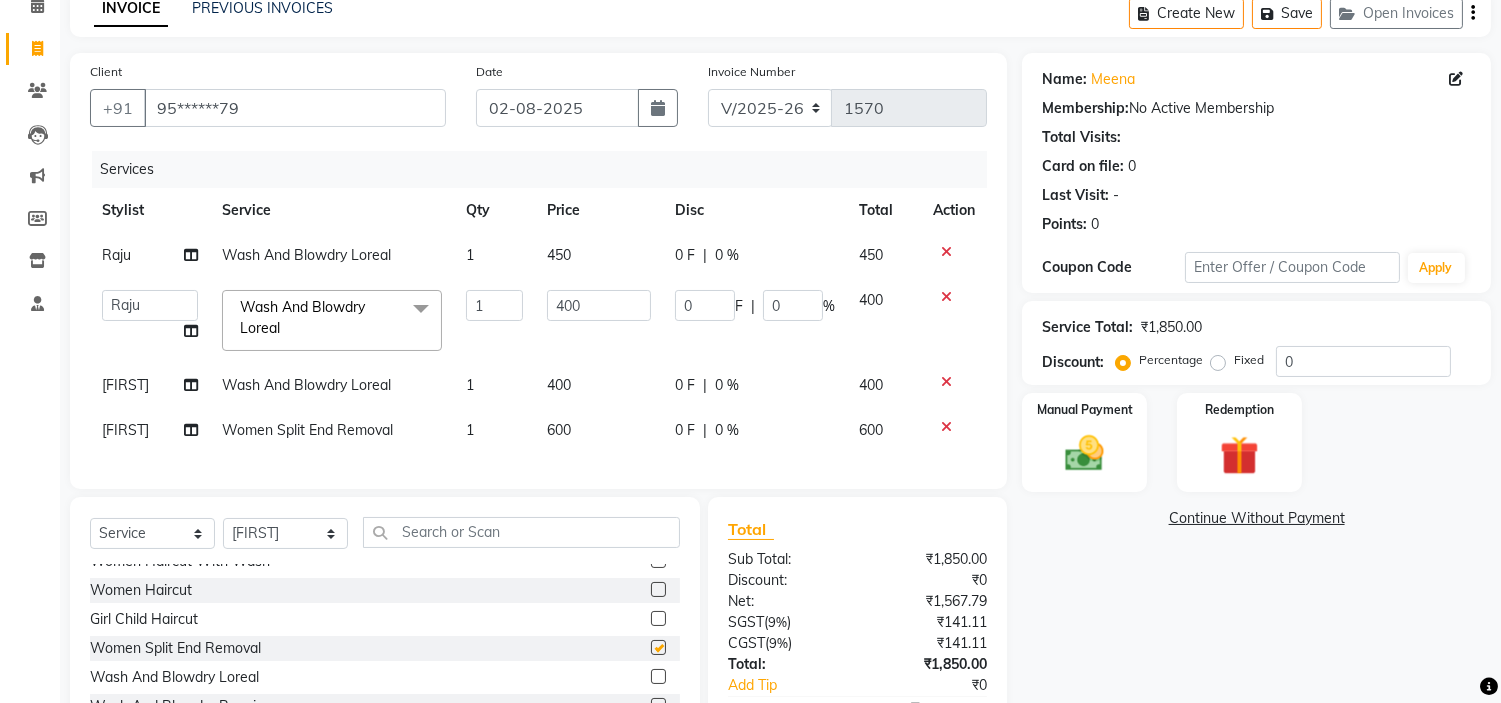 checkbox on "false" 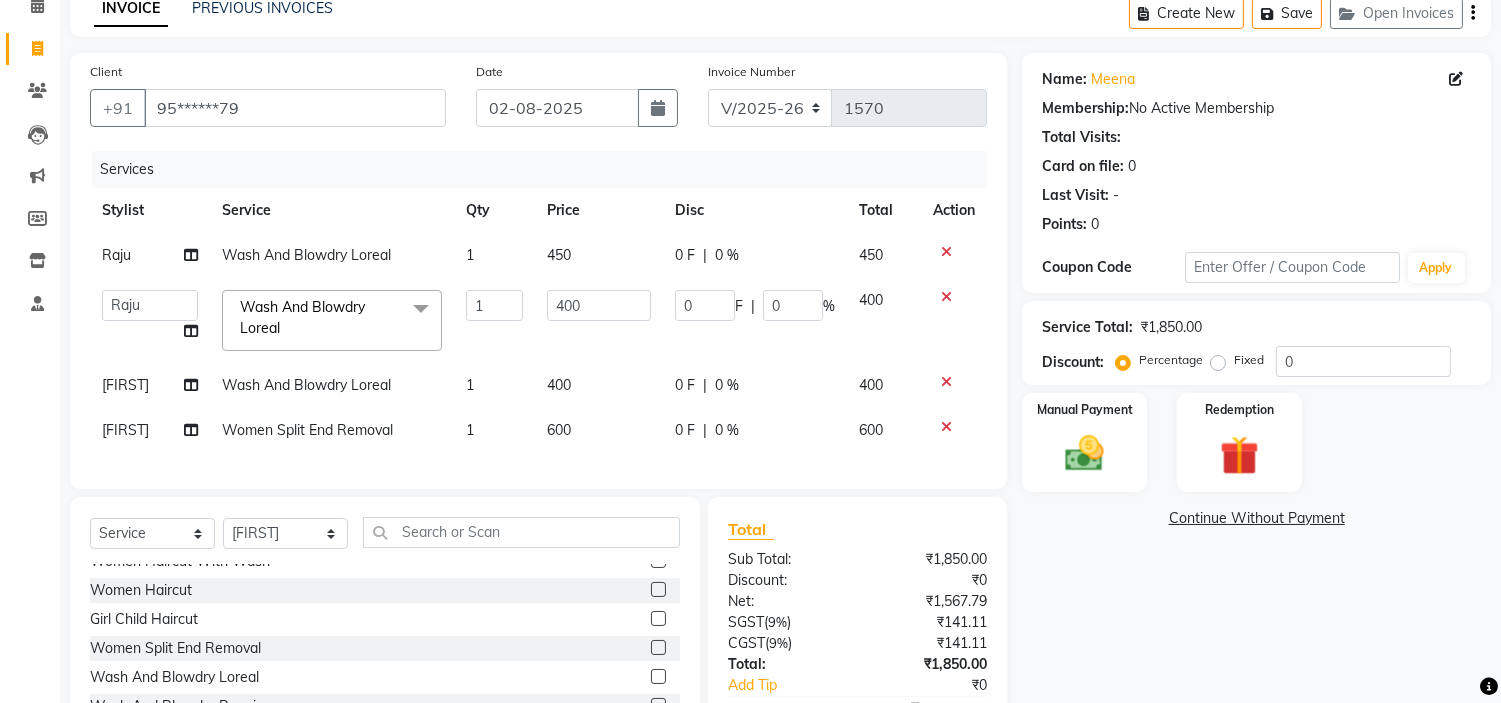 click 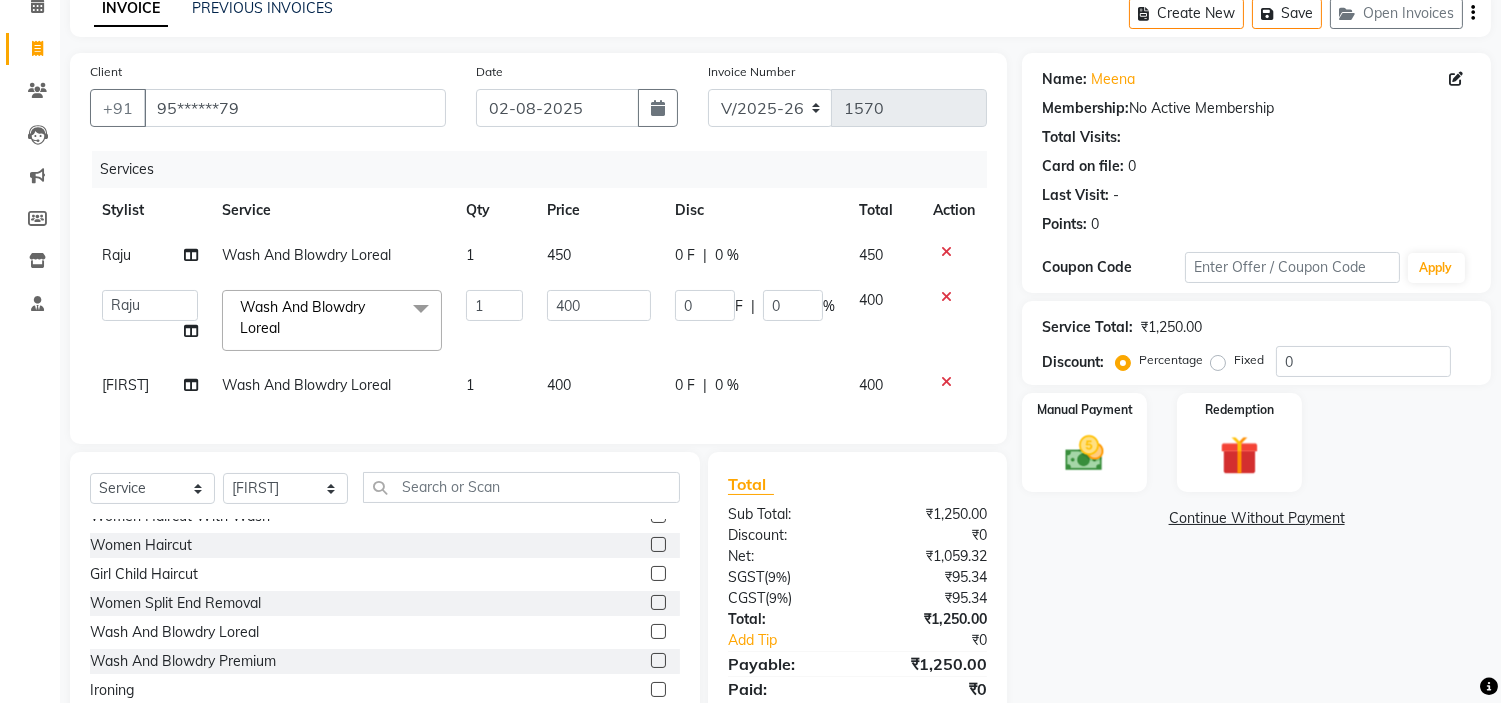 click 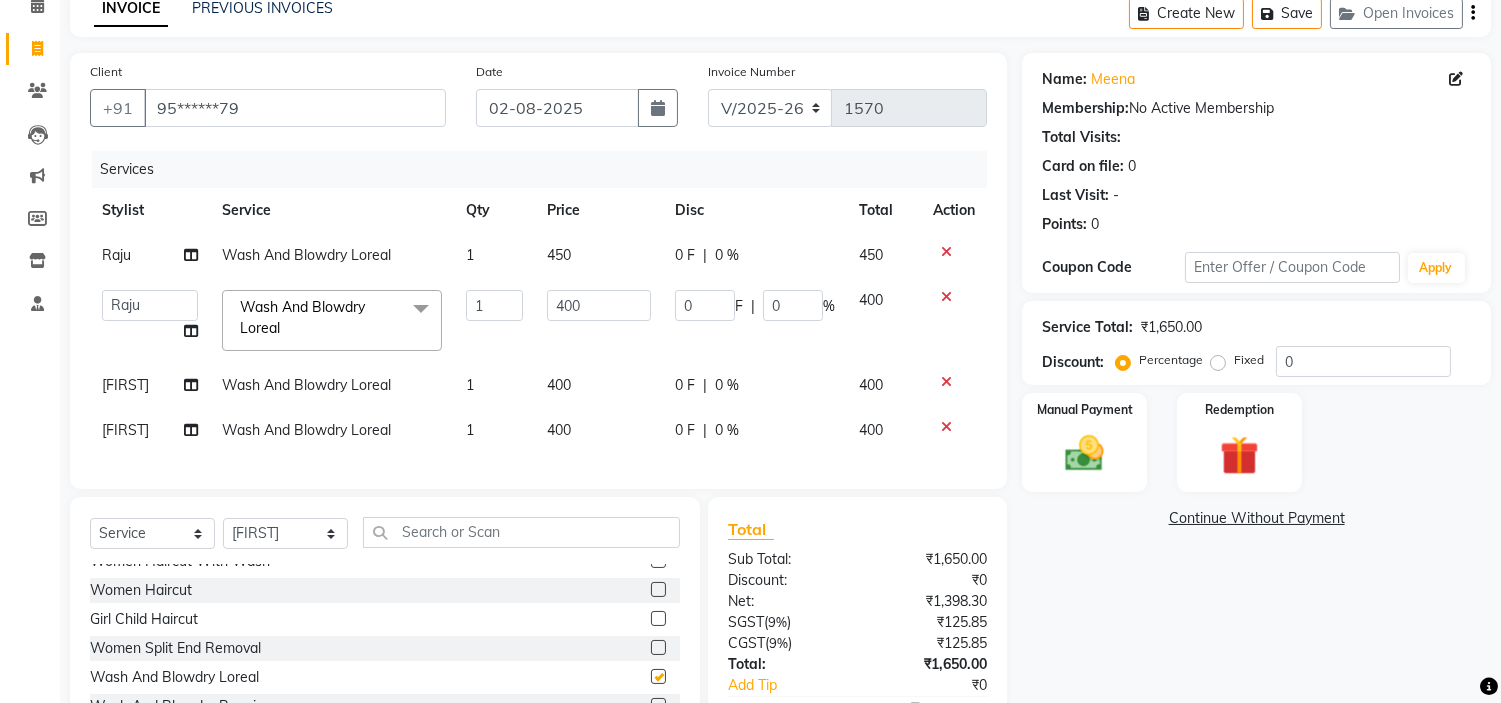 checkbox on "false" 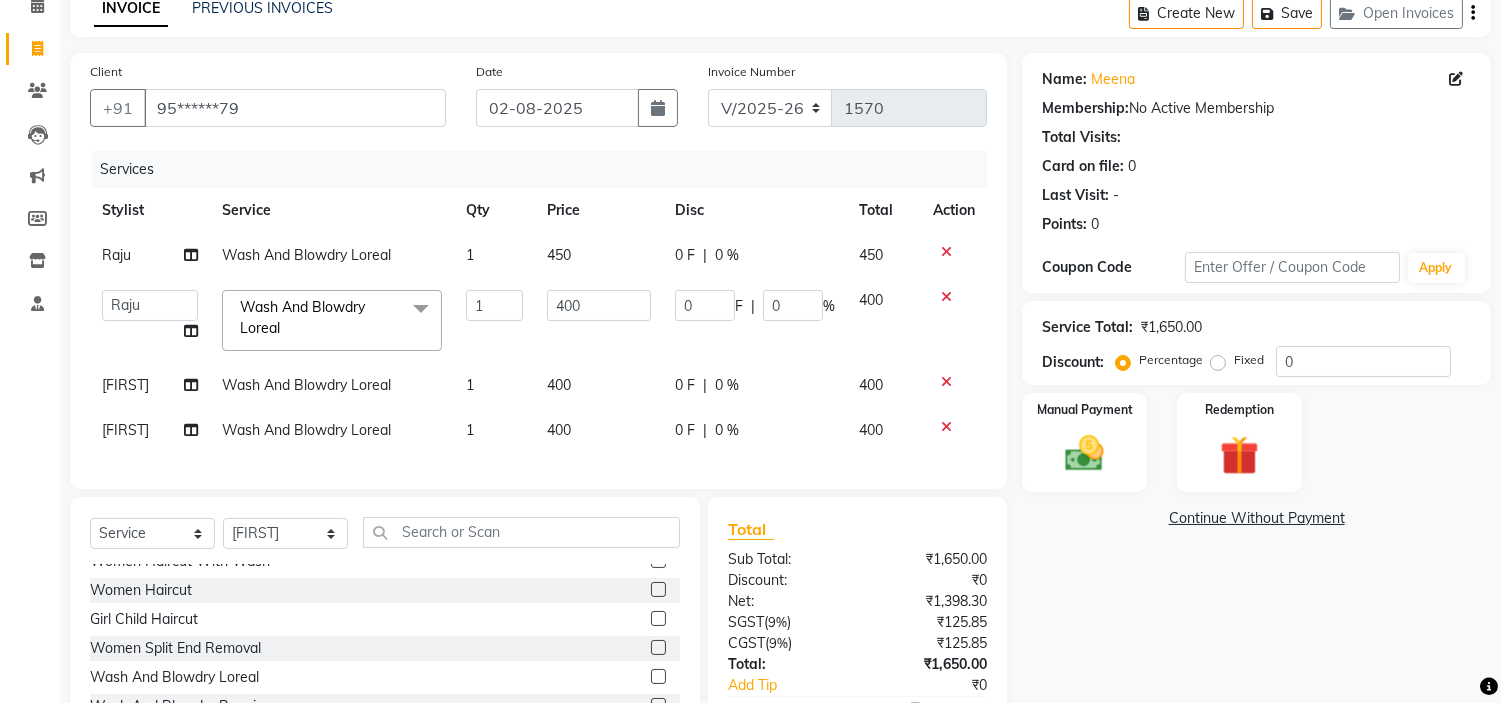 click on "400" 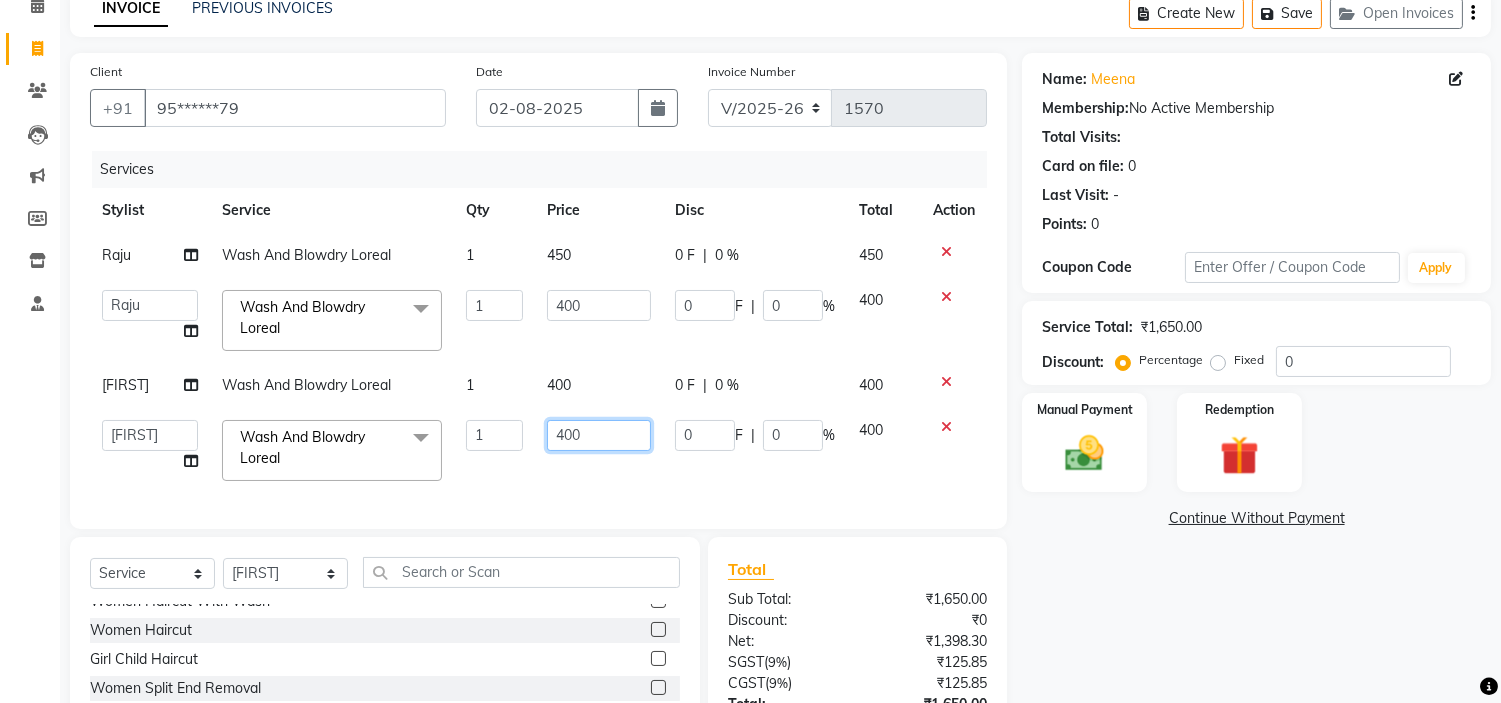 click on "400" 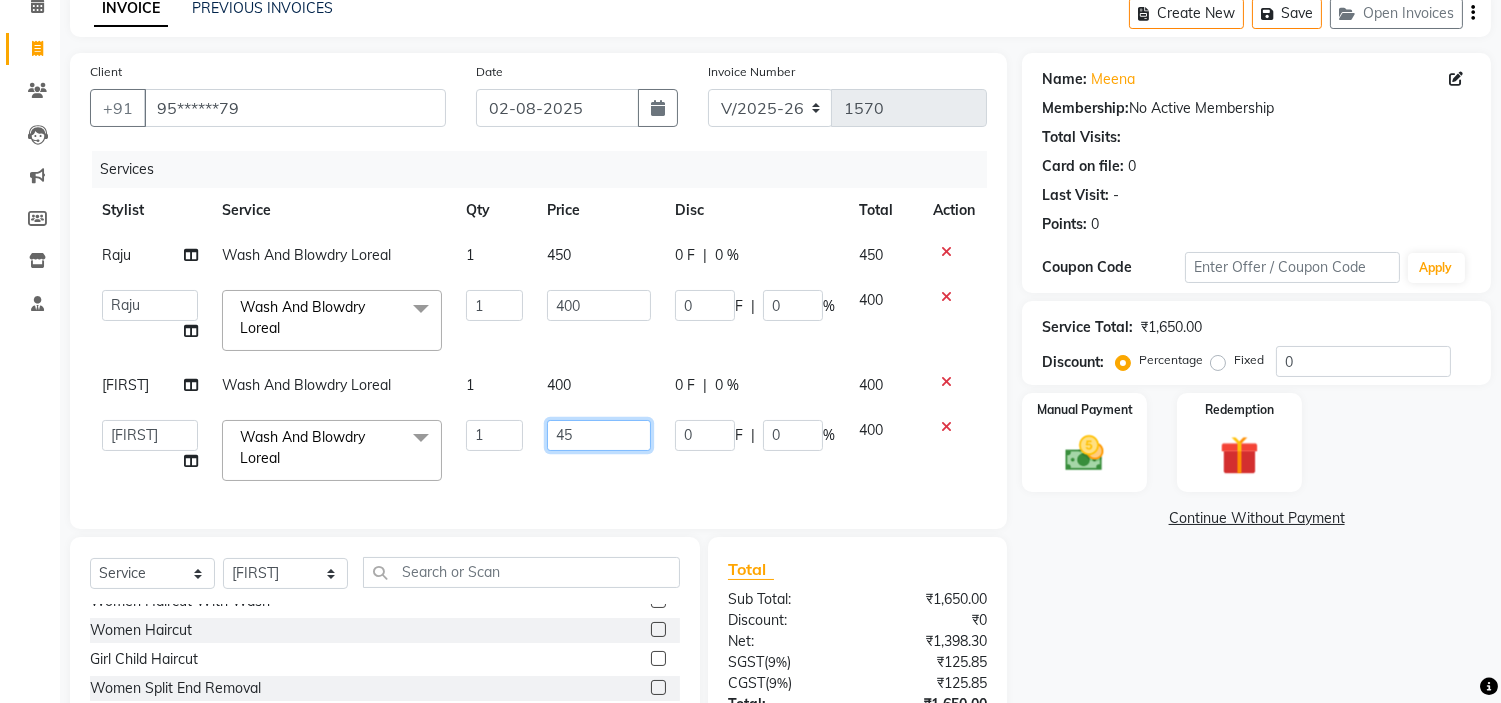 type on "450" 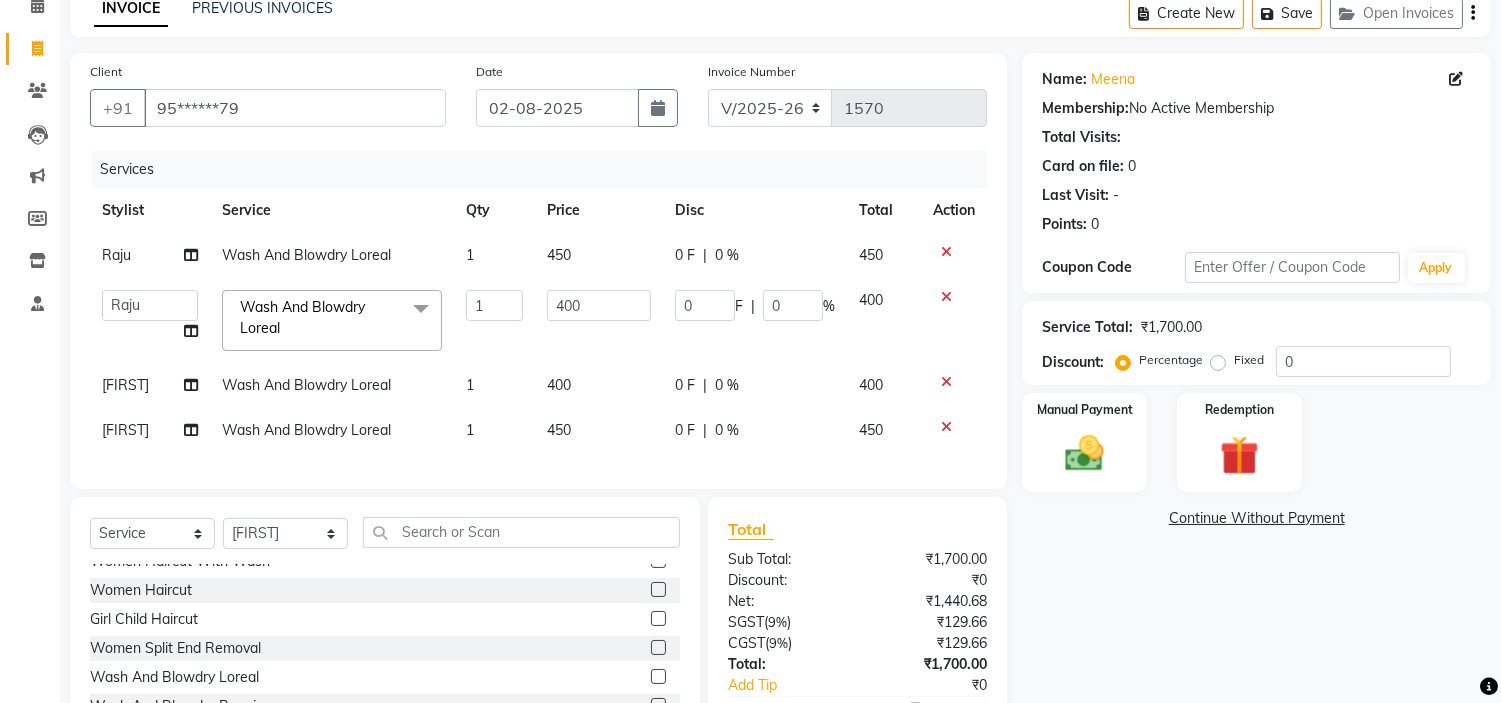 click on "Services Stylist Service Qty Price Disc Total Action [FIRST] Wash And Blowdry Loreal 1 450 0 F | 0 % 450 Anjali Anubha Ashok Garima Manager Manju Raju Rohit Shahbaz Wash And Blowdry Loreal x Women Trim Women Haircut With Wash Women Haircut Girl Child Haircut Women Split End Removal Wash And Blowdry Loreal Wash And Blowdry Premium Ironing Hair Up do Jura Open Hairdo Blowdry without wash Men Wash hair flex cut mehndi apllction wash kids wash dry color application Men Haircut And Beard beard and facial package Wash and natural dry Ironing with Wash Keune/majirel Touchup Touchup Colorica / inova) Women Global Colour * Women Highlights Women Crown Highlights Women Chunks Women Streaks colour patch test Women Global Color Colorica* Balayage Colour Keune/Maijrel Touchup with Keratin Wash Colorica/Inova Touchup with keratin Wash Women Rebounding & Smoothening Women zap Gk Keratin Women Botox Nanoplatia Kerasmooth Naturica Spa Anti Dandruff Naturica Spa Dry & Damage Naturica Spa Detoxifying 1 400" 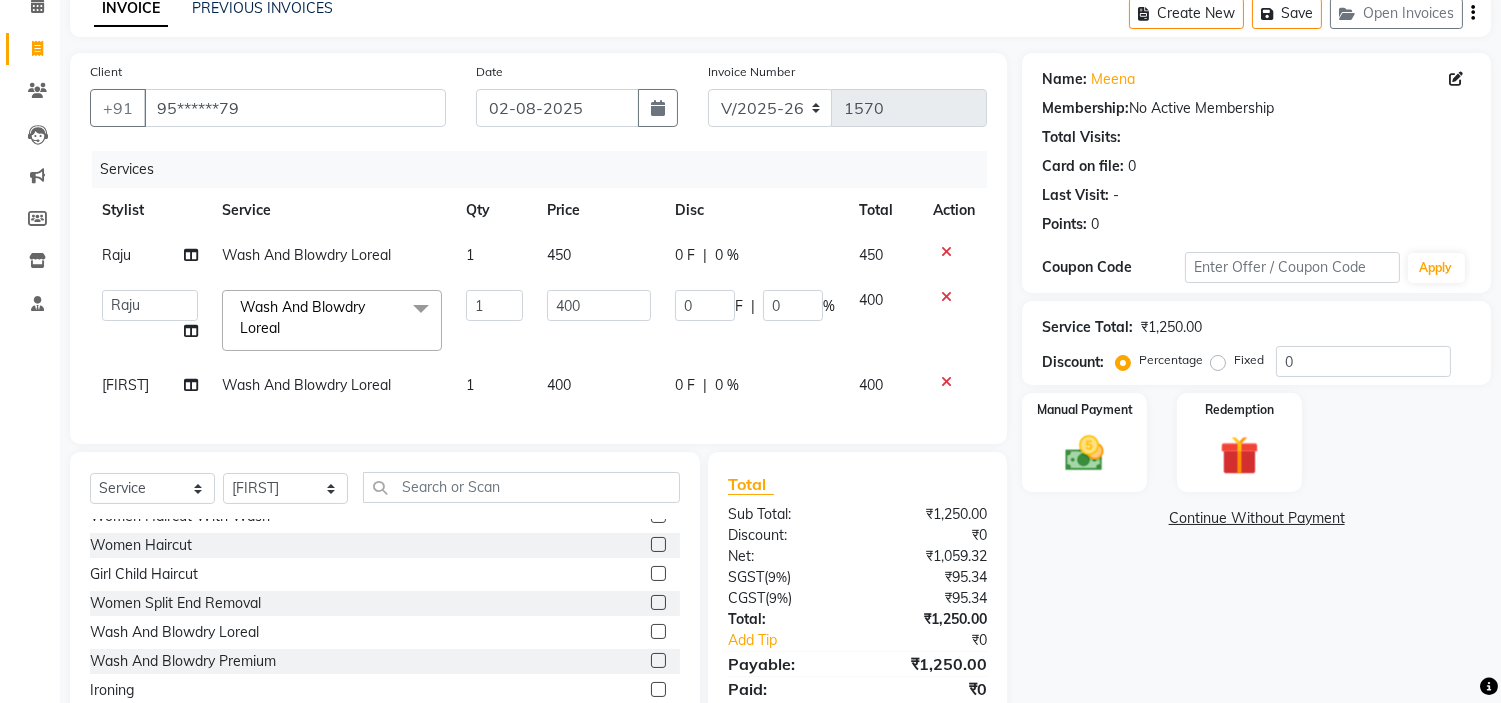 click 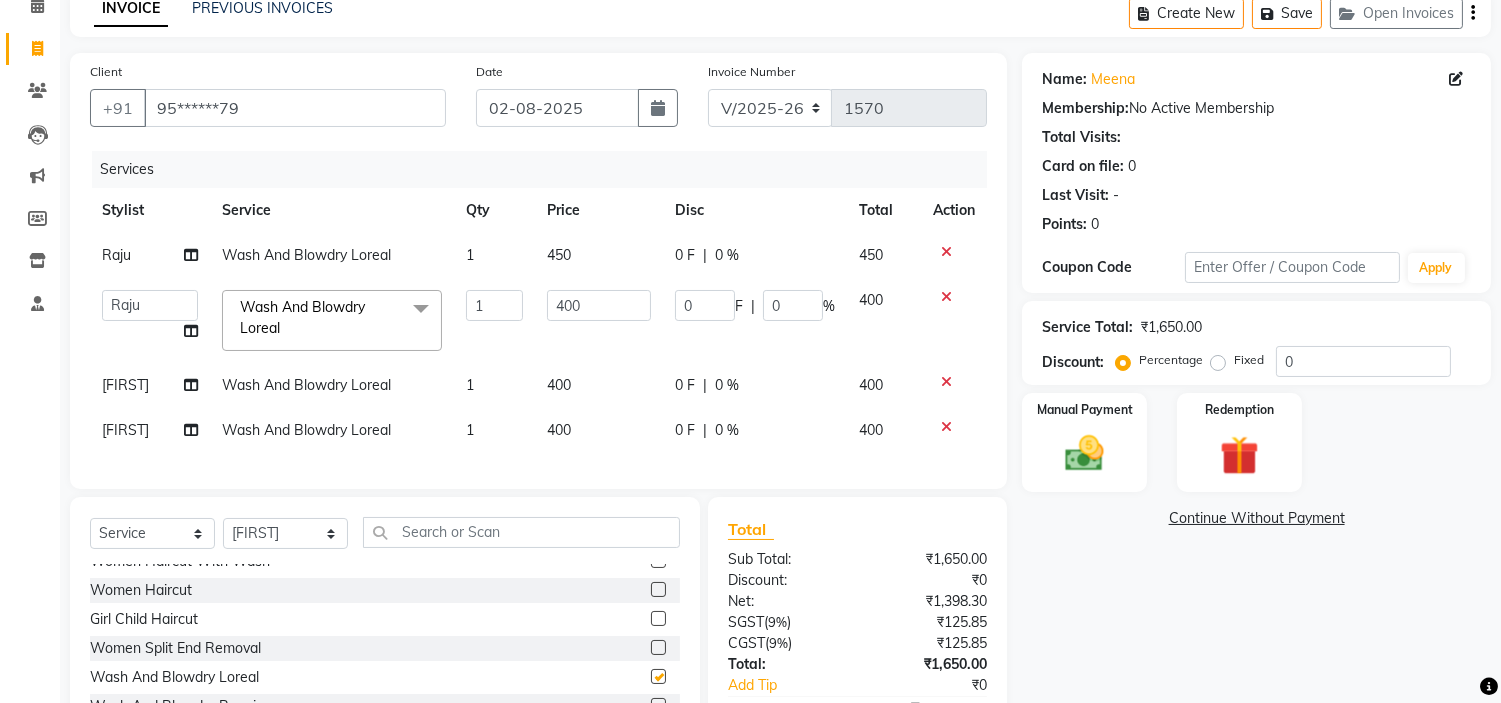 checkbox on "false" 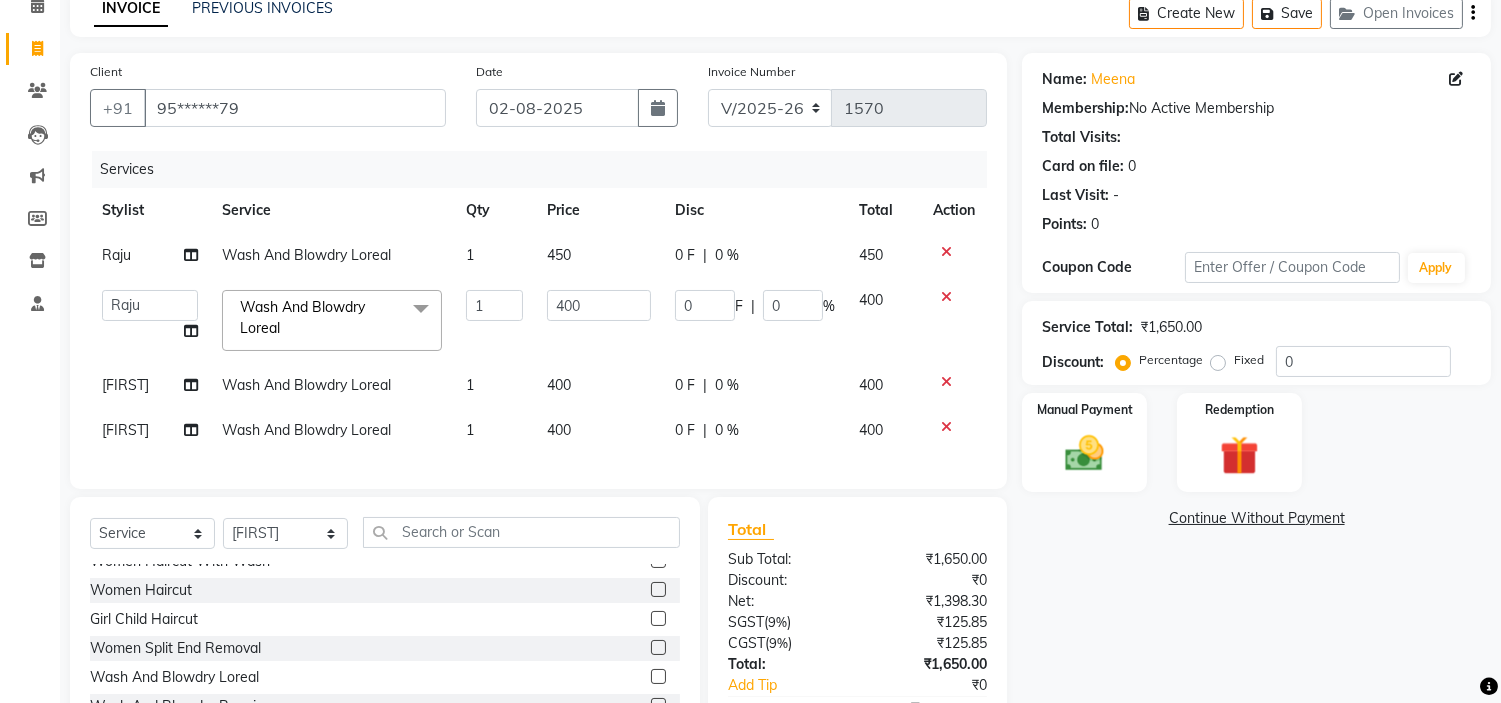 click on "400" 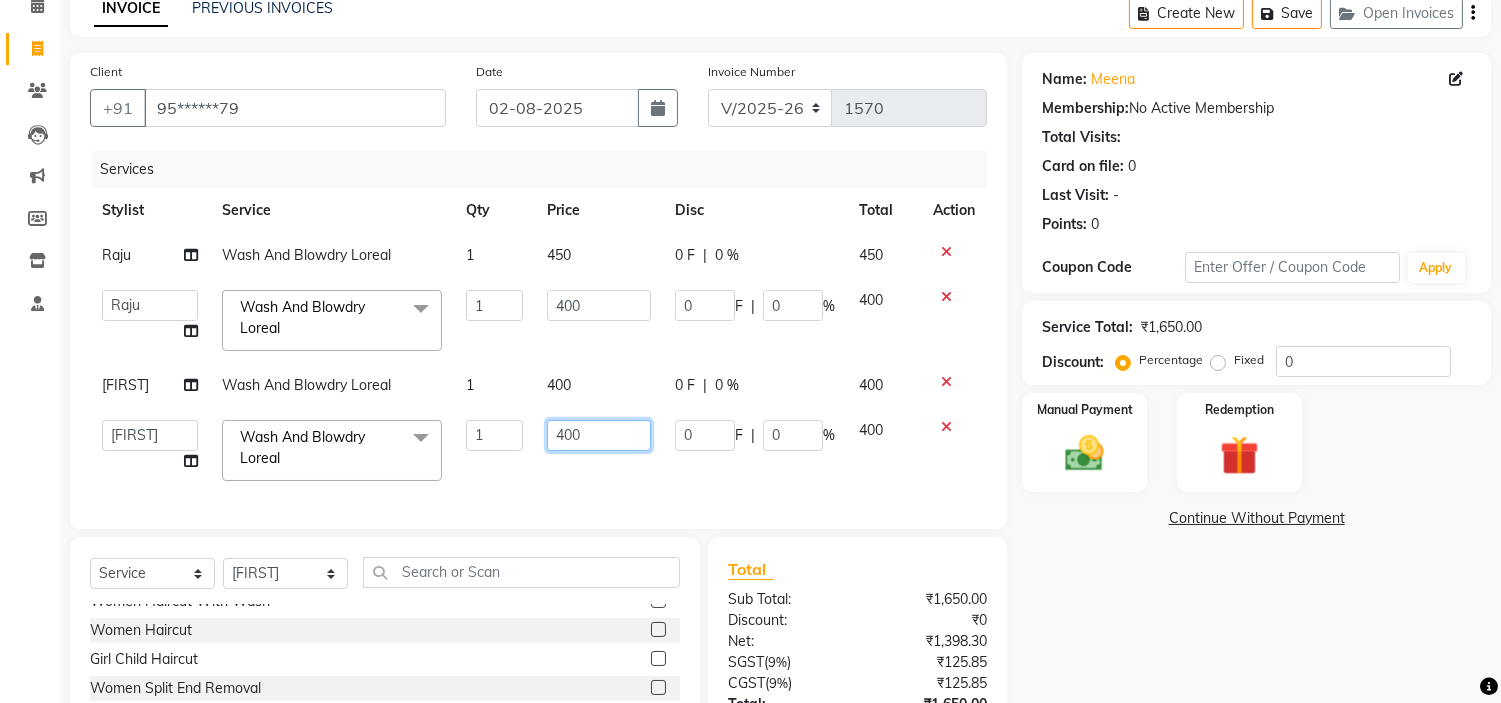 click on "400" 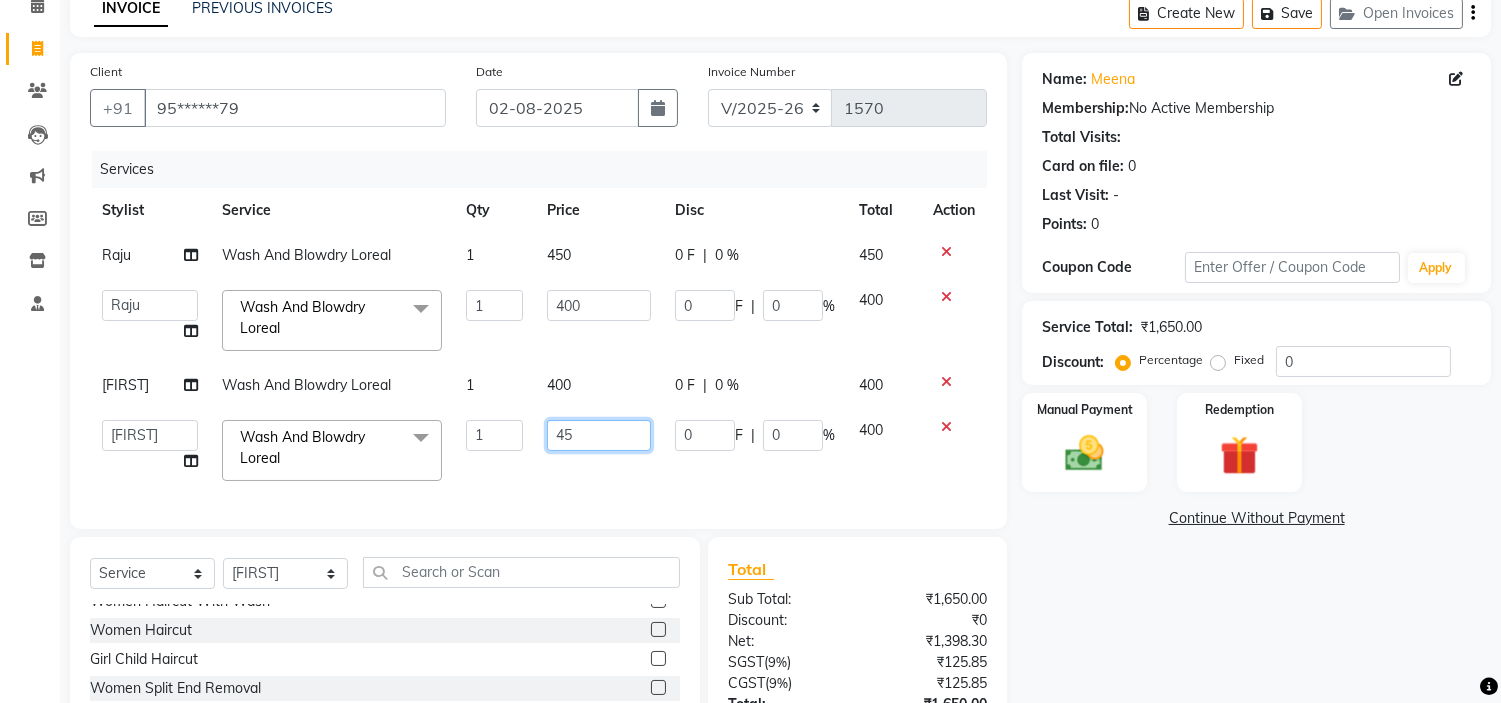 type on "450" 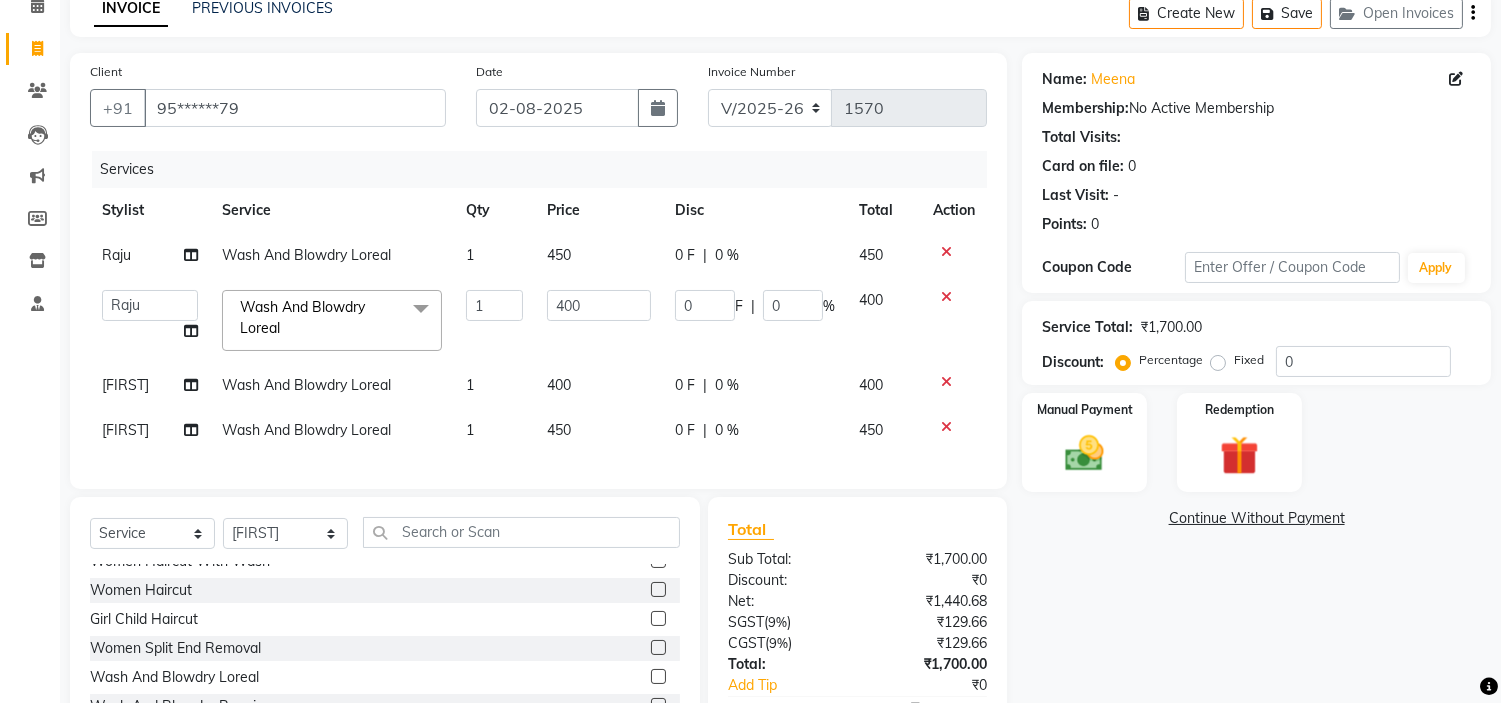 click on "Services Stylist Service Qty Price Disc Total Action [FIRST] Wash And Blowdry Loreal 1 450 0 F | 0 % 450 Anjali Anubha Ashok Garima Manager Manju Raju Rohit Shahbaz Wash And Blowdry Loreal x Women Trim Women Haircut With Wash Women Haircut Girl Child Haircut Women Split End Removal Wash And Blowdry Loreal Wash And Blowdry Premium Ironing Hair Up do Jura Open Hairdo Blowdry without wash Men Wash hair flex cut mehndi apllction wash kids wash dry color application Men Haircut And Beard beard and facial package Wash and natural dry Ironing with Wash Keune/majirel Touchup Touchup Colorica / inova) Women Global Colour * Women Highlights Women Crown Highlights Women Chunks Women Streaks colour patch test Women Global Color Colorica* Balayage Colour Keune/Maijrel Touchup with Keratin Wash Colorica/Inova Touchup with keratin Wash Women Rebounding & Smoothening Women zap Gk Keratin Women Botox Nanoplatia Kerasmooth Naturica Spa Anti Dandruff Naturica Spa Dry & Damage Naturica Spa Detoxifying 1 400" 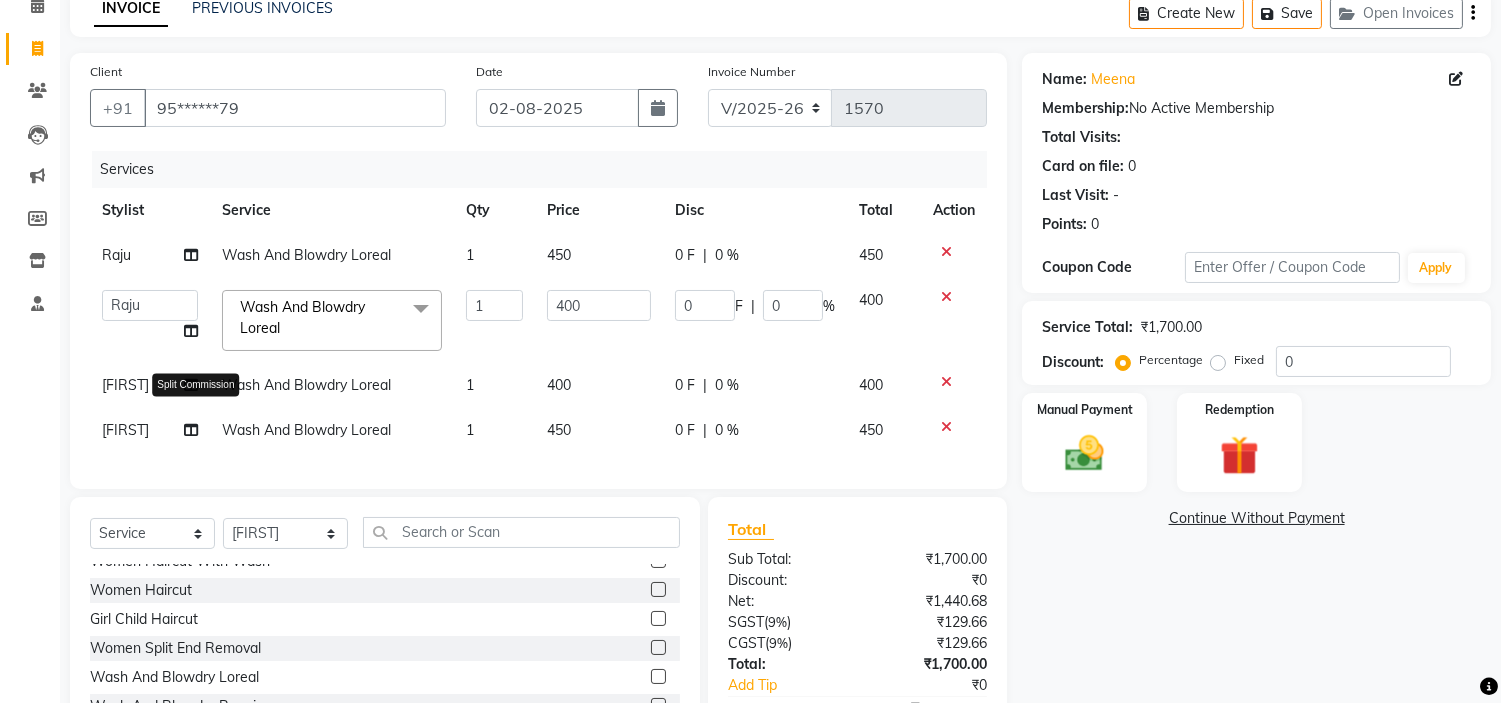 click 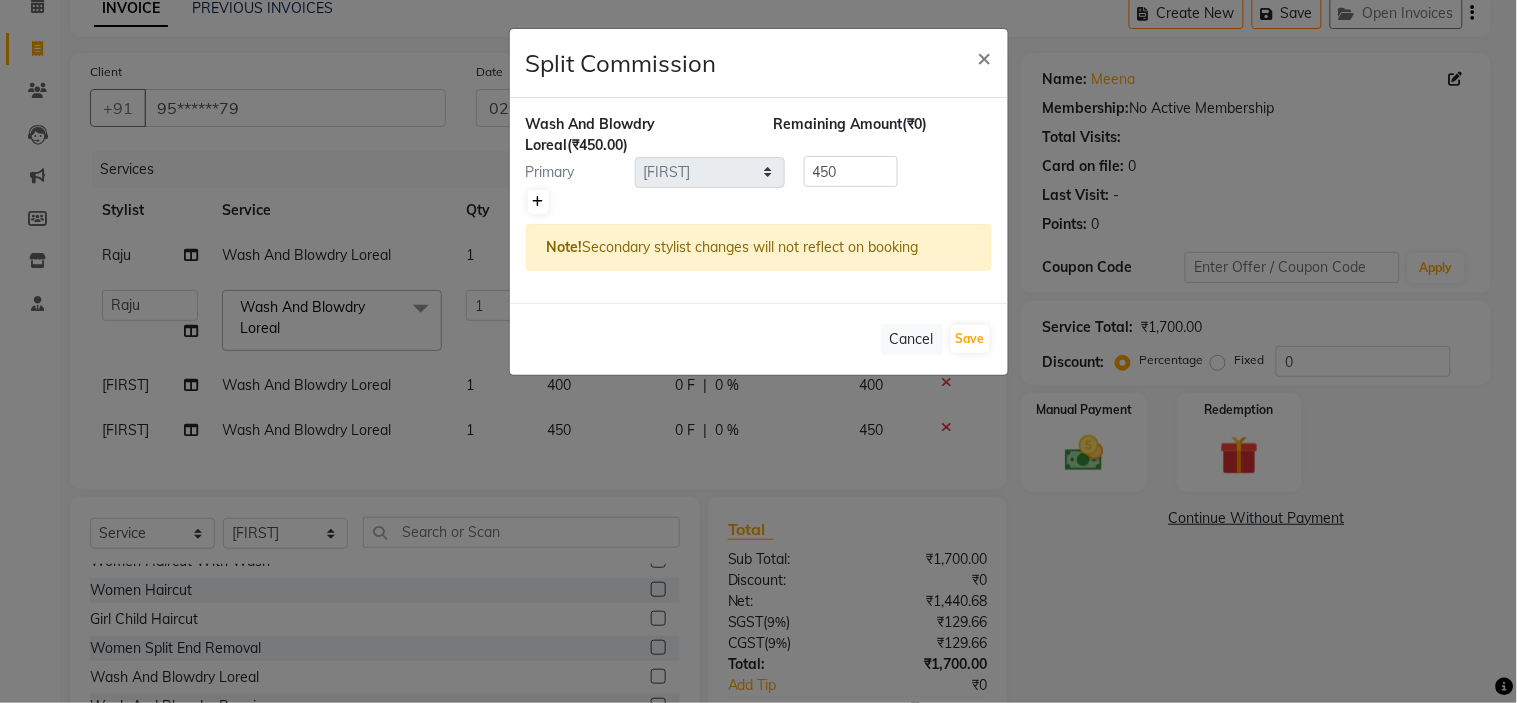 click 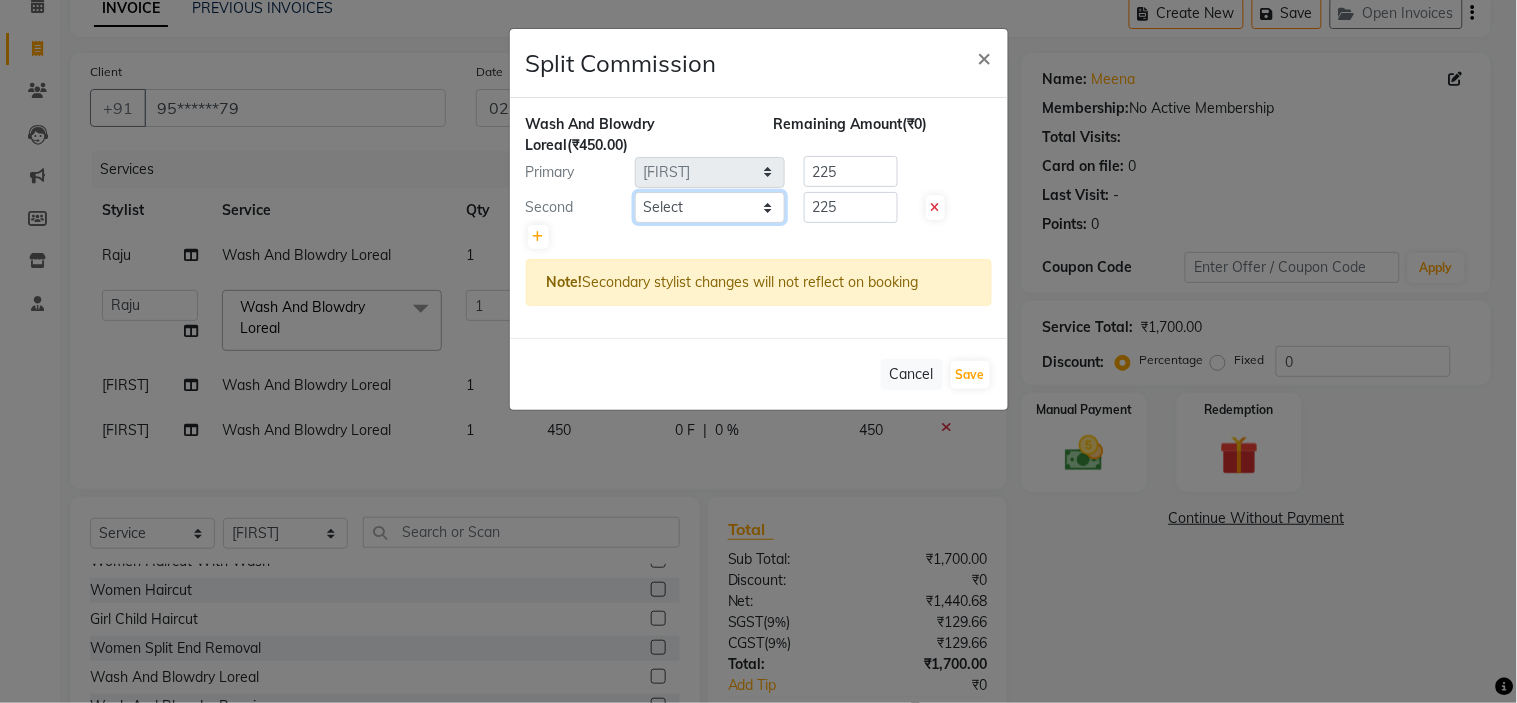 click on "Select Anjali Anubha Ashok Garima Manager Manju Raju Rohit Shahbaz" 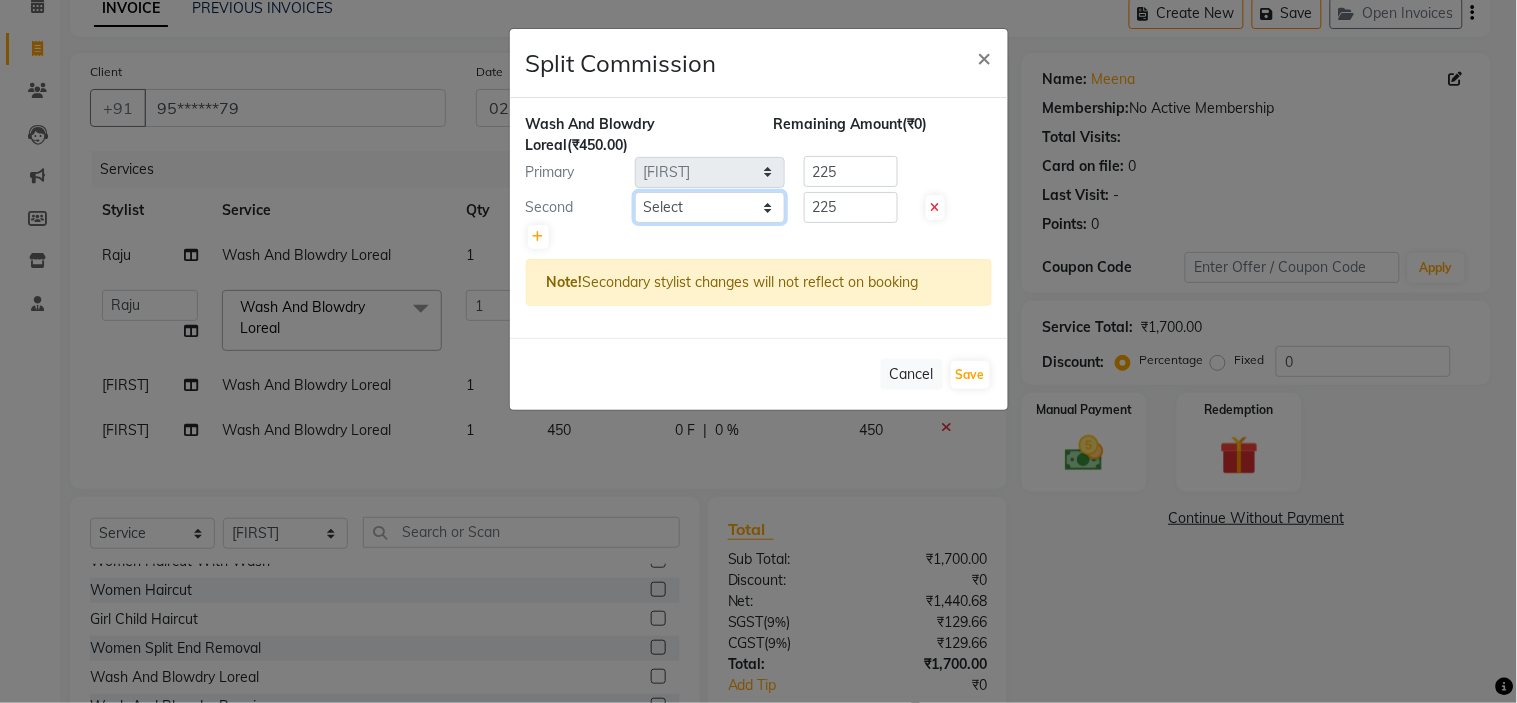 select on "64907" 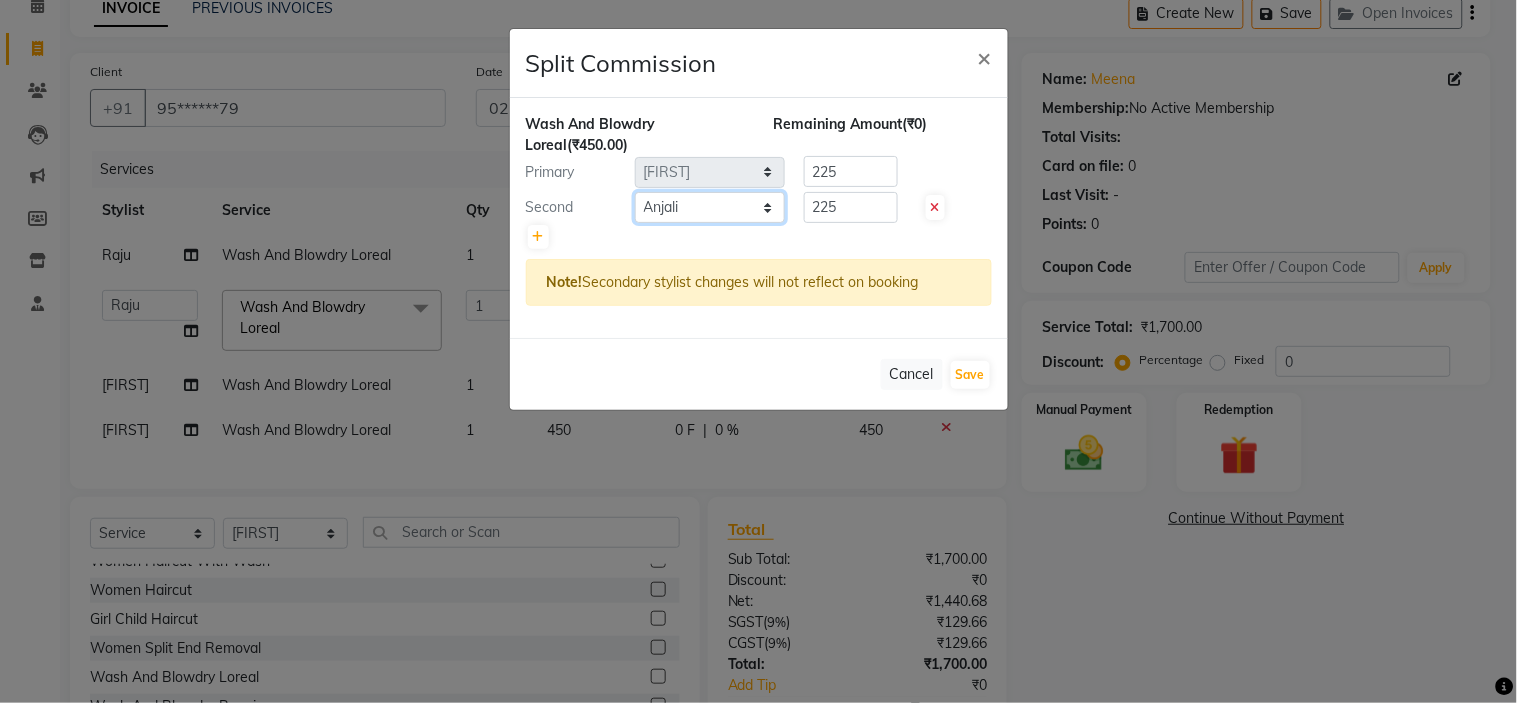 click on "Select Anjali Anubha Ashok Garima Manager Manju Raju Rohit Shahbaz" 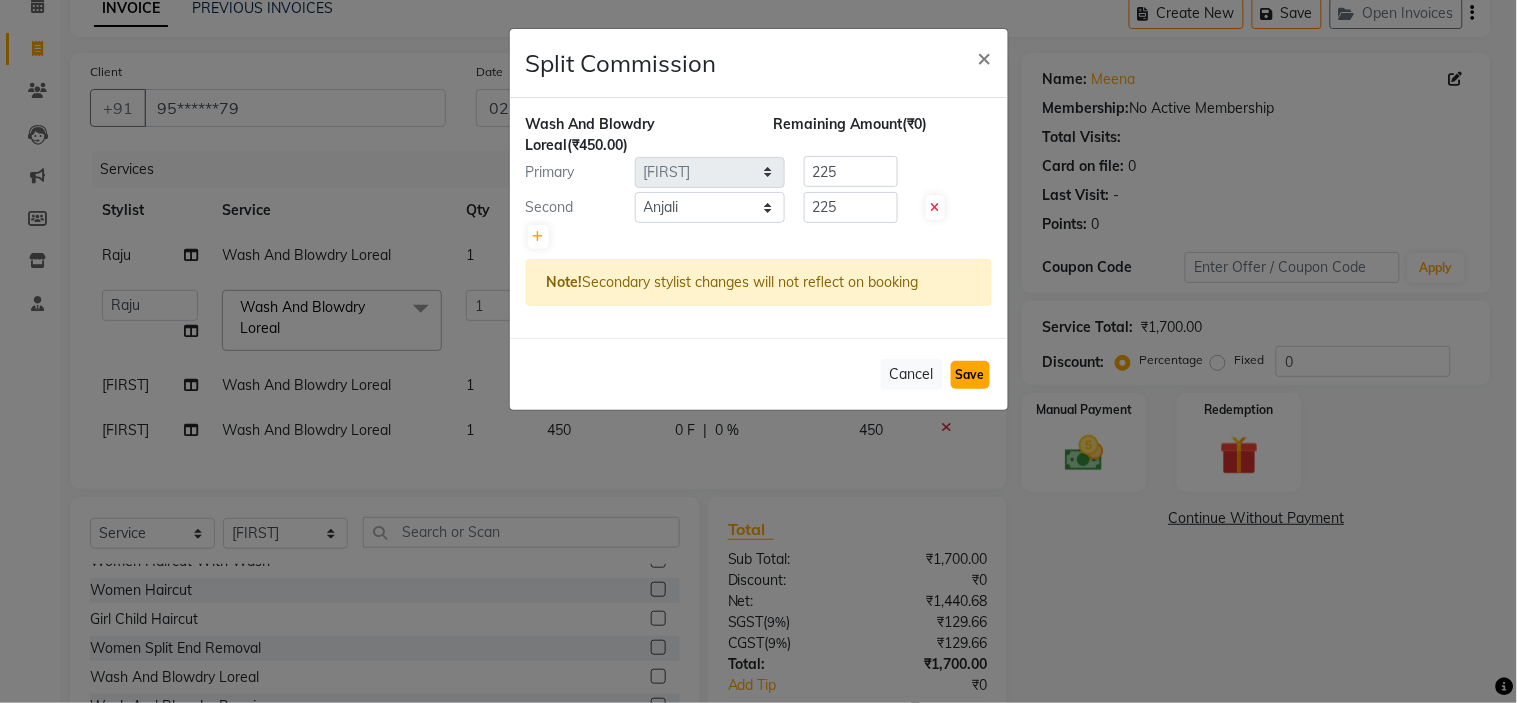 click on "Save" 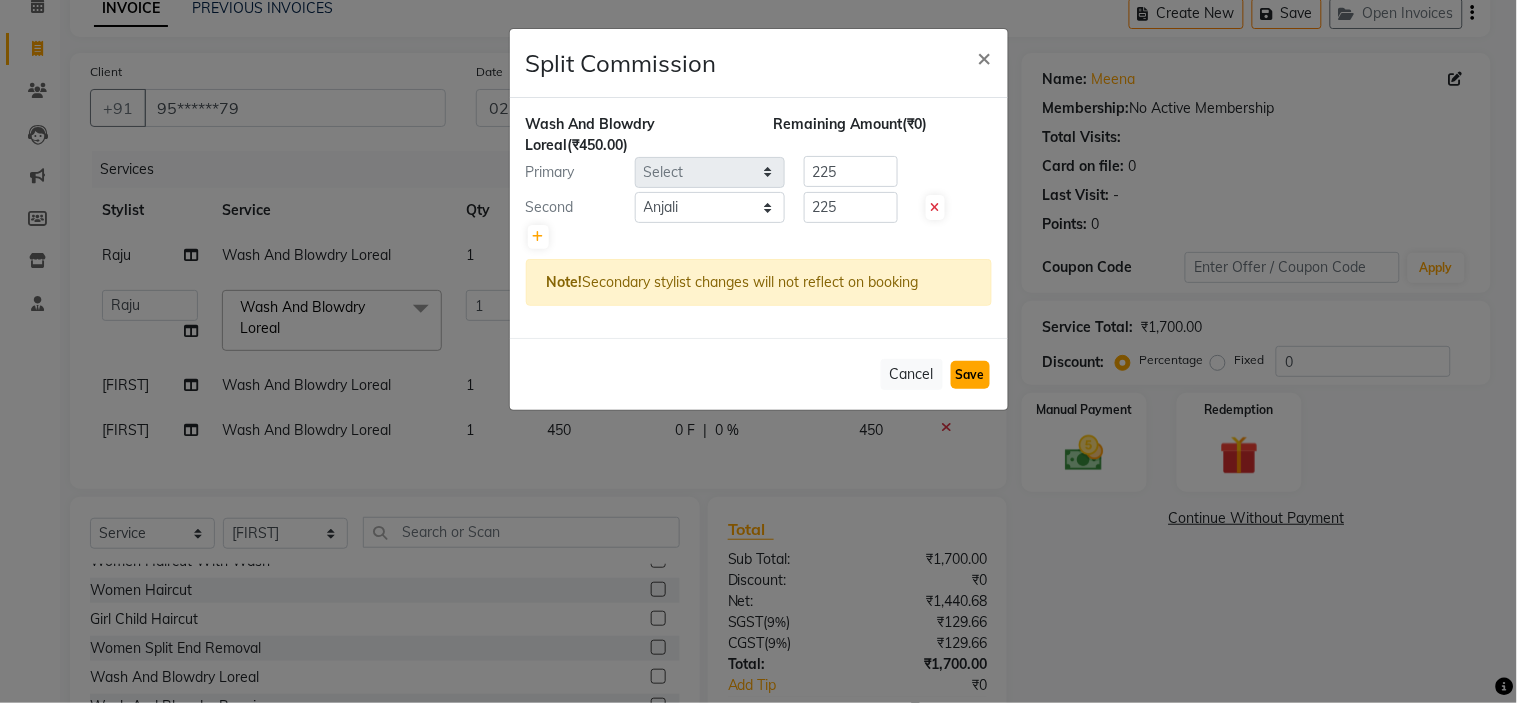 type 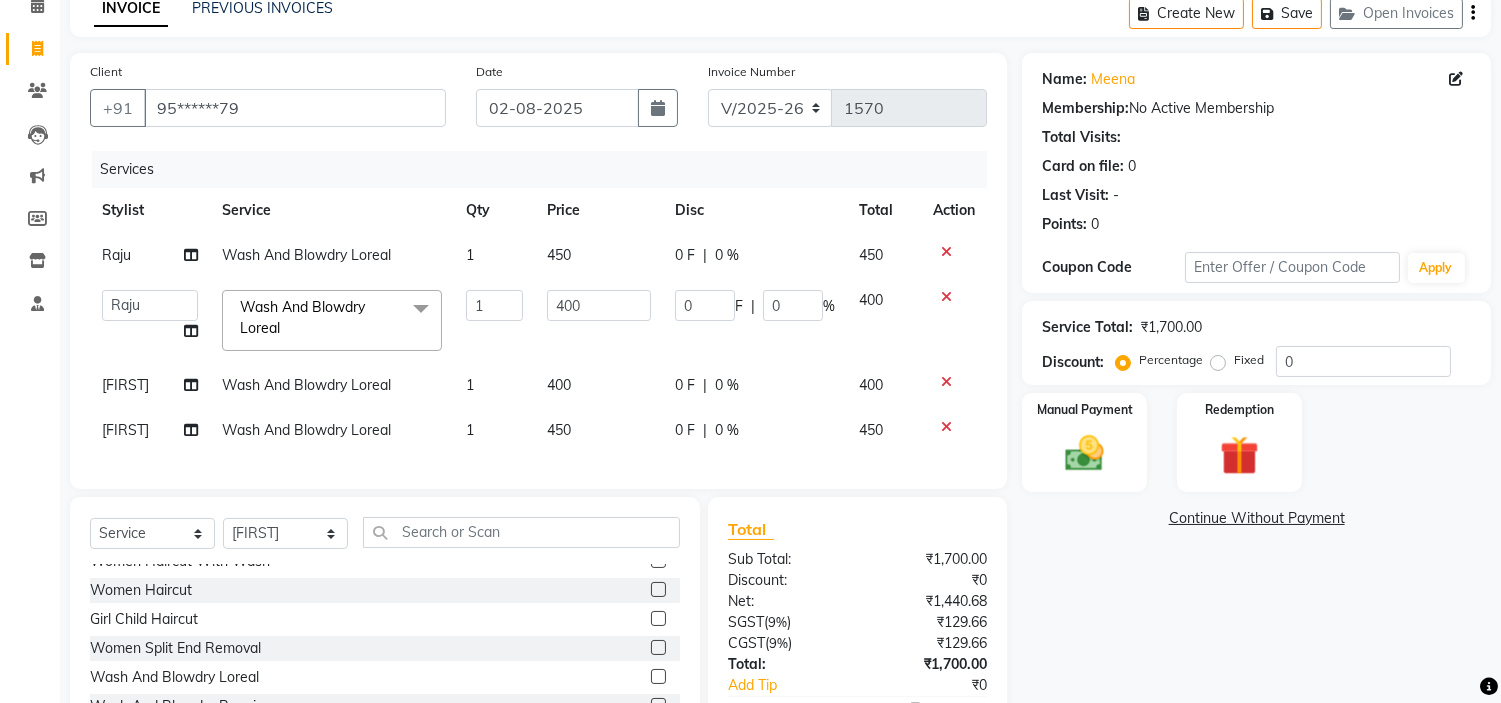 scroll, scrollTop: 232, scrollLeft: 0, axis: vertical 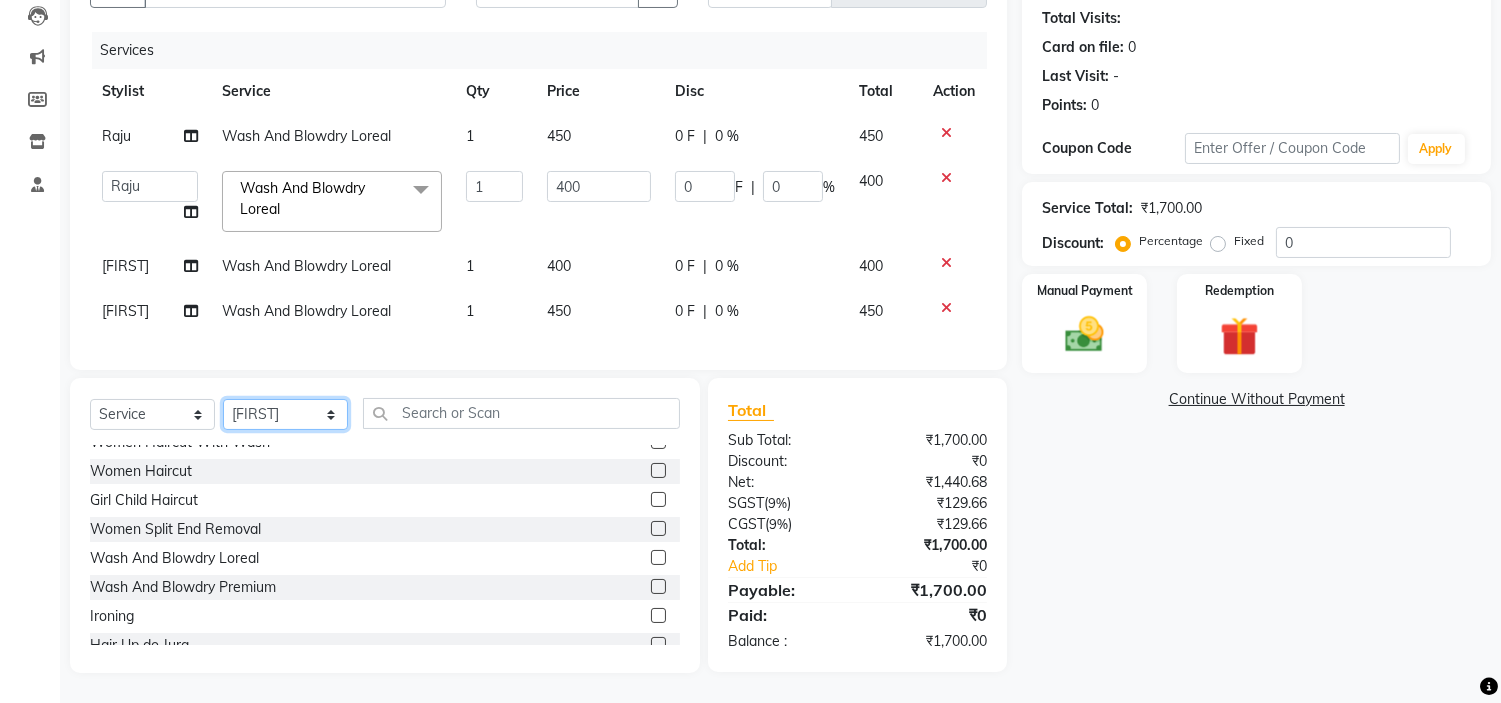 click on "Select Stylist Anjali Anubha Ashok Garima Manager Manju Raju Rohit Shahbaz" 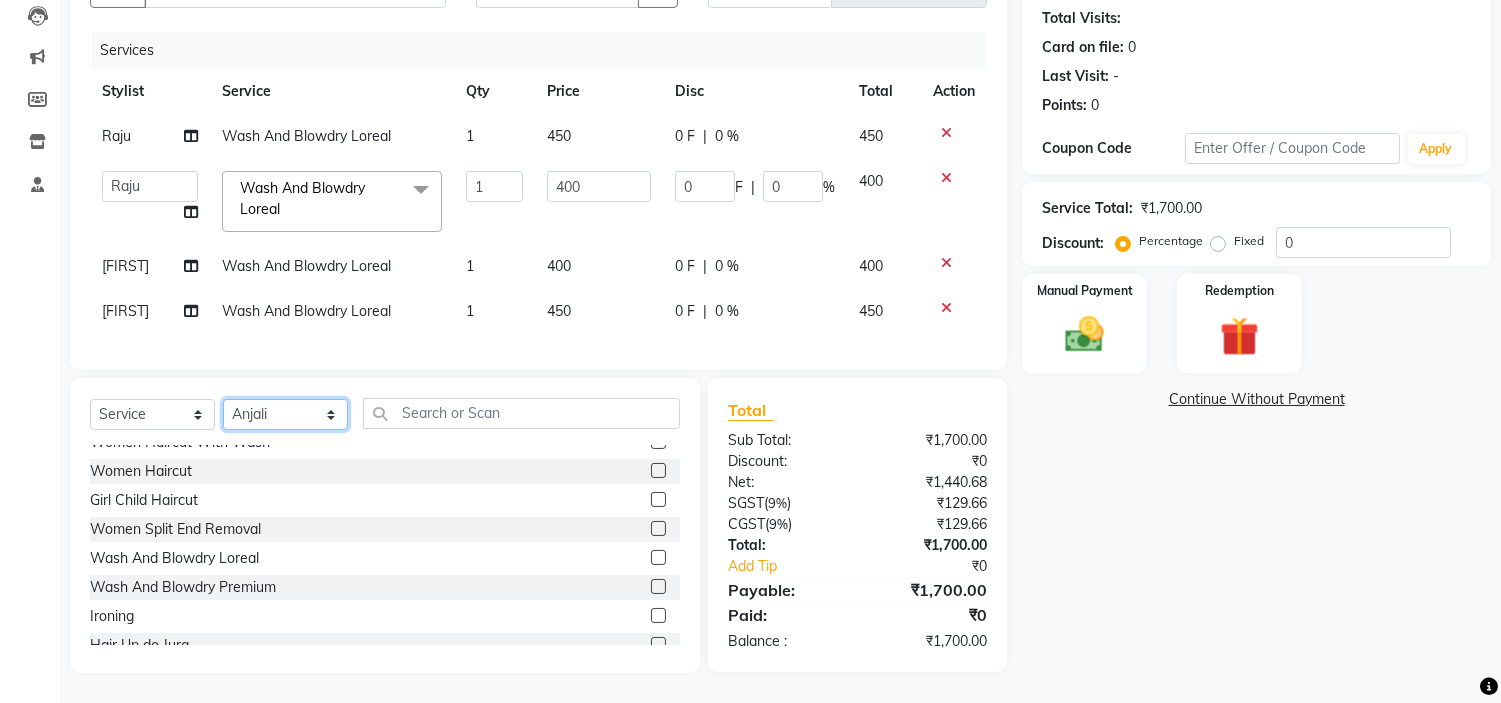 click on "Select Stylist Anjali Anubha Ashok Garima Manager Manju Raju Rohit Shahbaz" 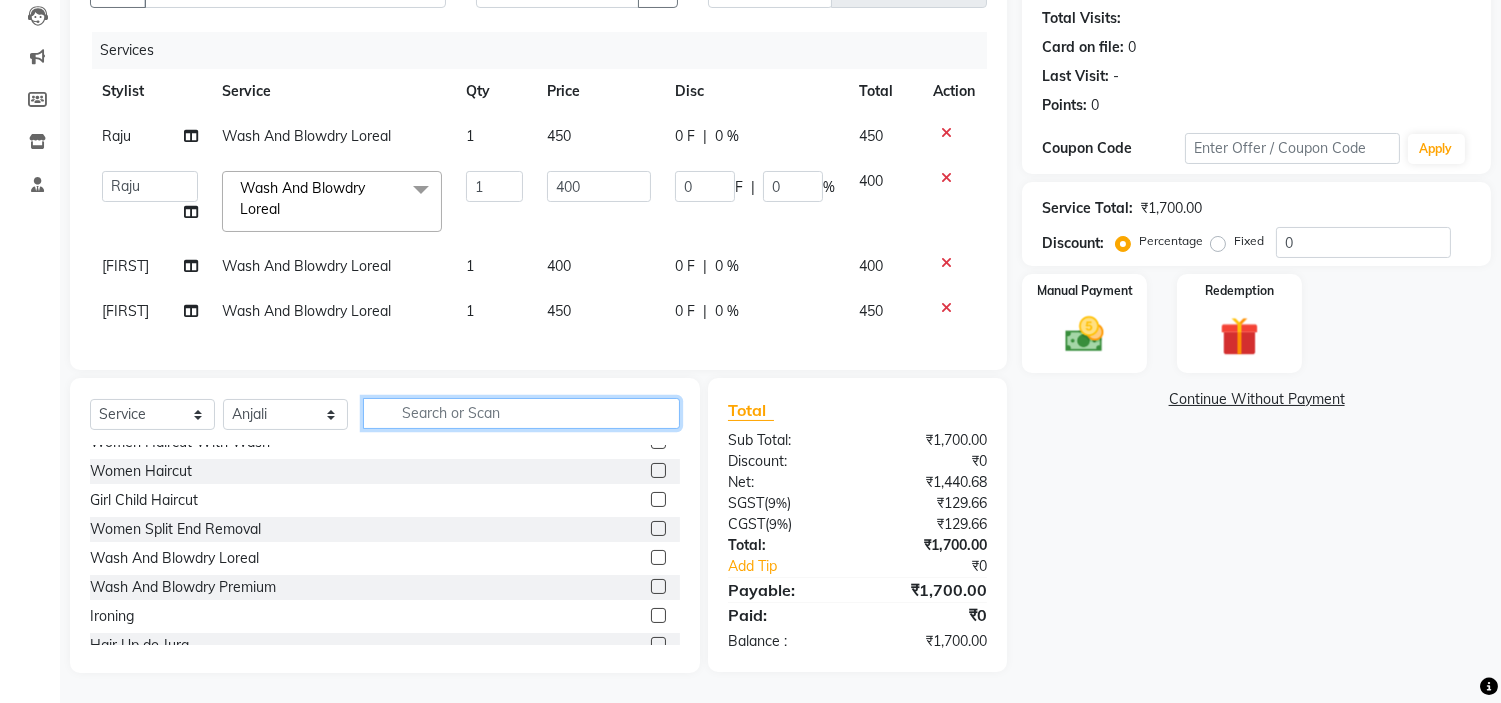 click 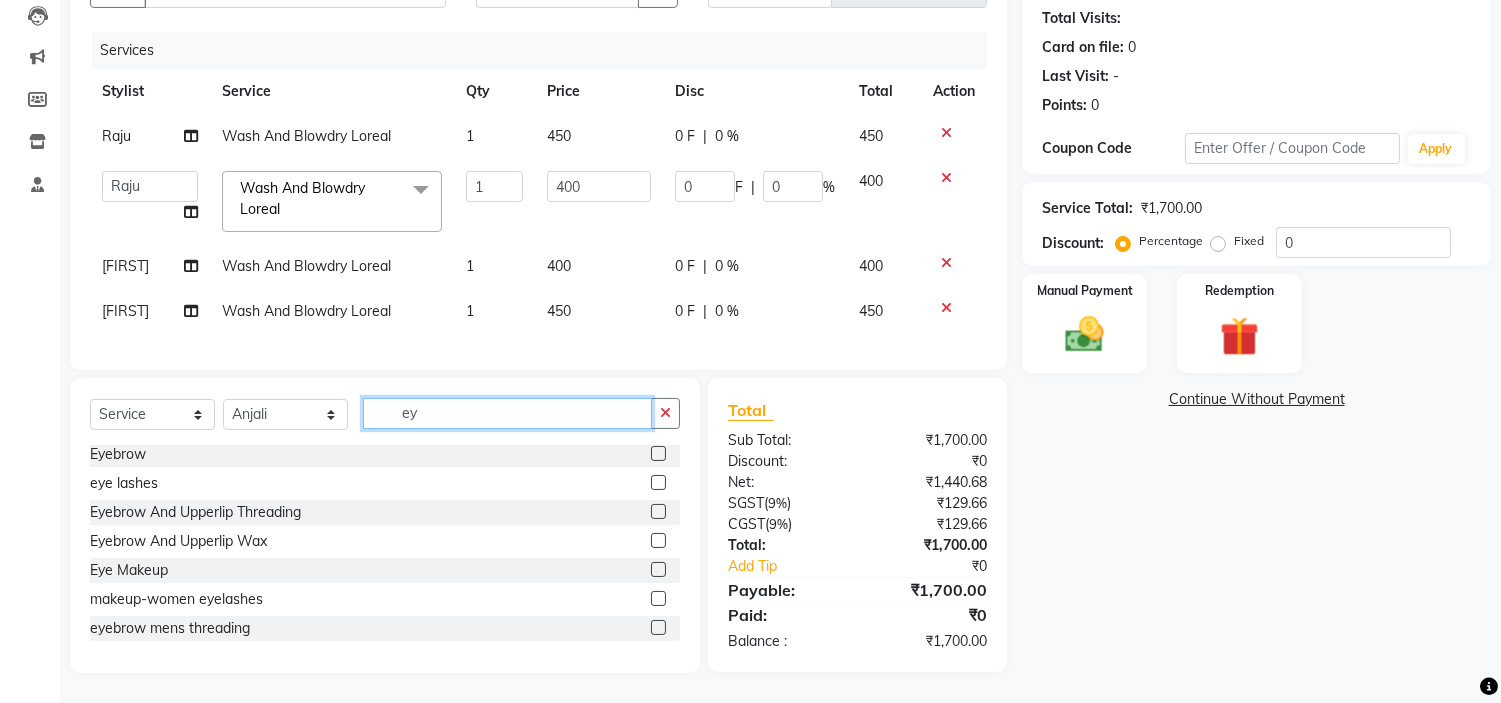 scroll, scrollTop: 3, scrollLeft: 0, axis: vertical 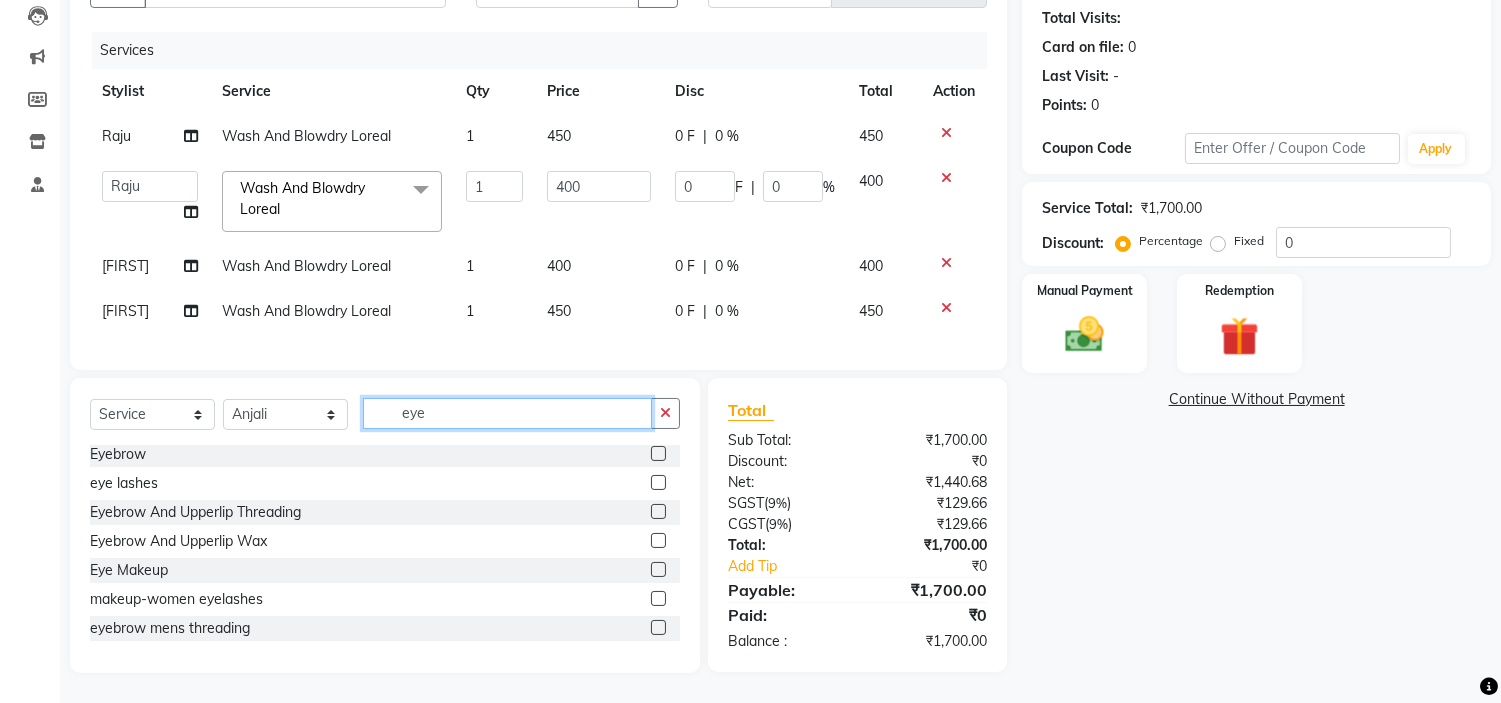 type on "eye" 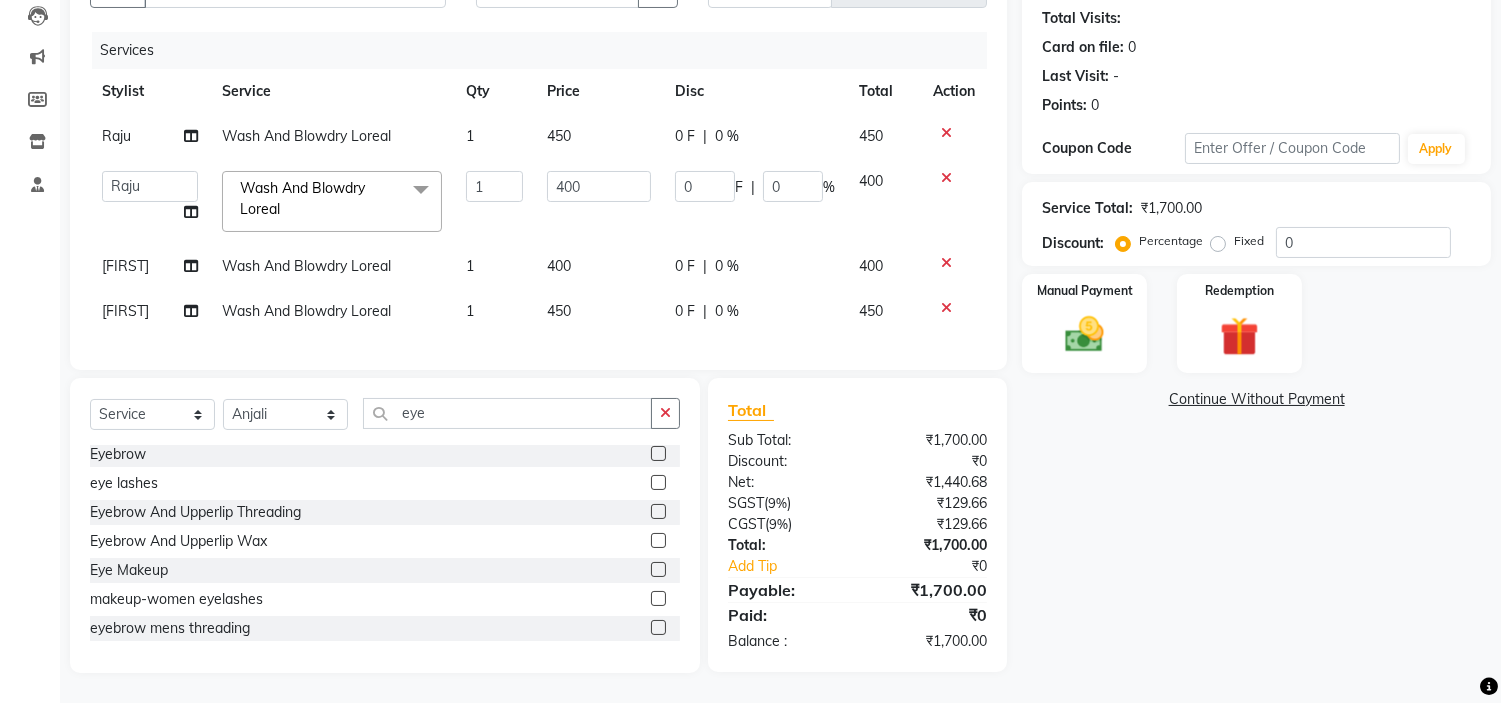 click 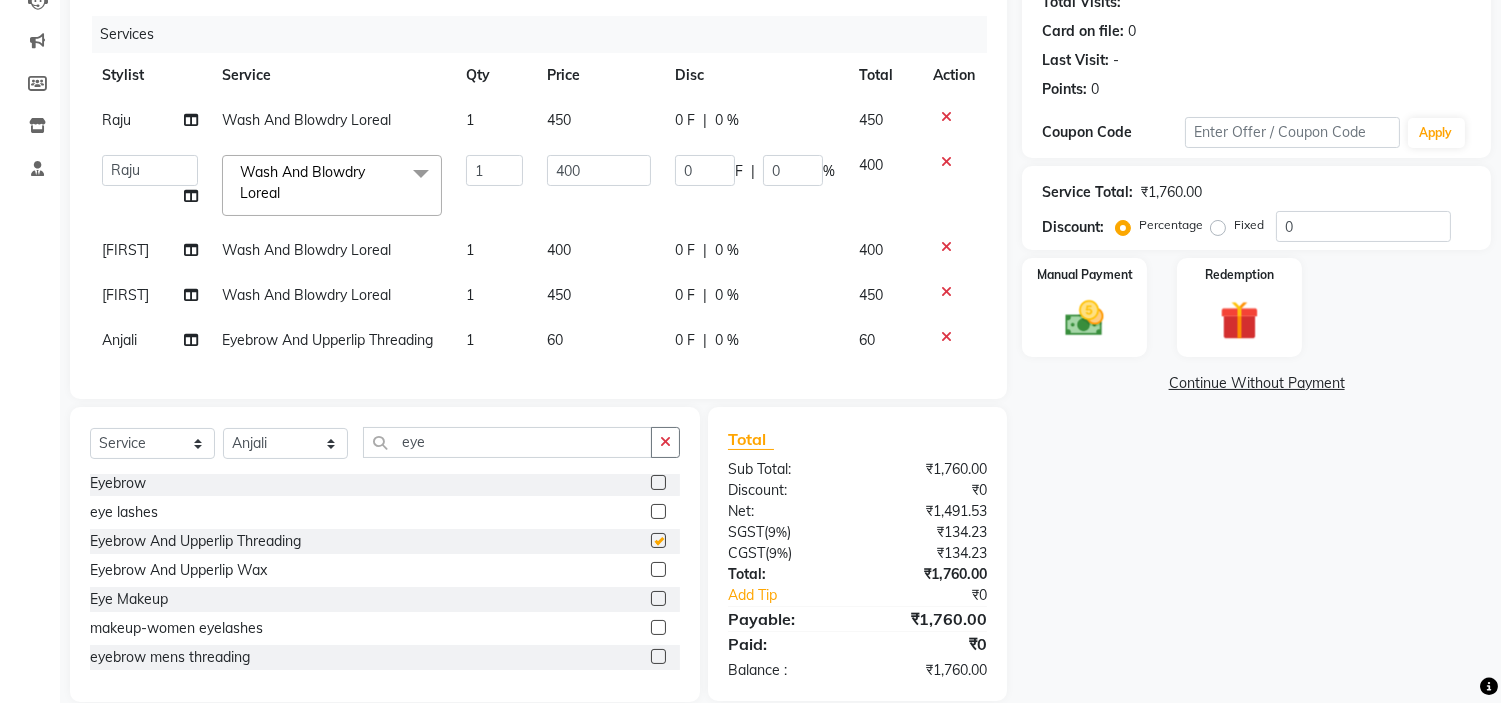 checkbox on "false" 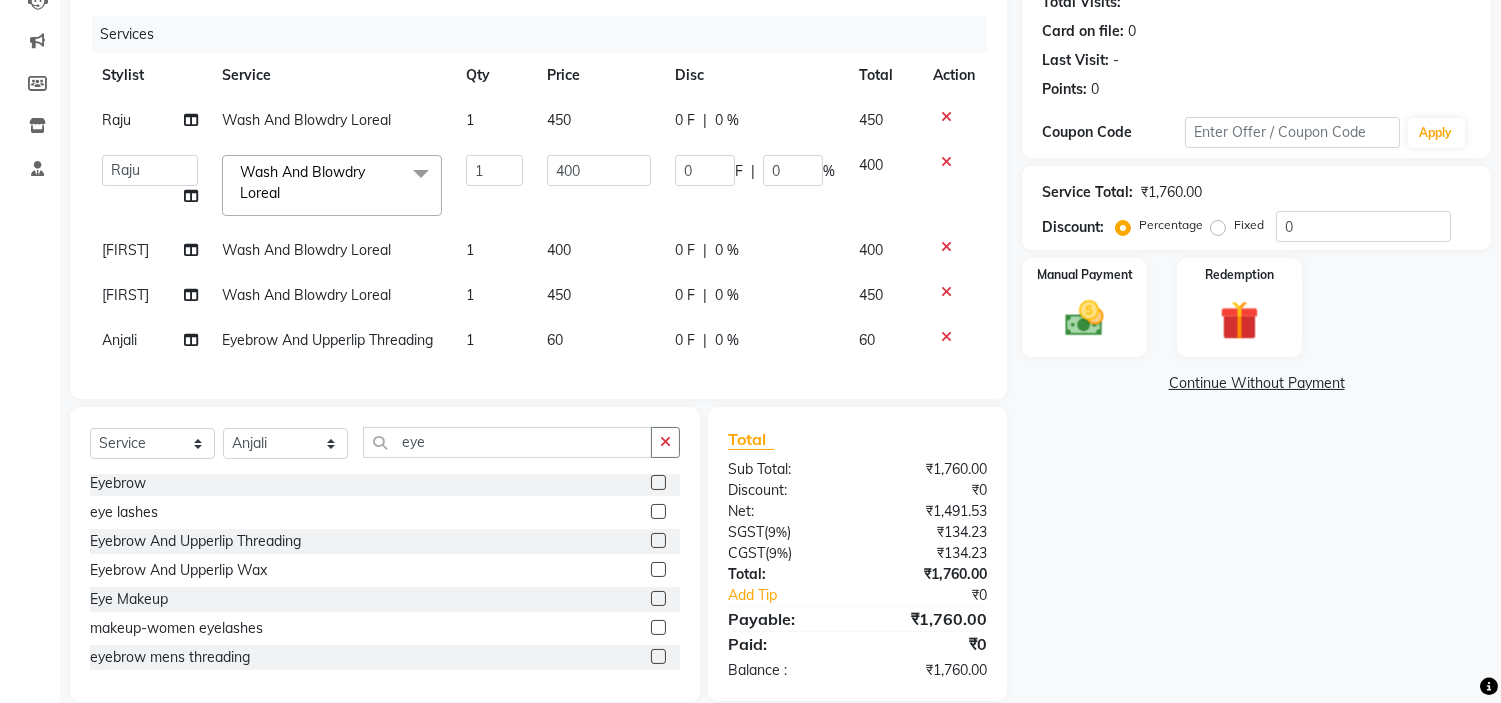 click on "1" 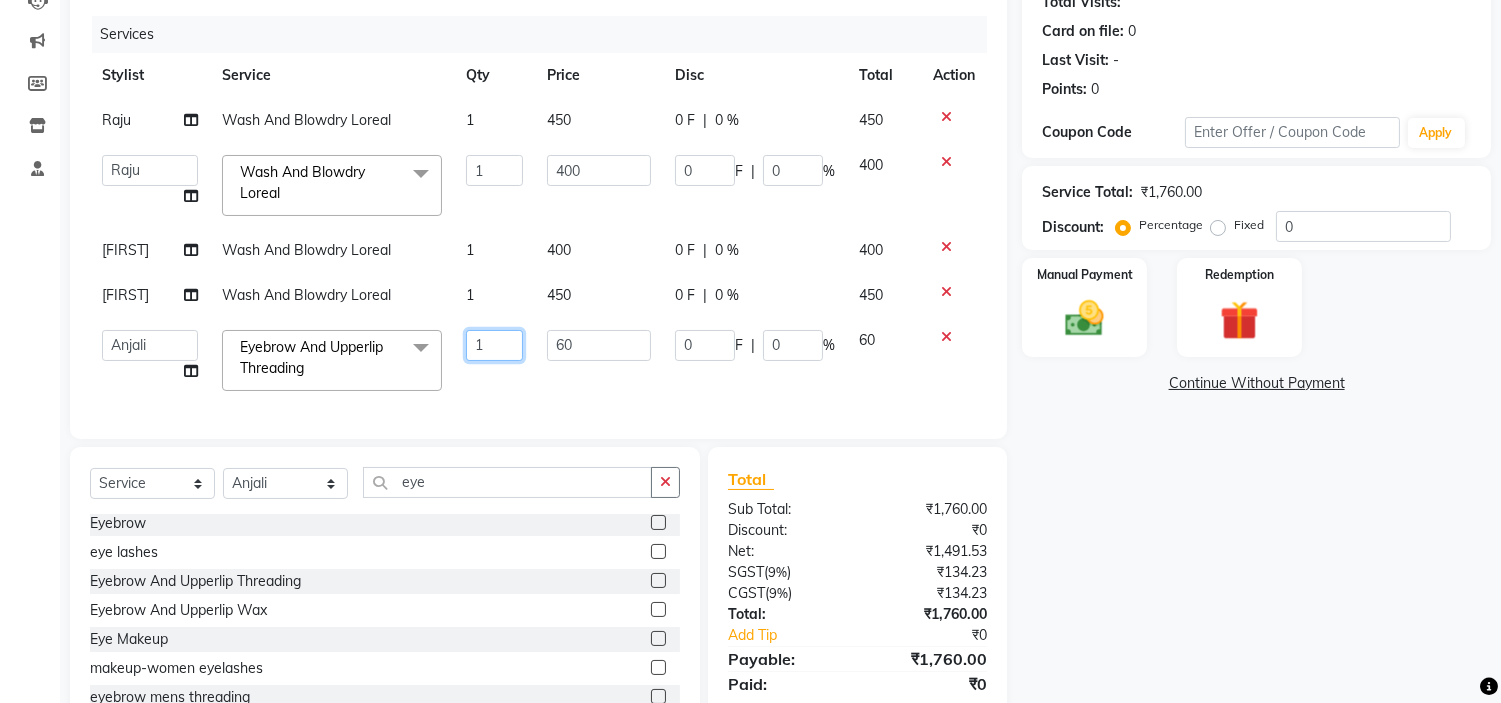 click on "1" 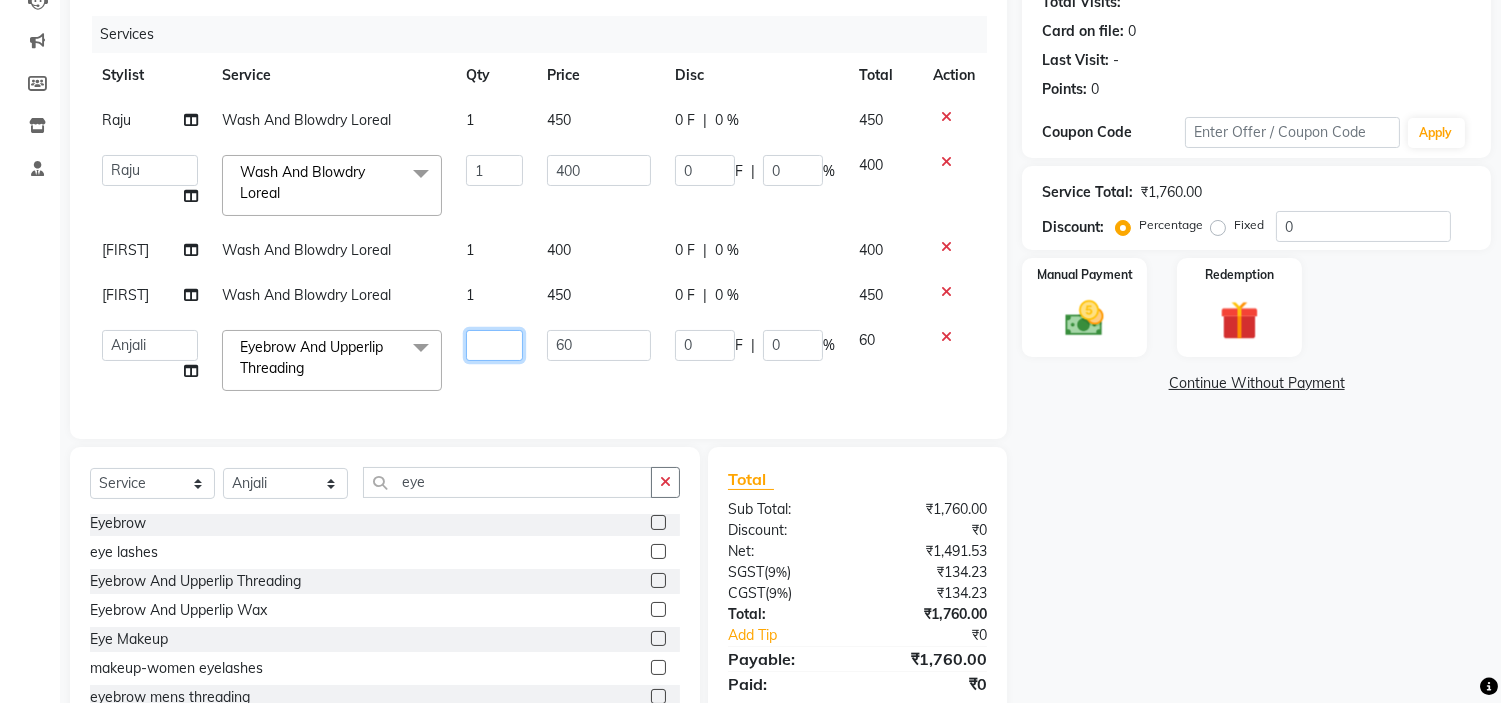 type on "2" 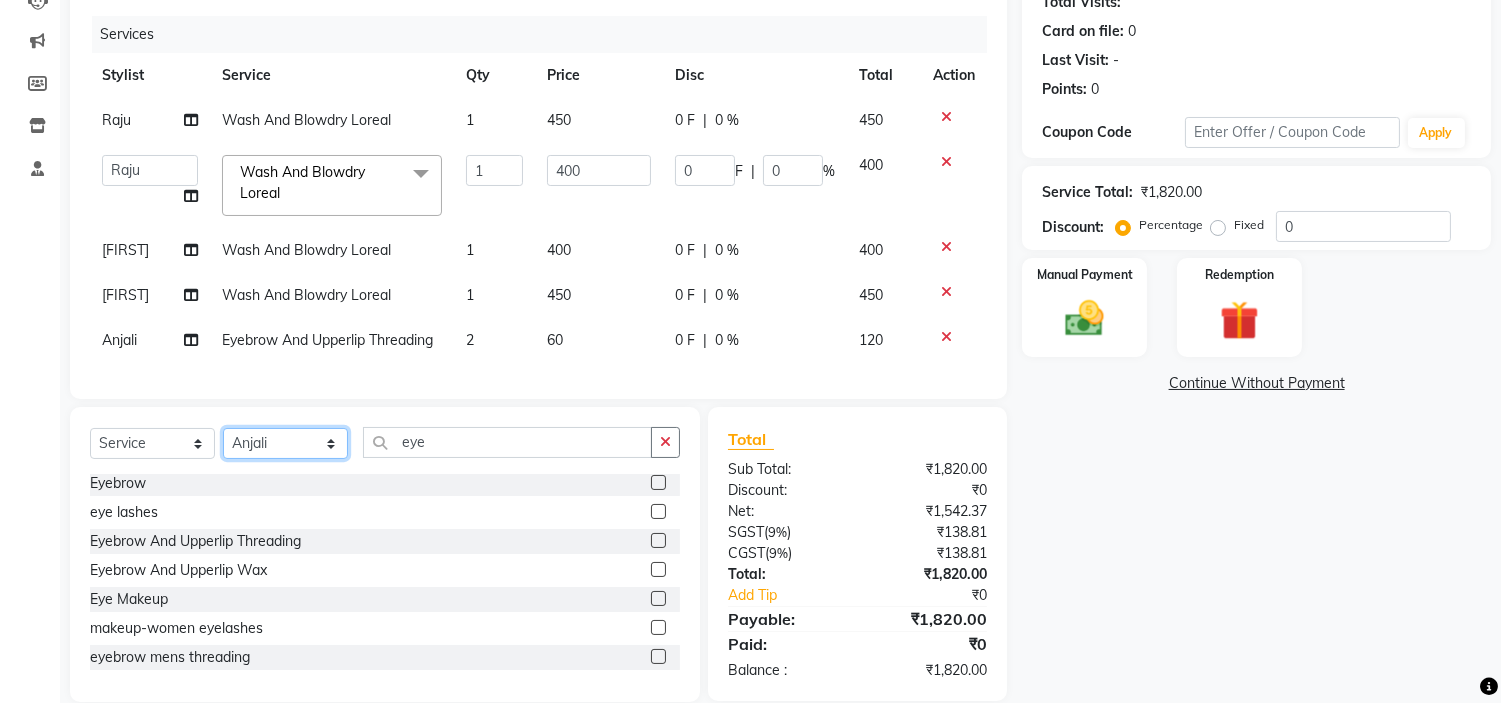 click on "Select Service Product Membership Package Voucher Prepaid Gift Card Select Stylist Anjali Anubha Ashok Garima Manager Manju Raju Rohit Shahbaz eye Eyebrow eye lashes Eyebrow And Upperlip Threading Eyebrow And Upperlip Wax Eye Makeup makeup-women eyelashes eyebrow mens threading" 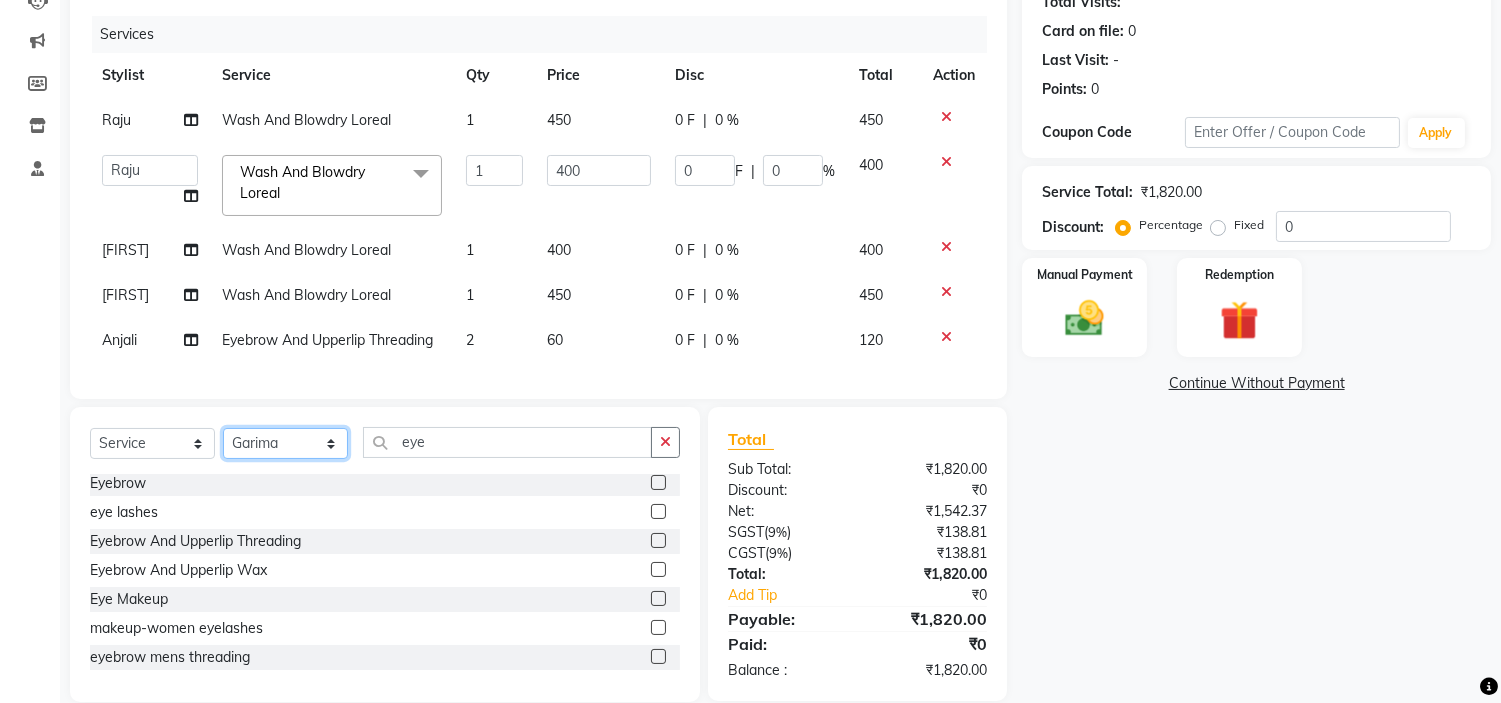 click on "Select Stylist Anjali Anubha Ashok Garima Manager Manju Raju Rohit Shahbaz" 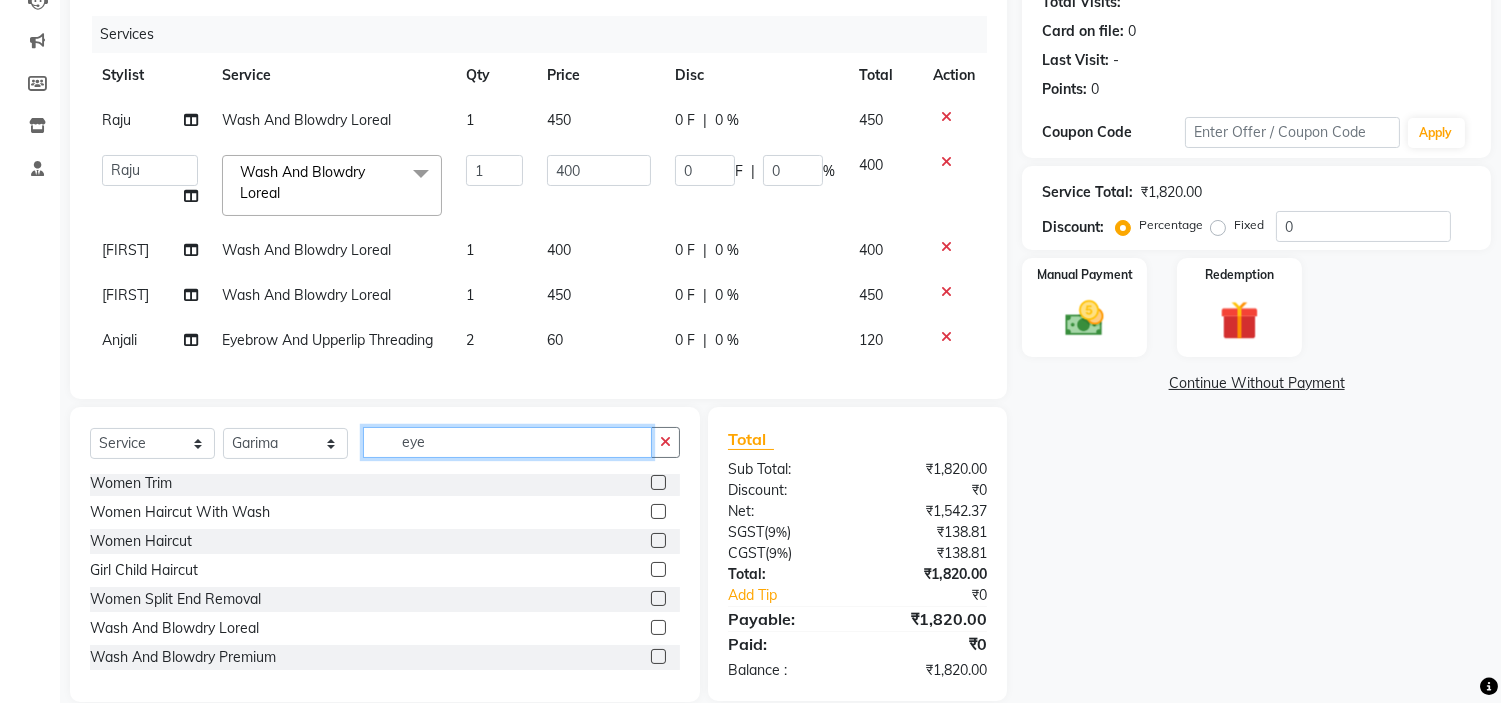 click on "eye" 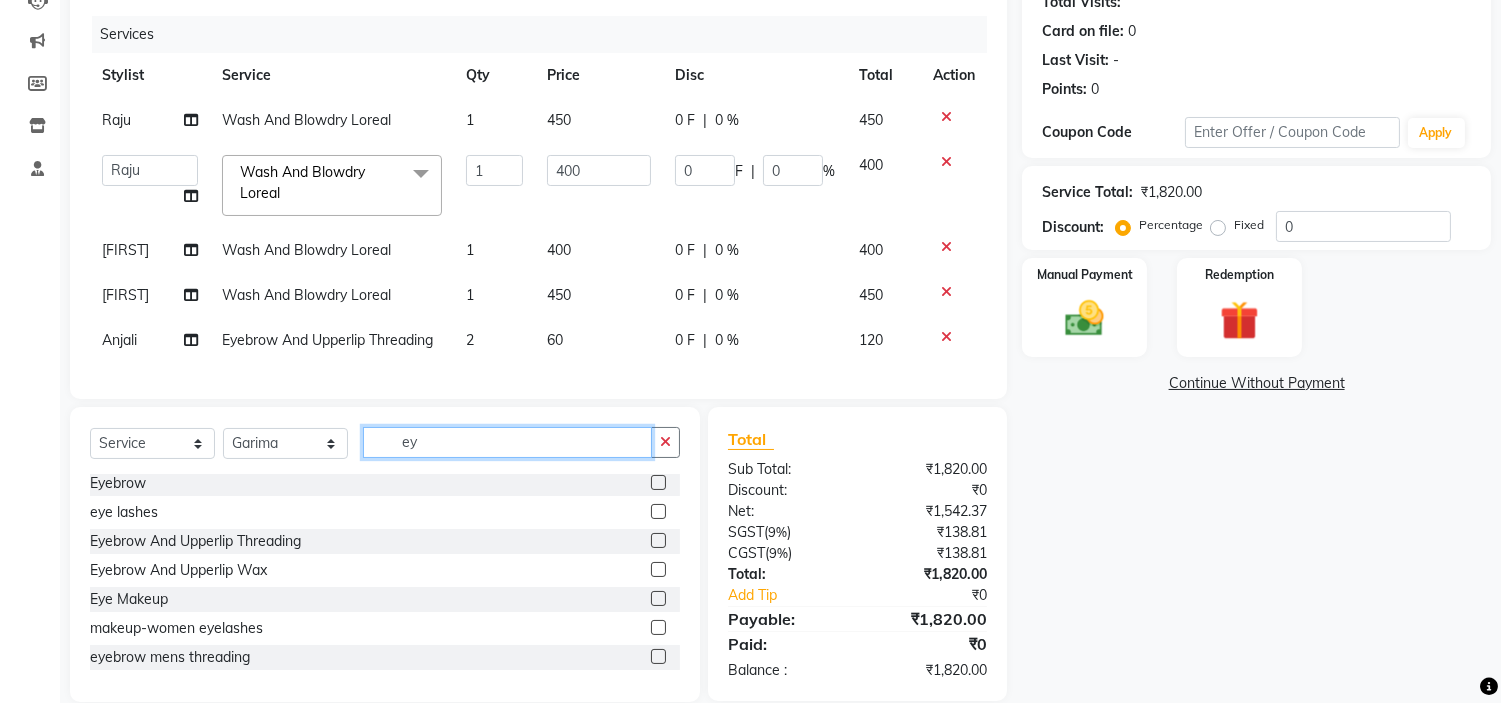 type on "e" 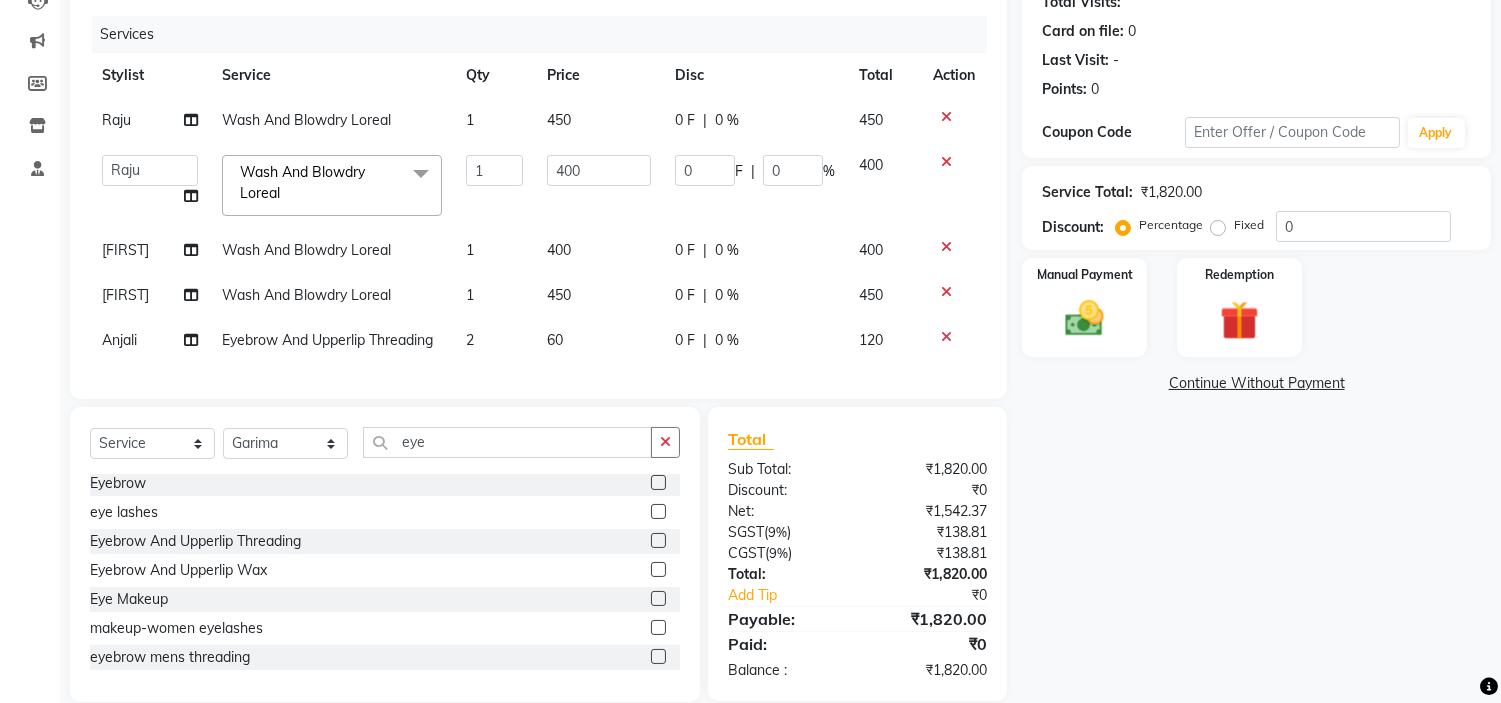 click 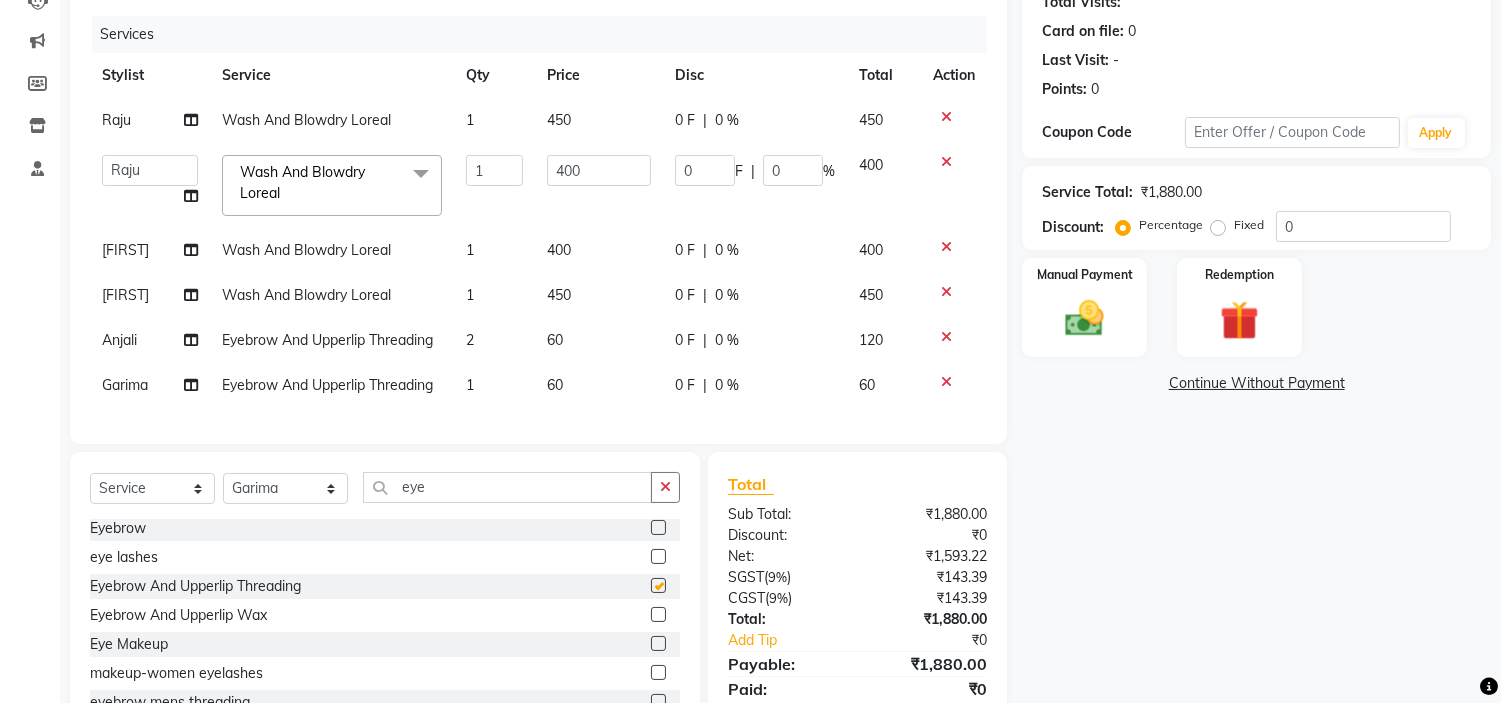checkbox on "false" 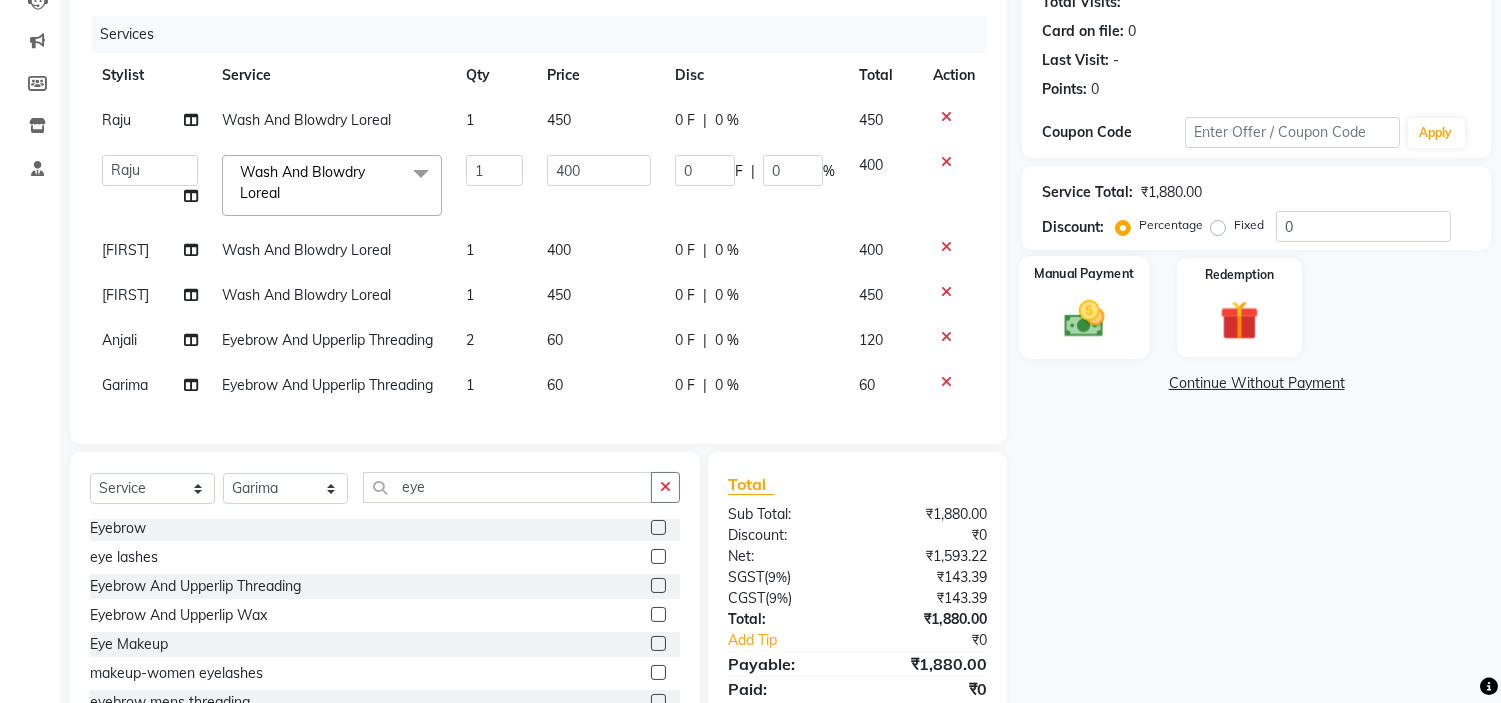 click on "Manual Payment" 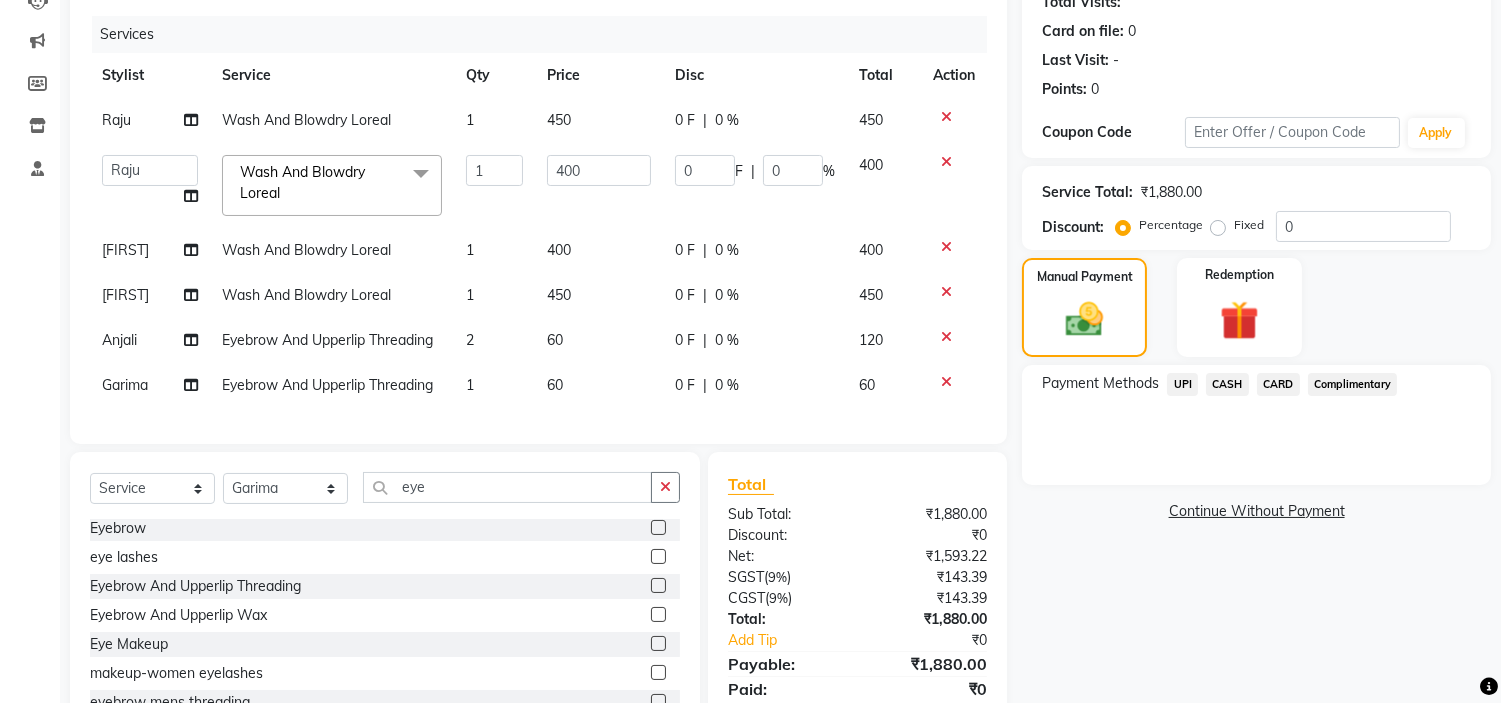click on "UPI" 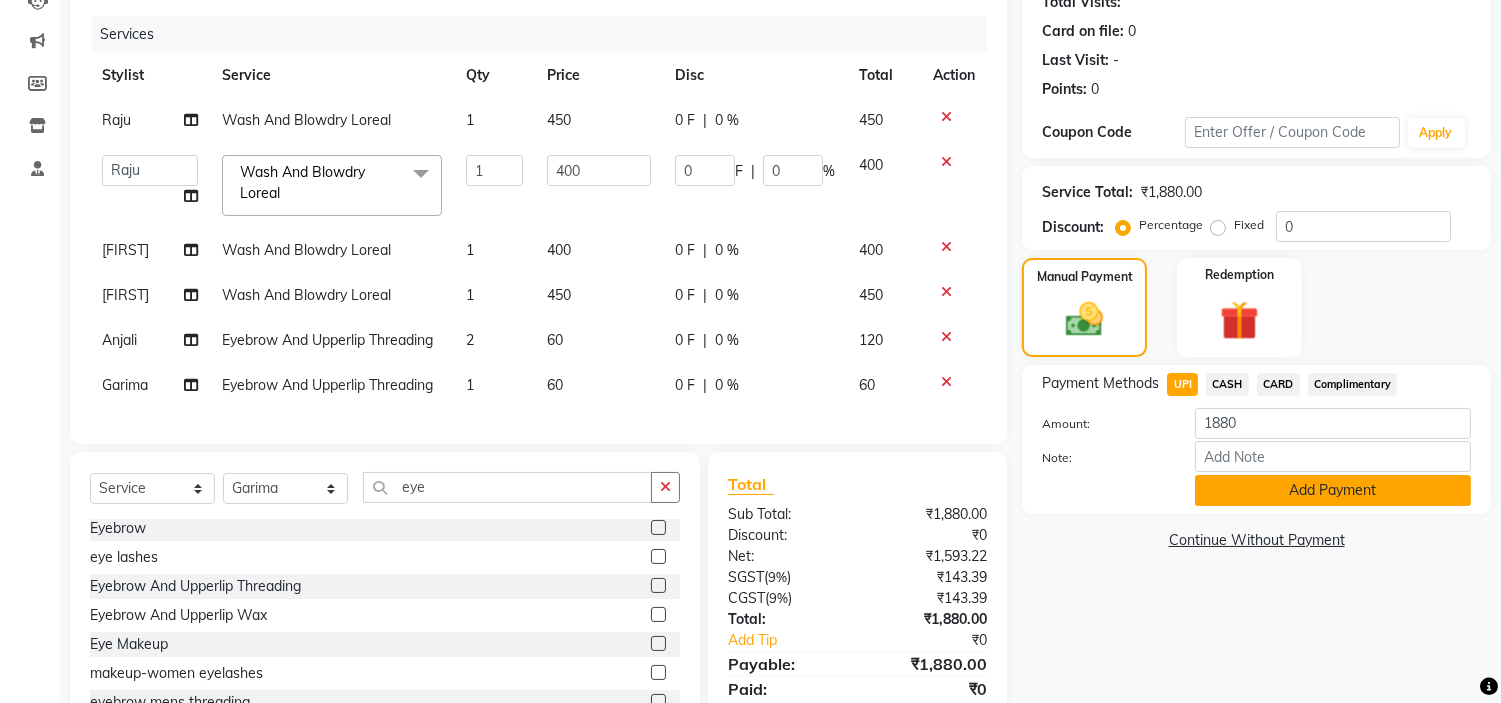 click on "Add Payment" 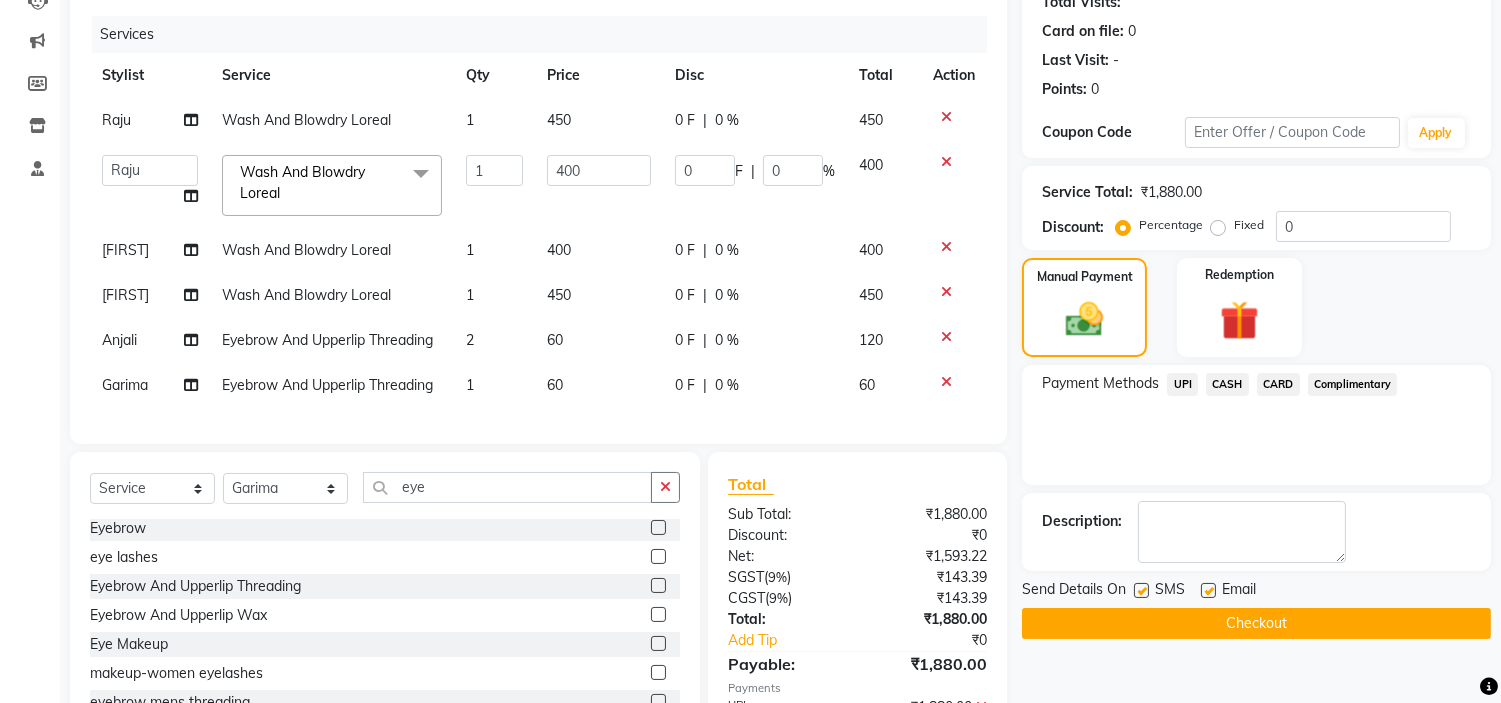click on "Checkout" 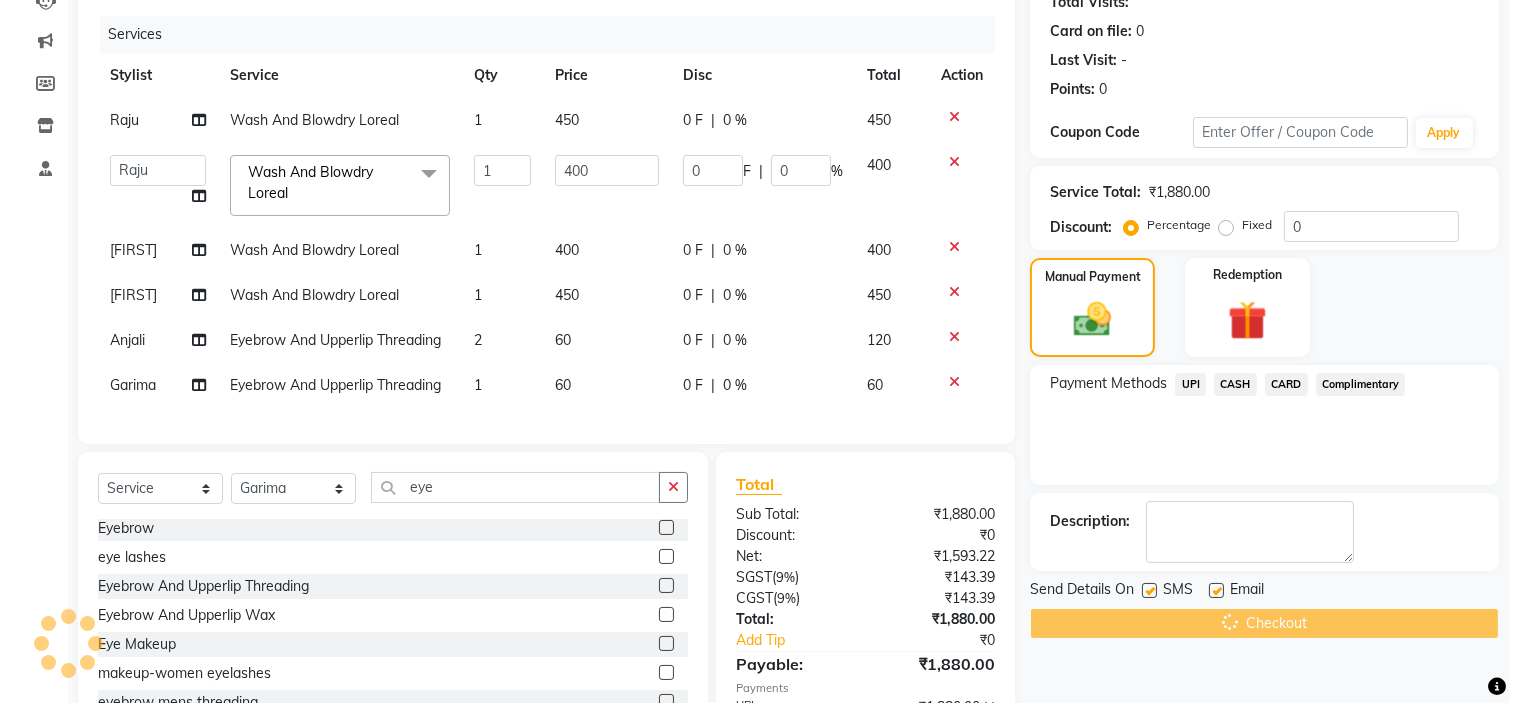 scroll, scrollTop: 0, scrollLeft: 0, axis: both 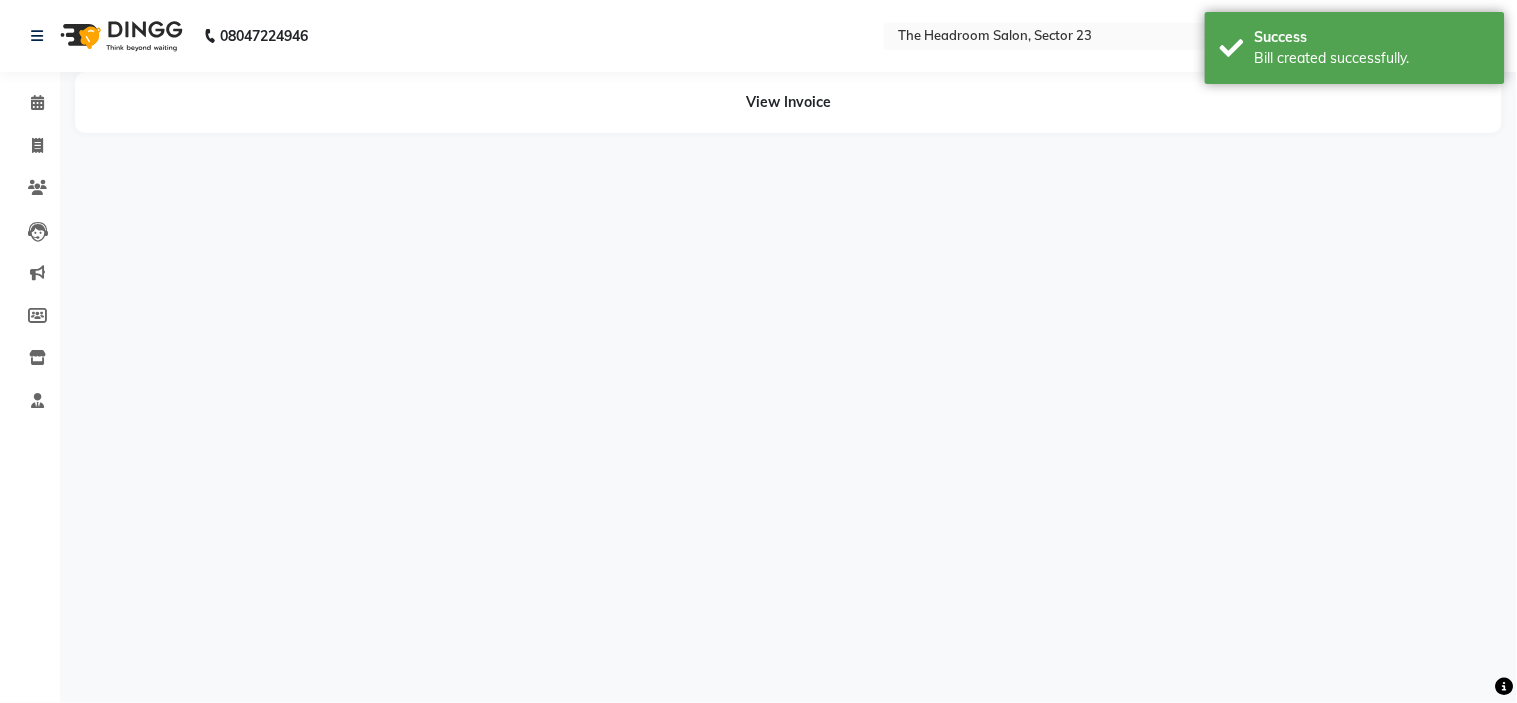select on "53421" 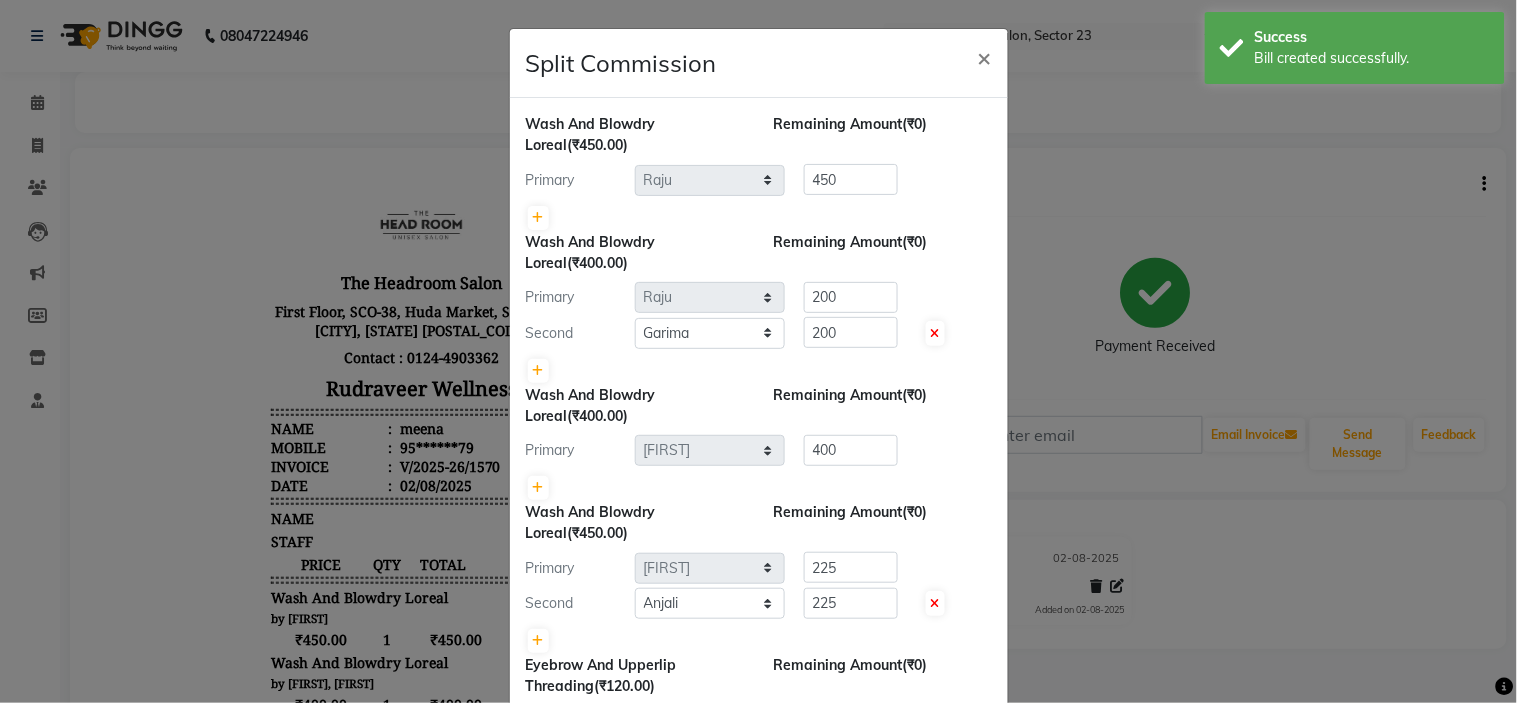 scroll, scrollTop: 0, scrollLeft: 0, axis: both 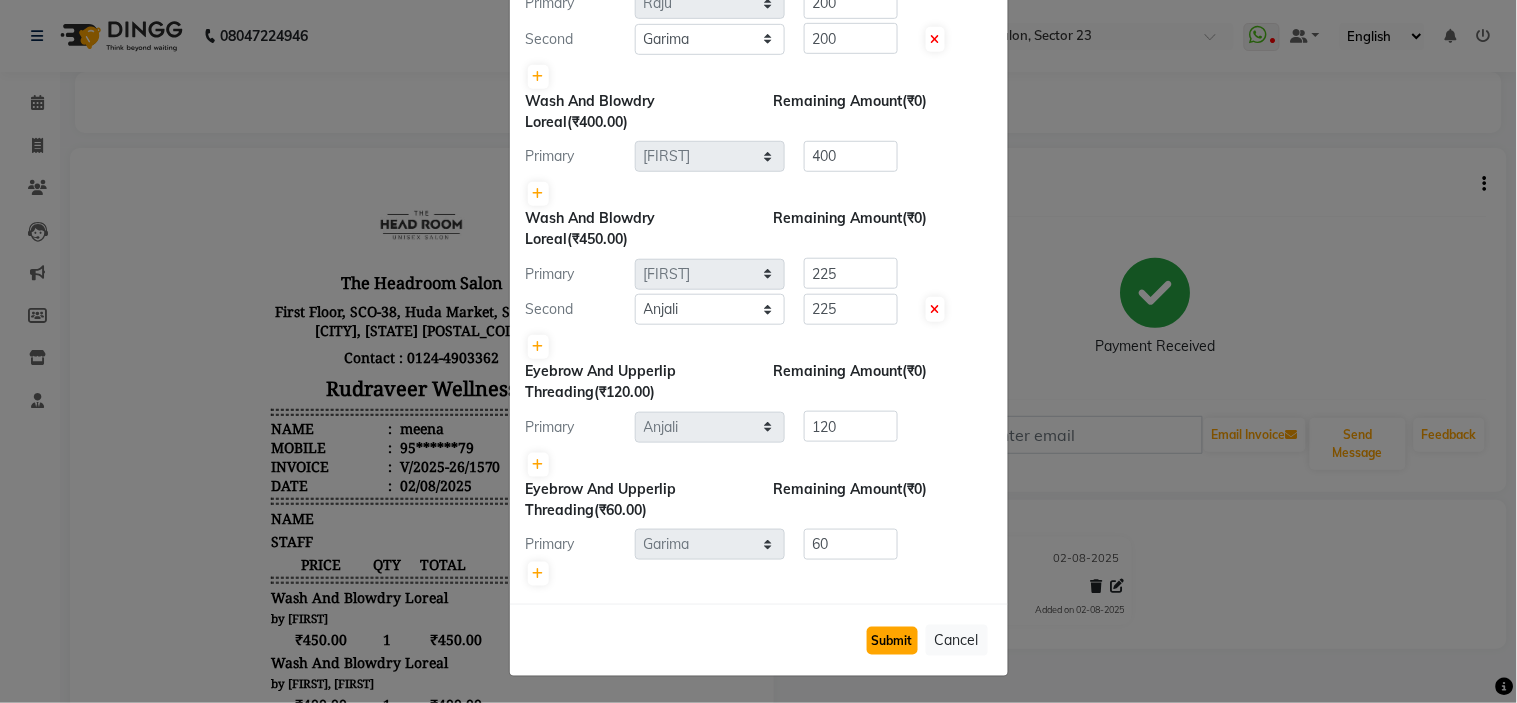 click on "Submit" 